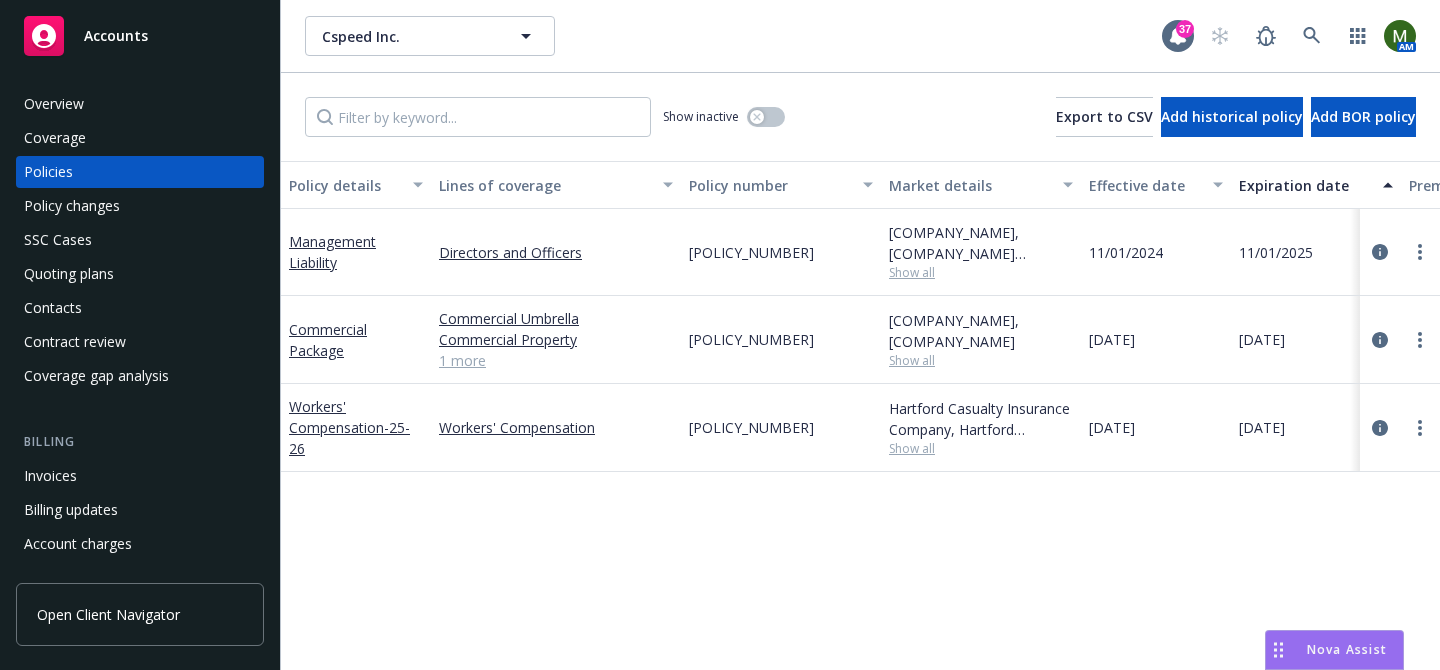 scroll, scrollTop: 0, scrollLeft: 0, axis: both 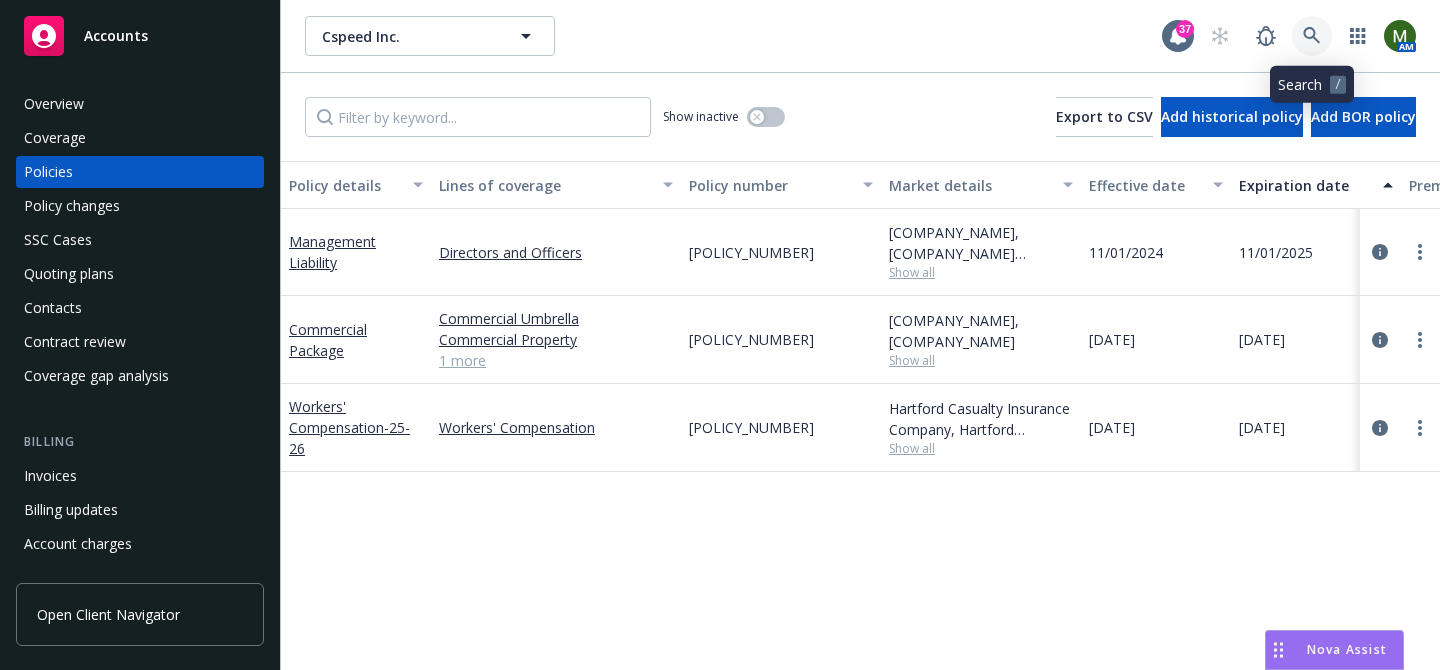 click 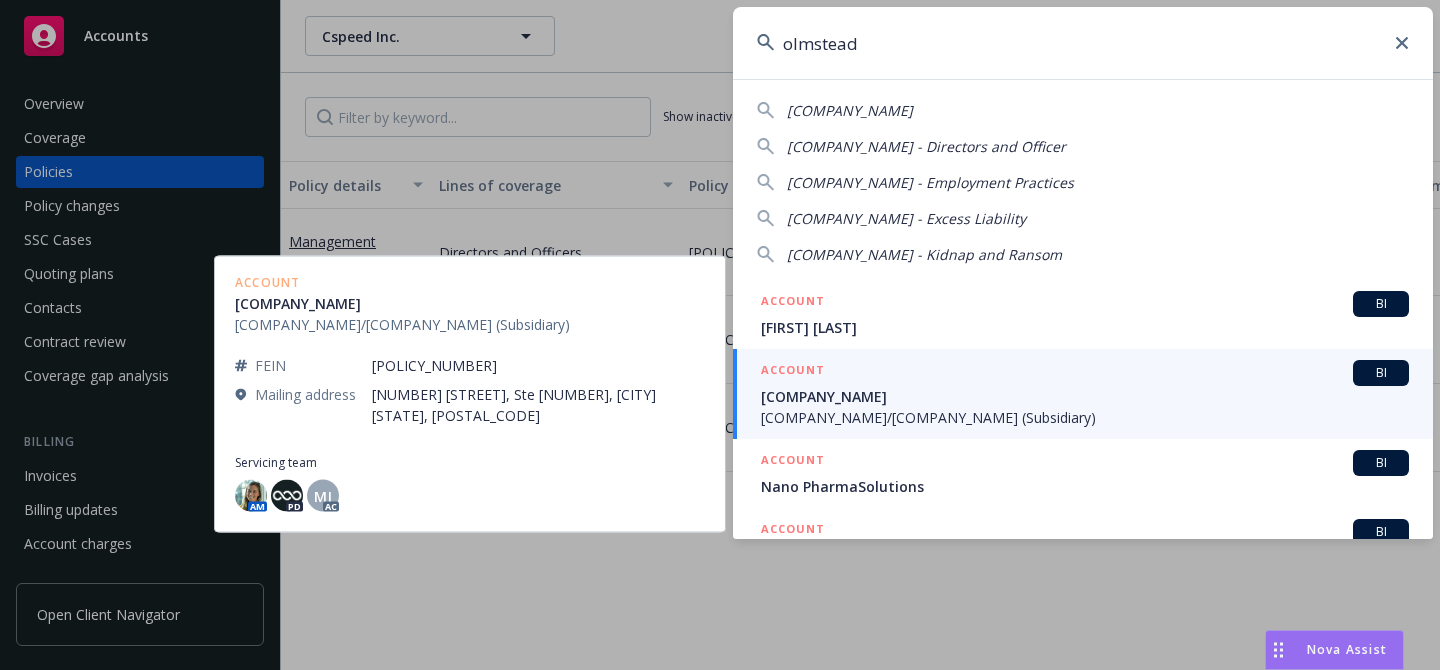 type on "olmstead" 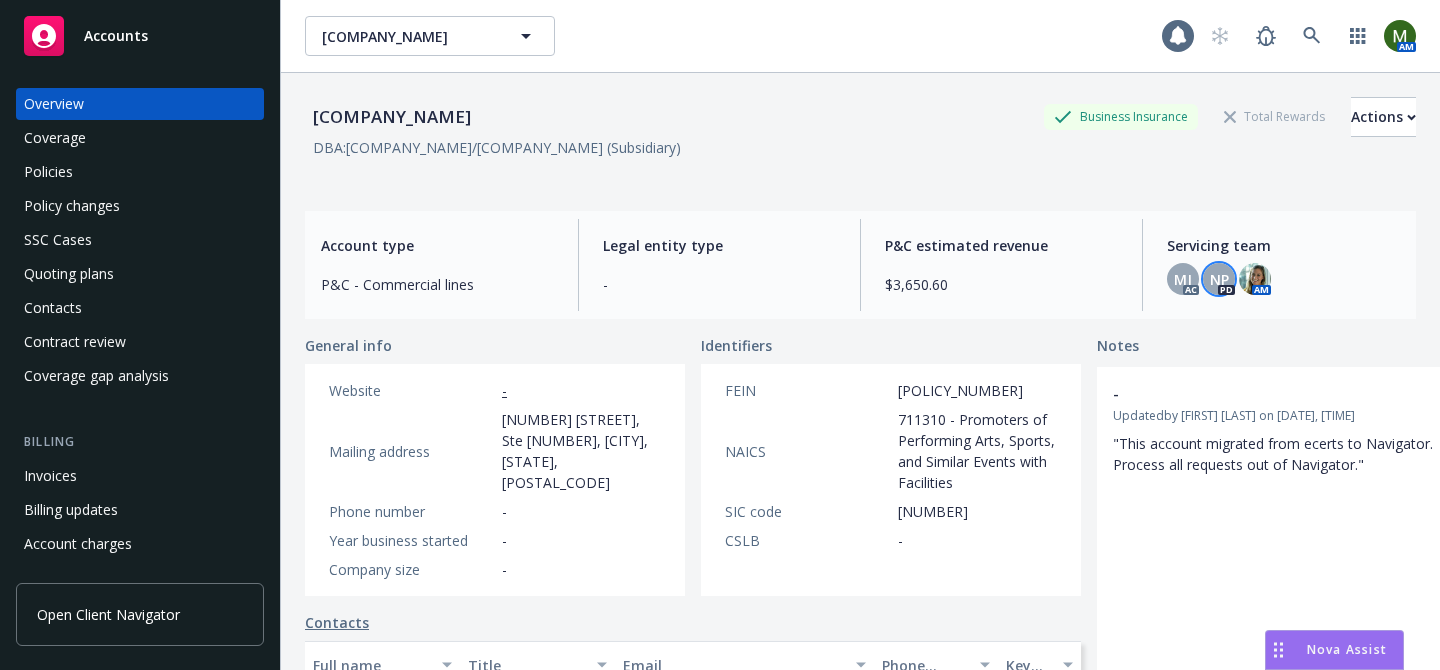 click on "NP" at bounding box center [1219, 279] 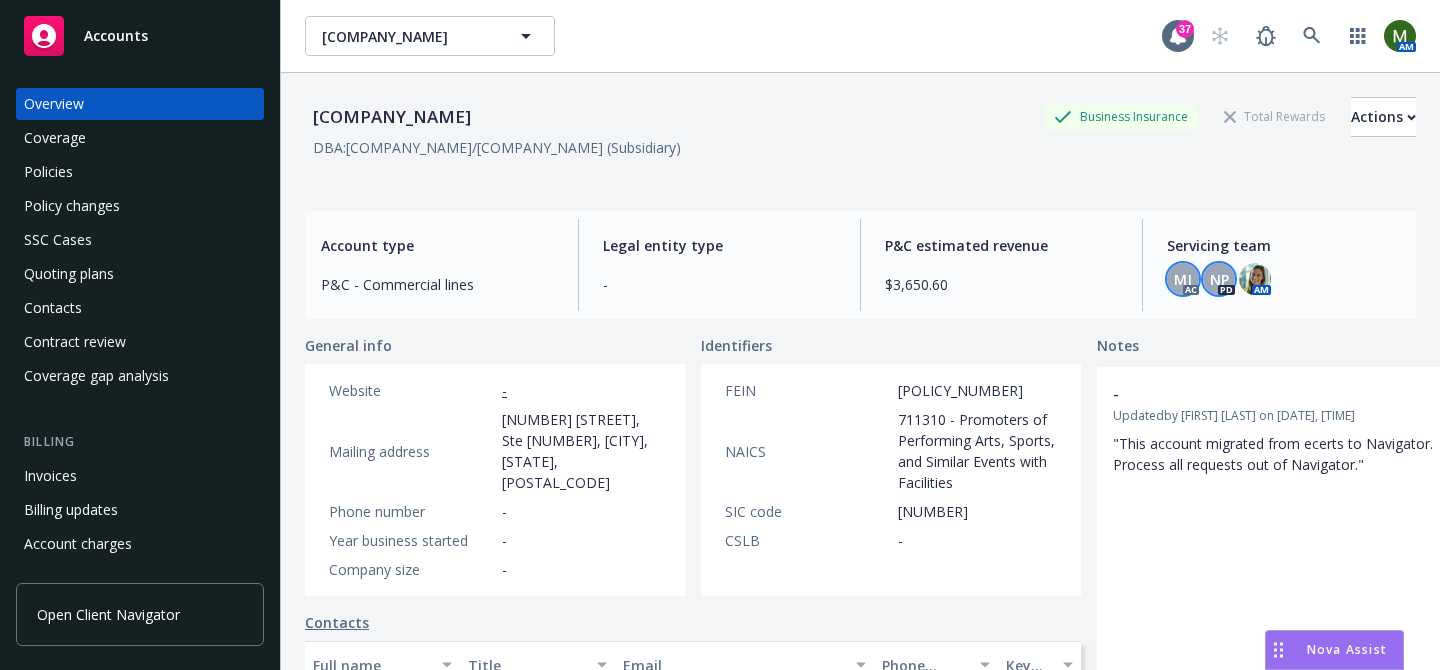 click on "MJ" at bounding box center (1183, 279) 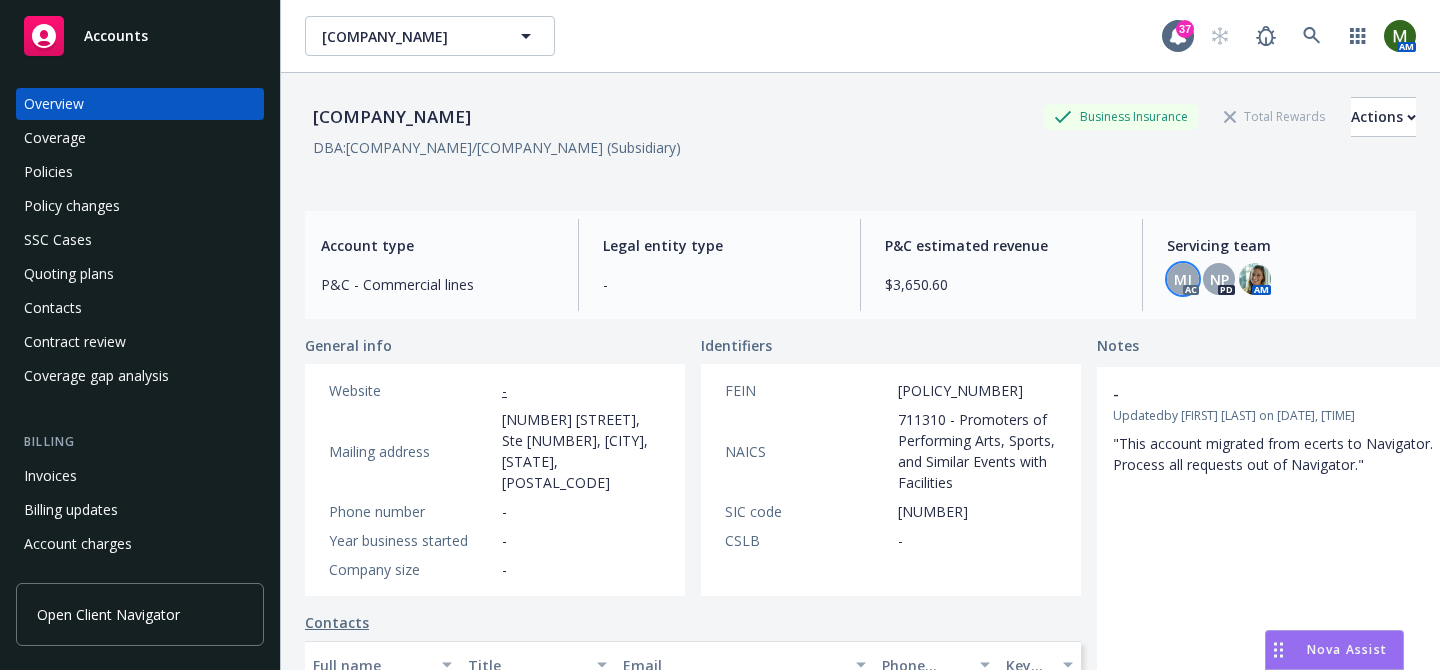 click on "Policies" at bounding box center (140, 172) 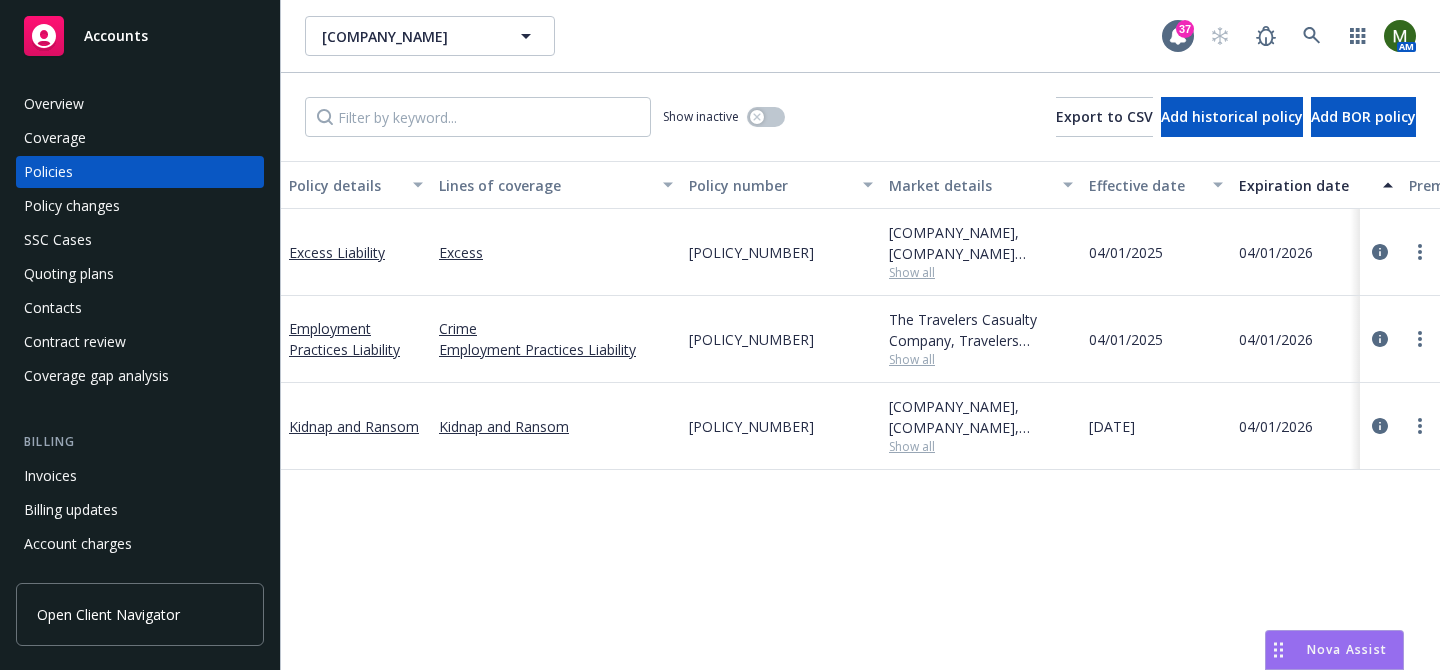 click on "Kidnap and Ransom" at bounding box center [356, 426] 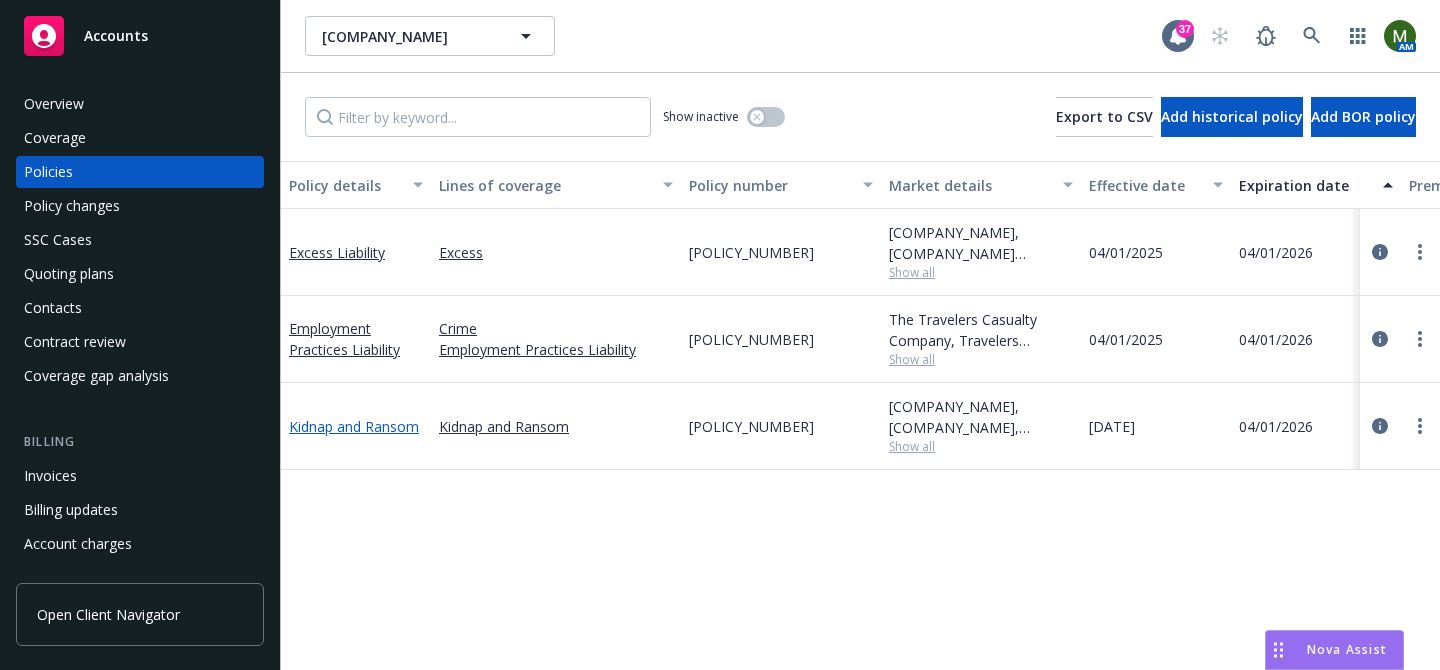 click on "Kidnap and Ransom" at bounding box center [354, 426] 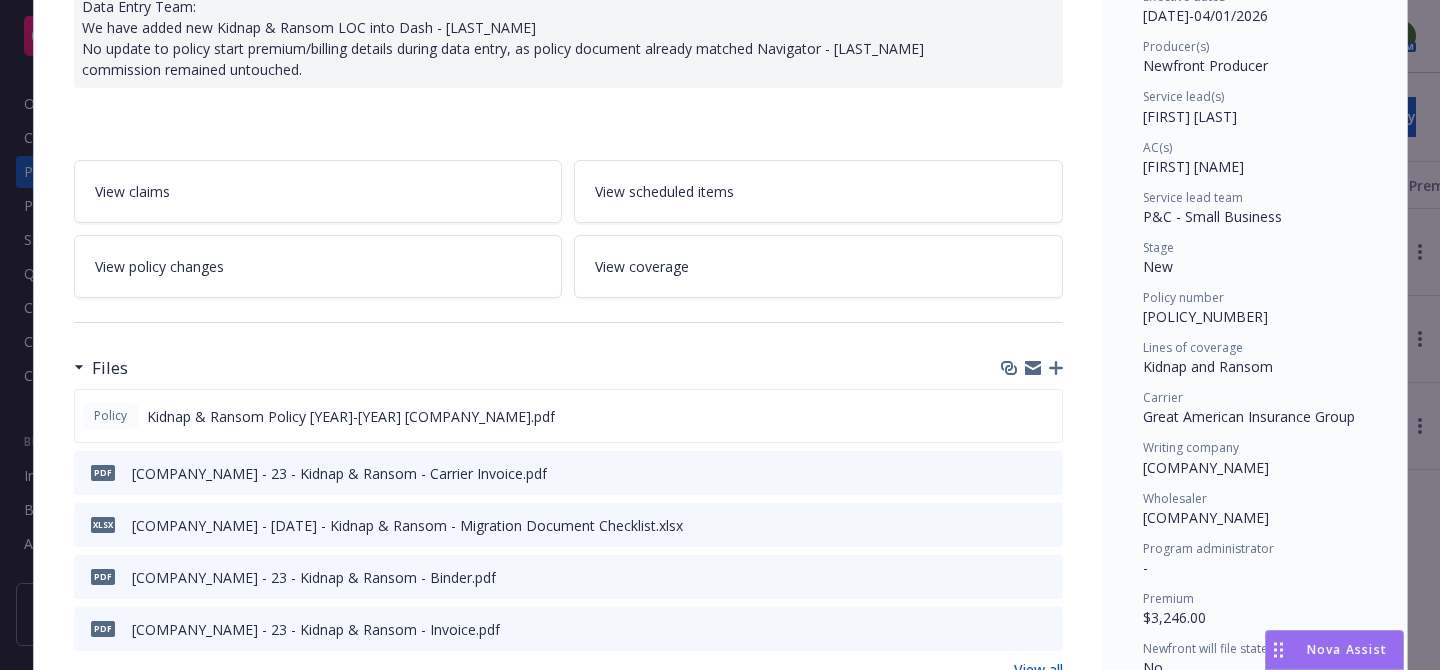 scroll, scrollTop: 254, scrollLeft: 0, axis: vertical 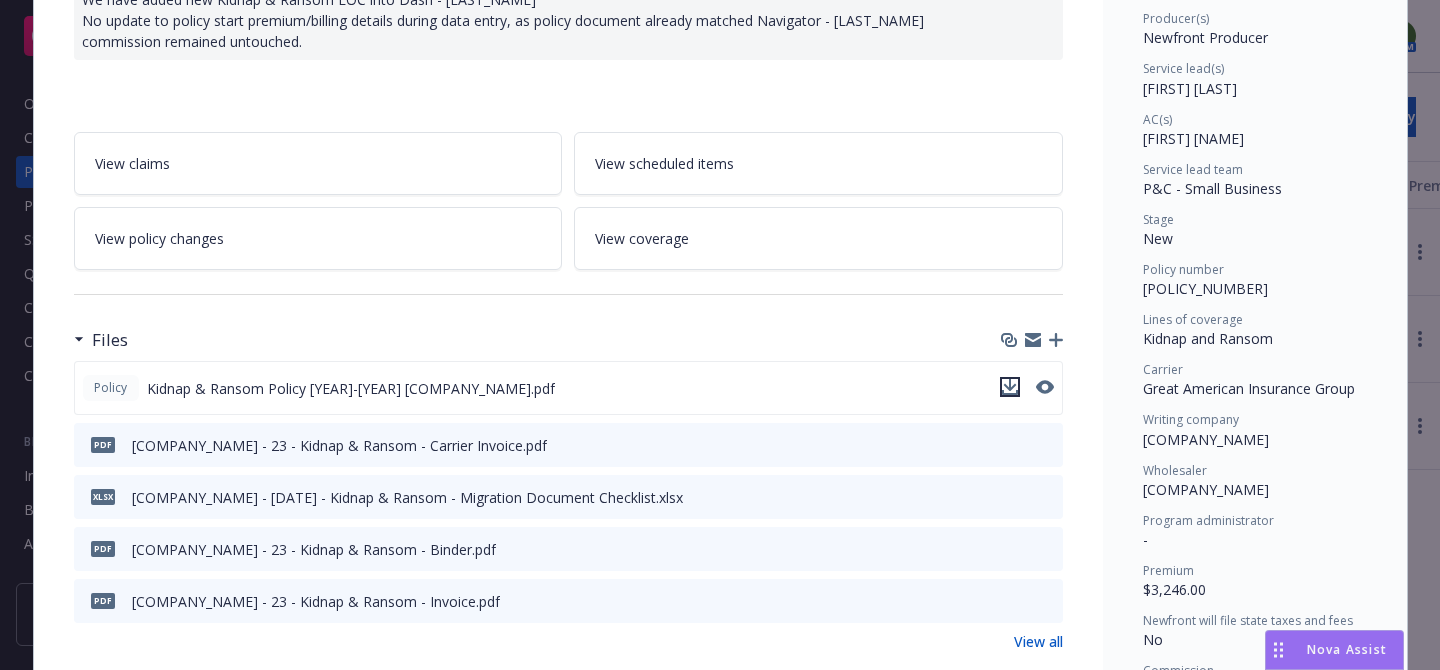 click 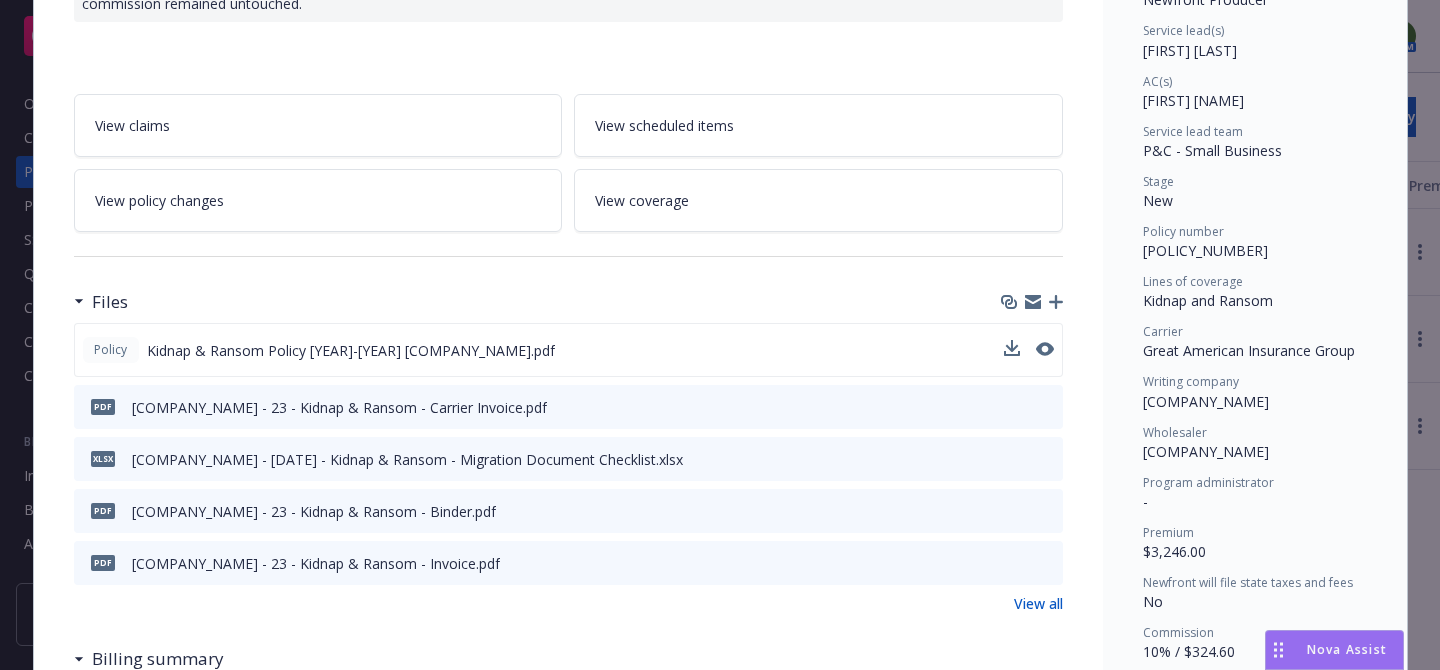 scroll, scrollTop: 296, scrollLeft: 0, axis: vertical 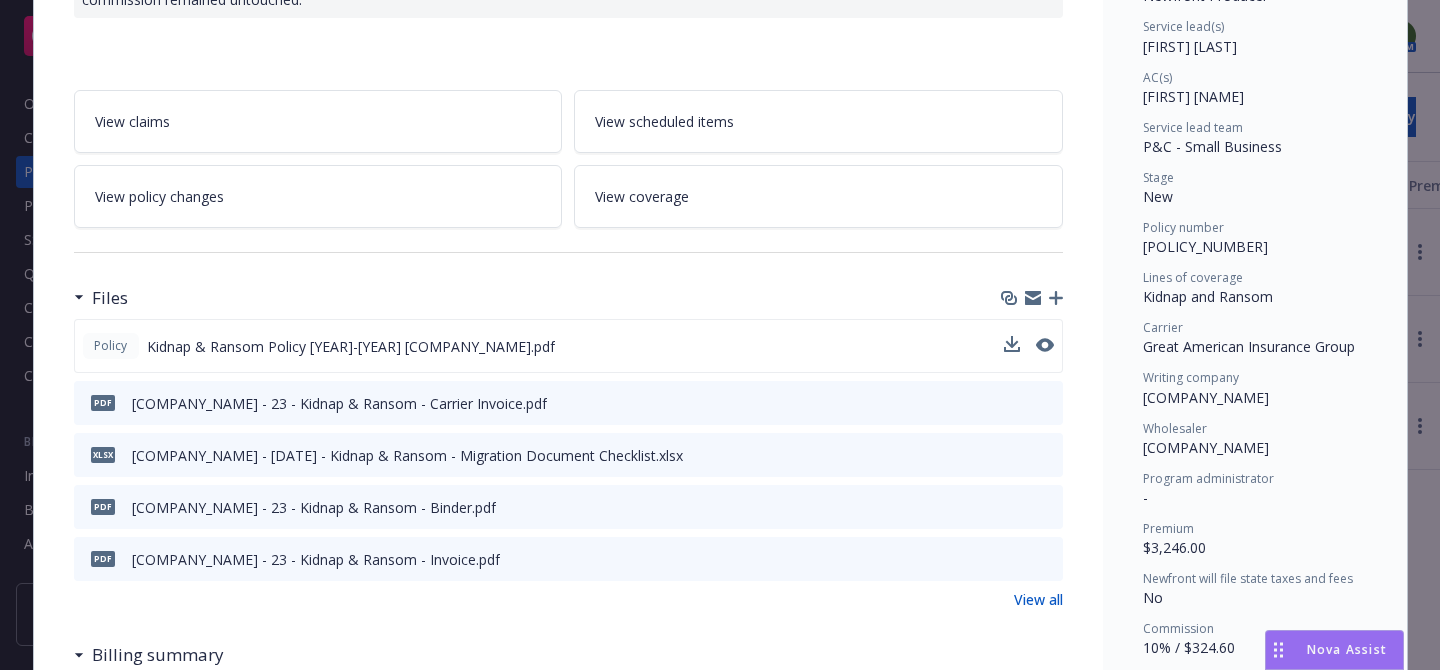 click 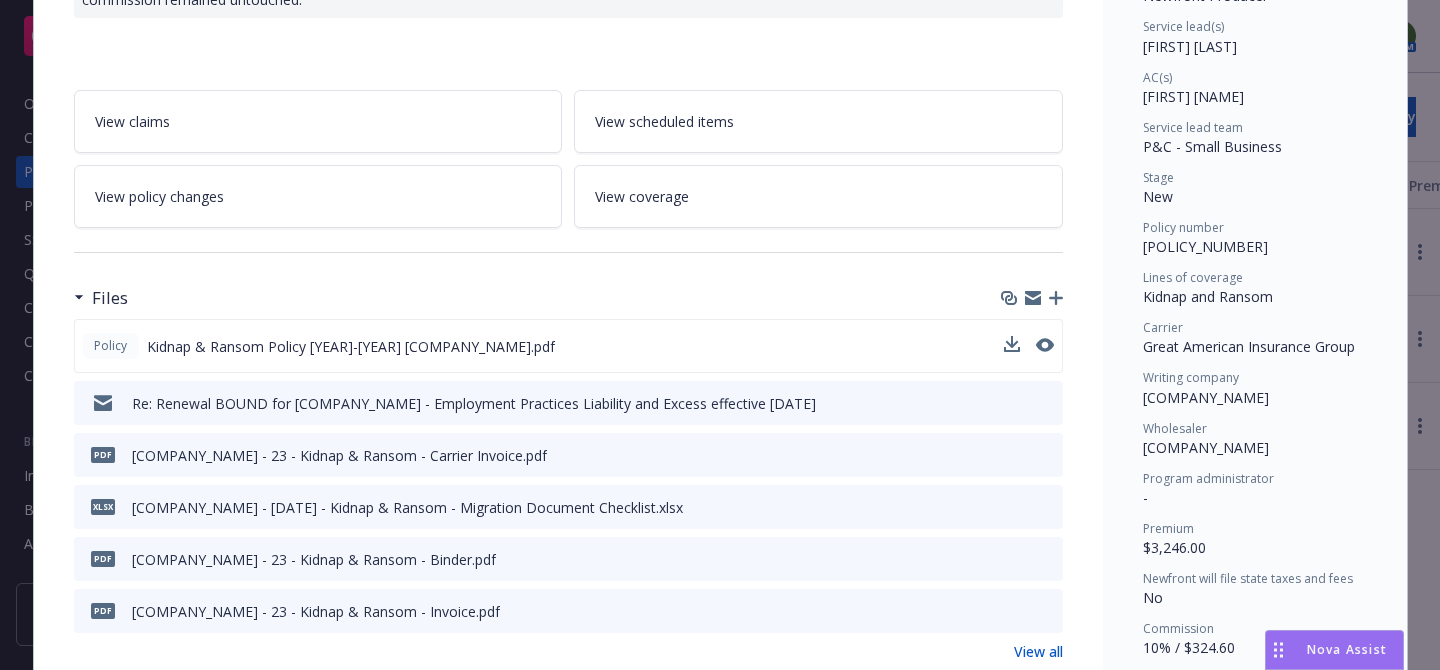 scroll, scrollTop: 0, scrollLeft: 0, axis: both 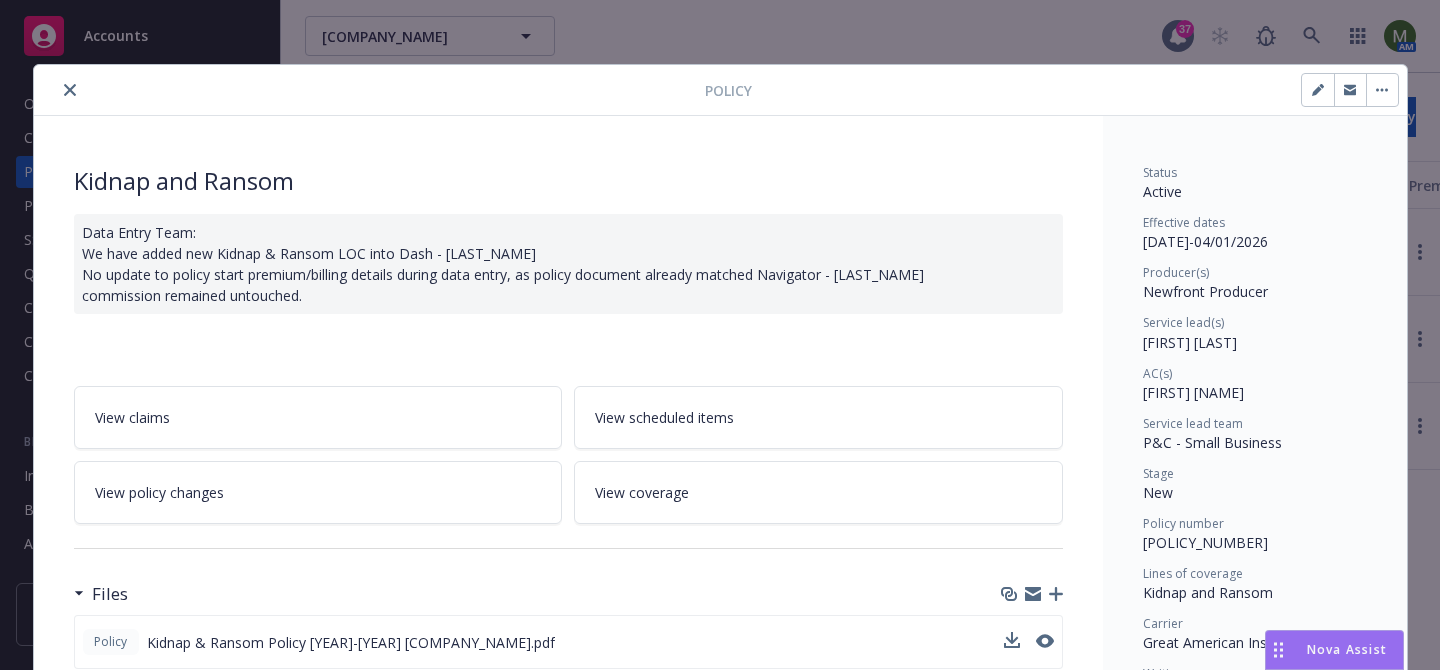 click 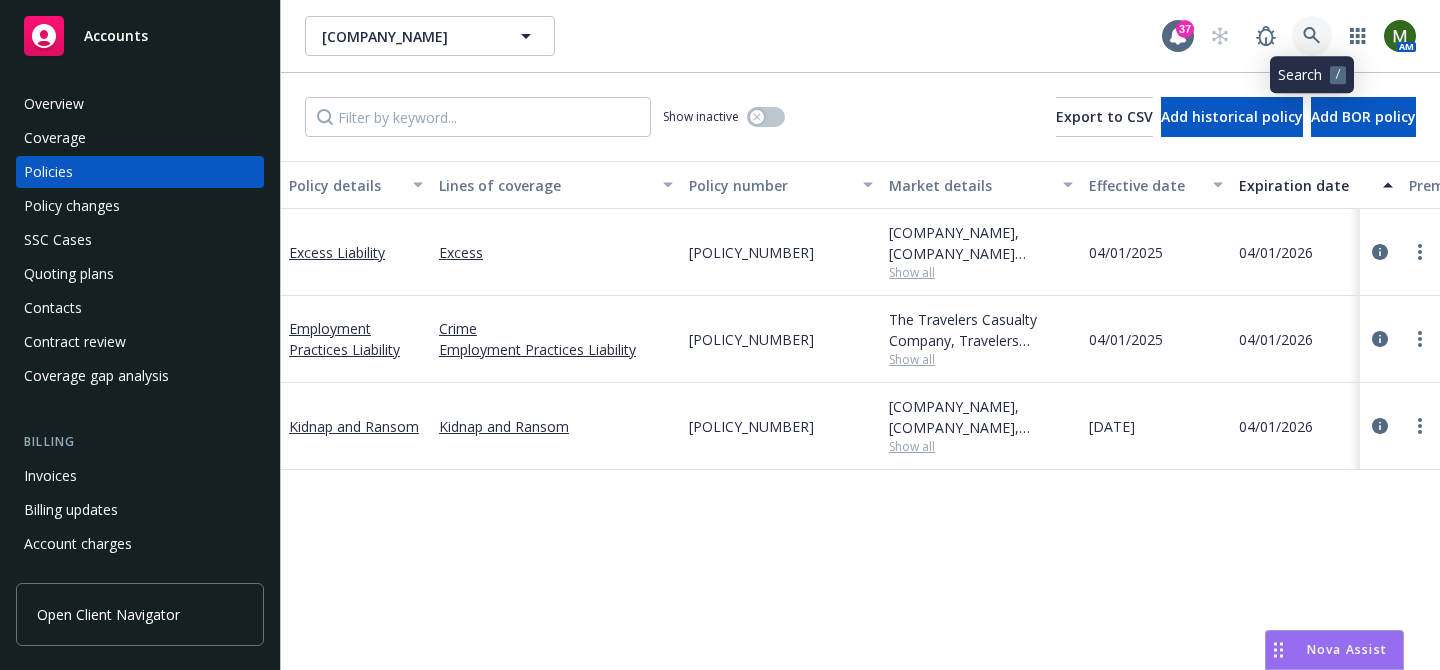 click 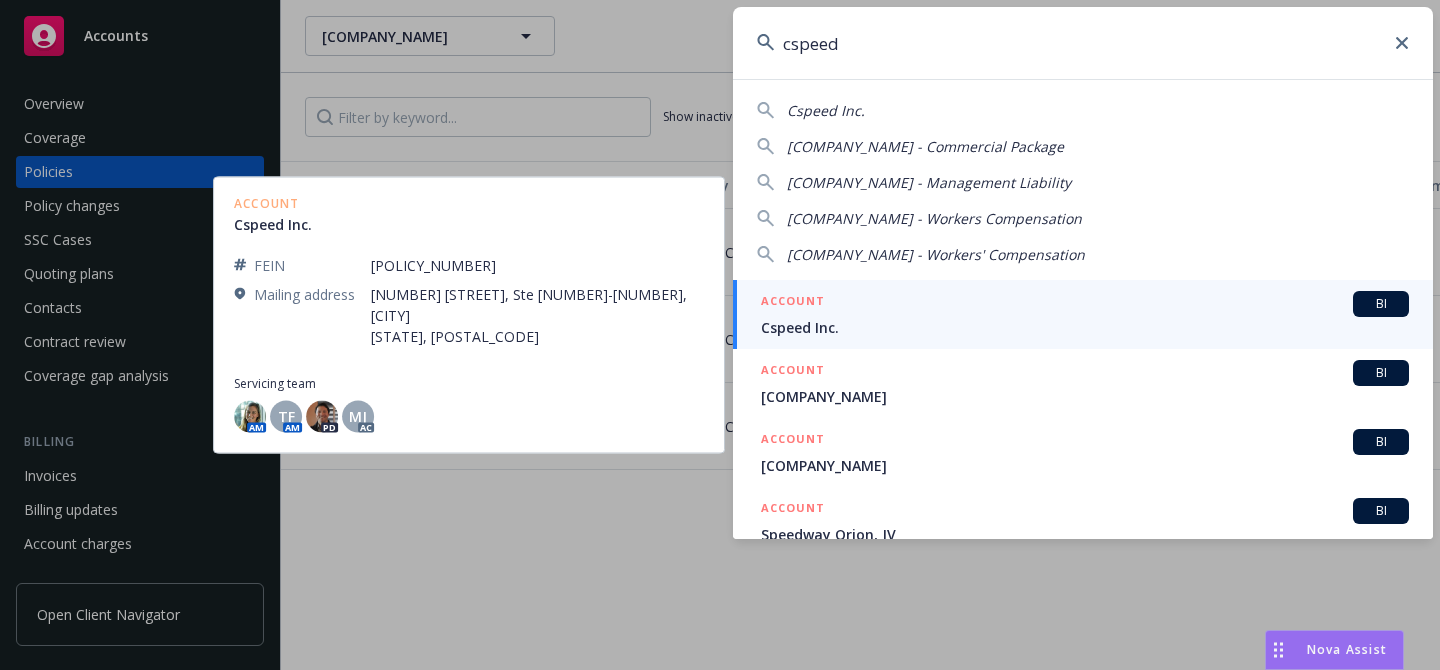 type on "cspeed" 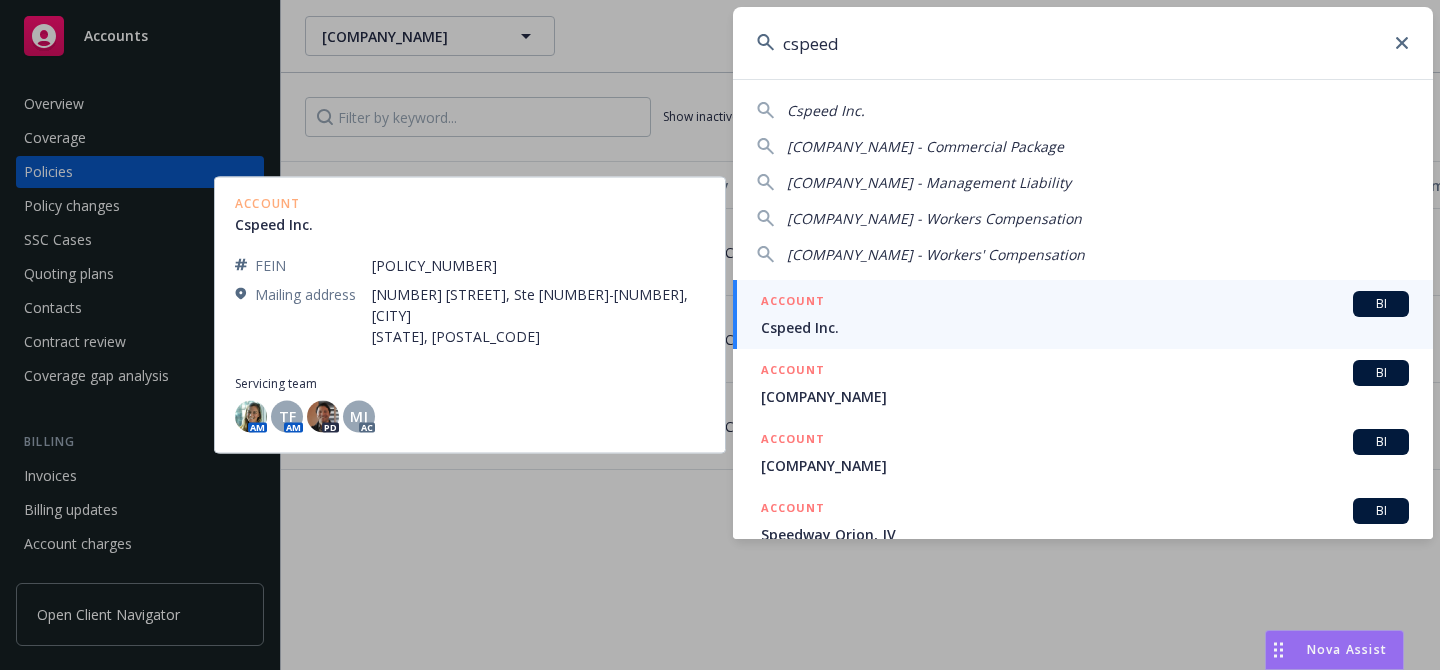 click on "ACCOUNT BI" at bounding box center [1085, 304] 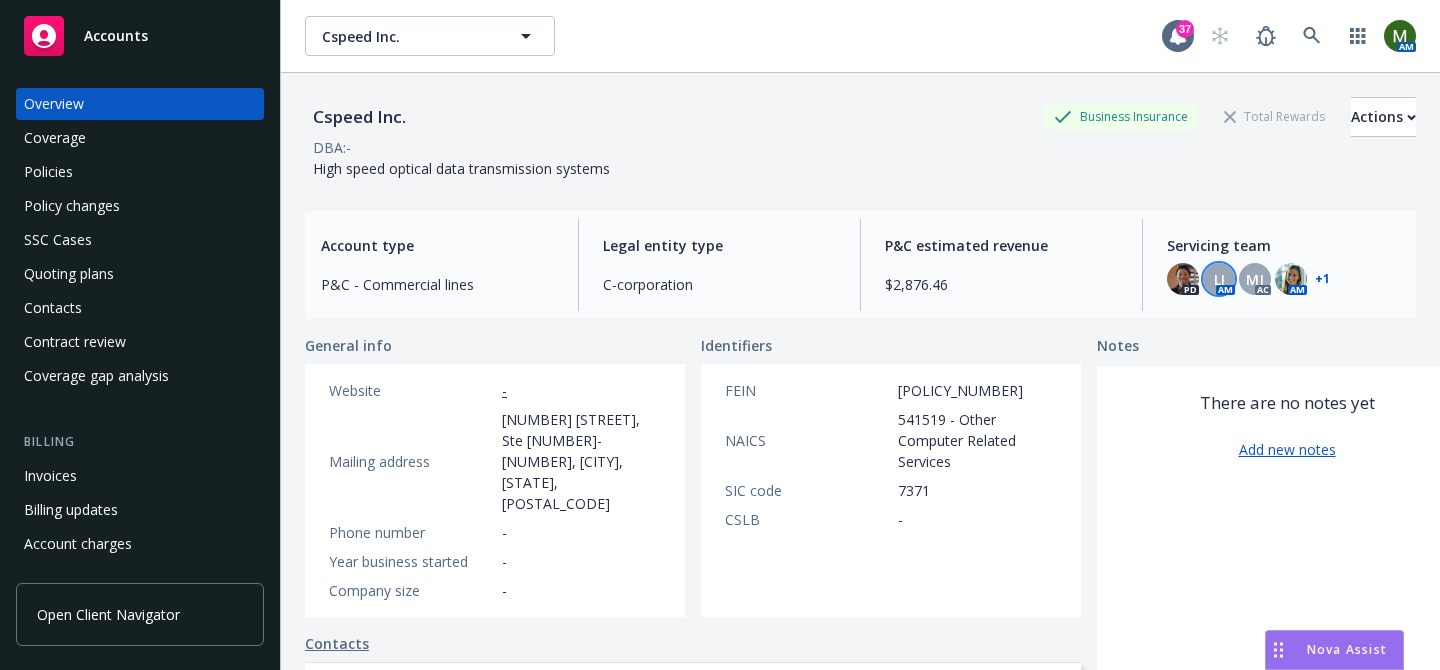 click on "LI" at bounding box center (1219, 279) 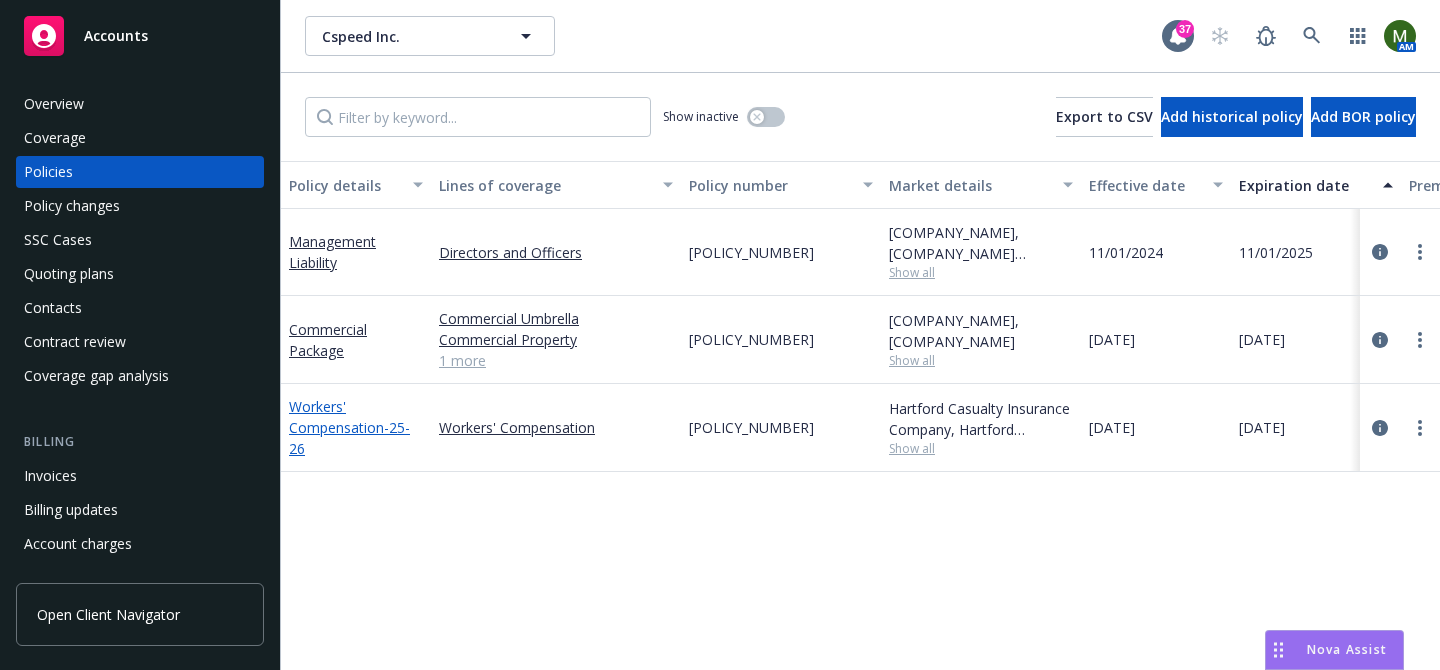 click on "Workers' Compensation  -  25-26" at bounding box center [349, 427] 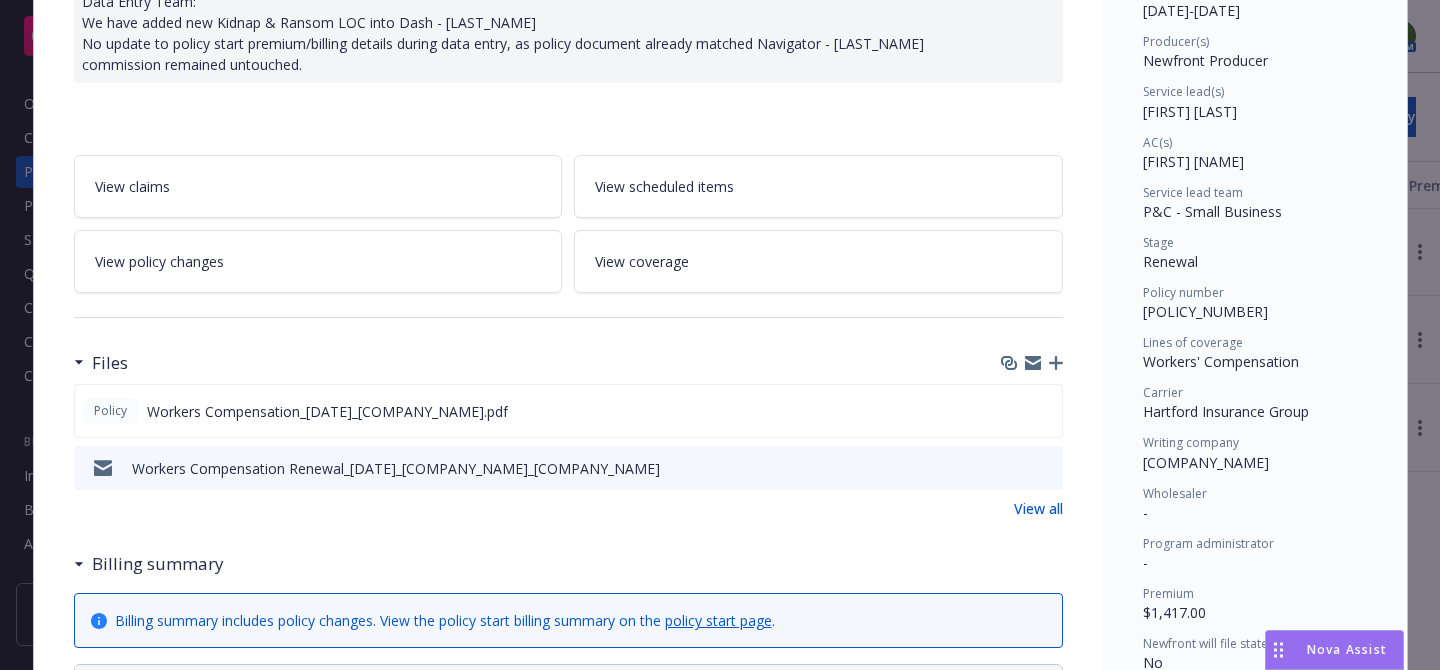 scroll, scrollTop: 254, scrollLeft: 0, axis: vertical 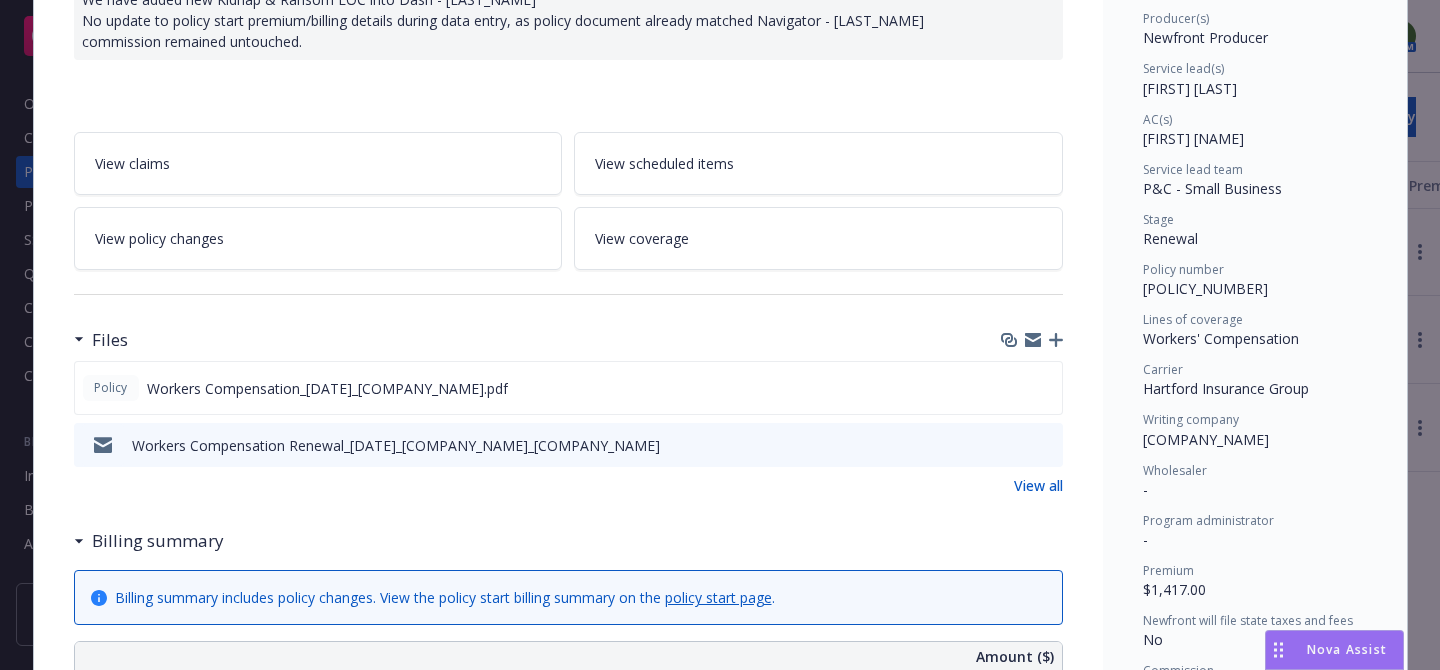 click 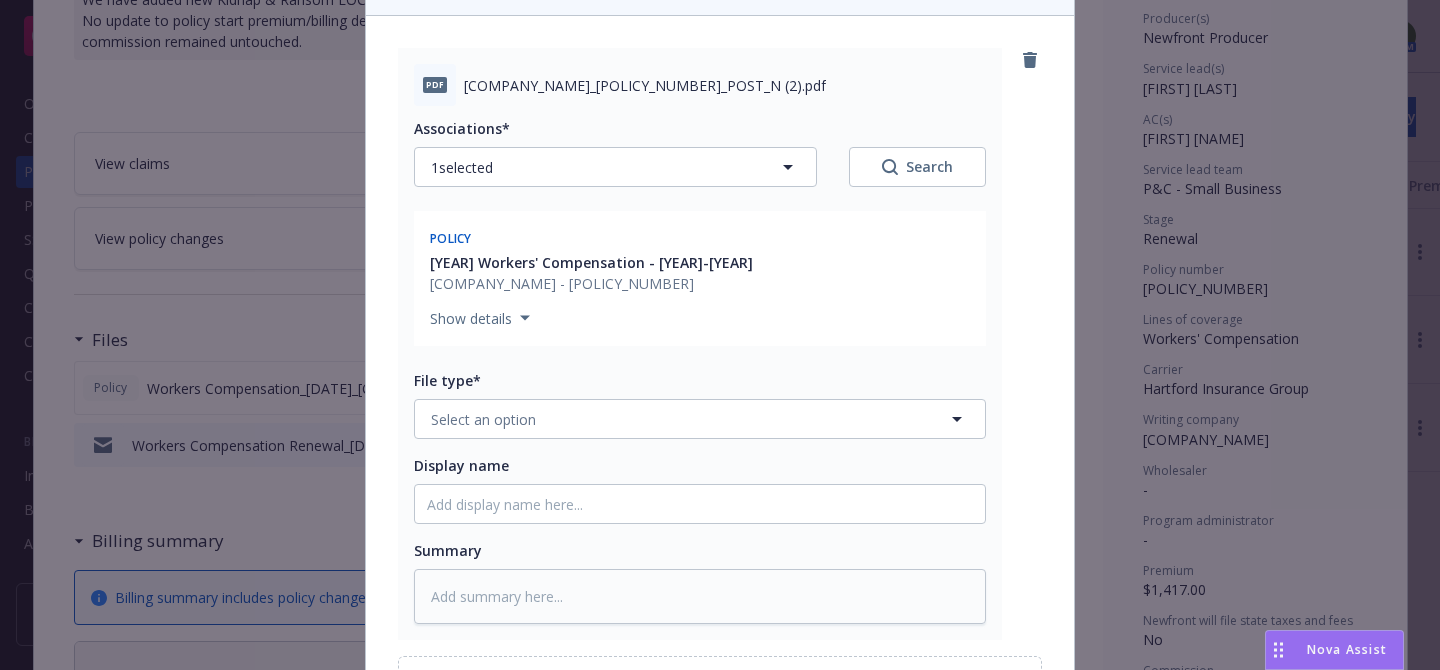 scroll, scrollTop: 211, scrollLeft: 0, axis: vertical 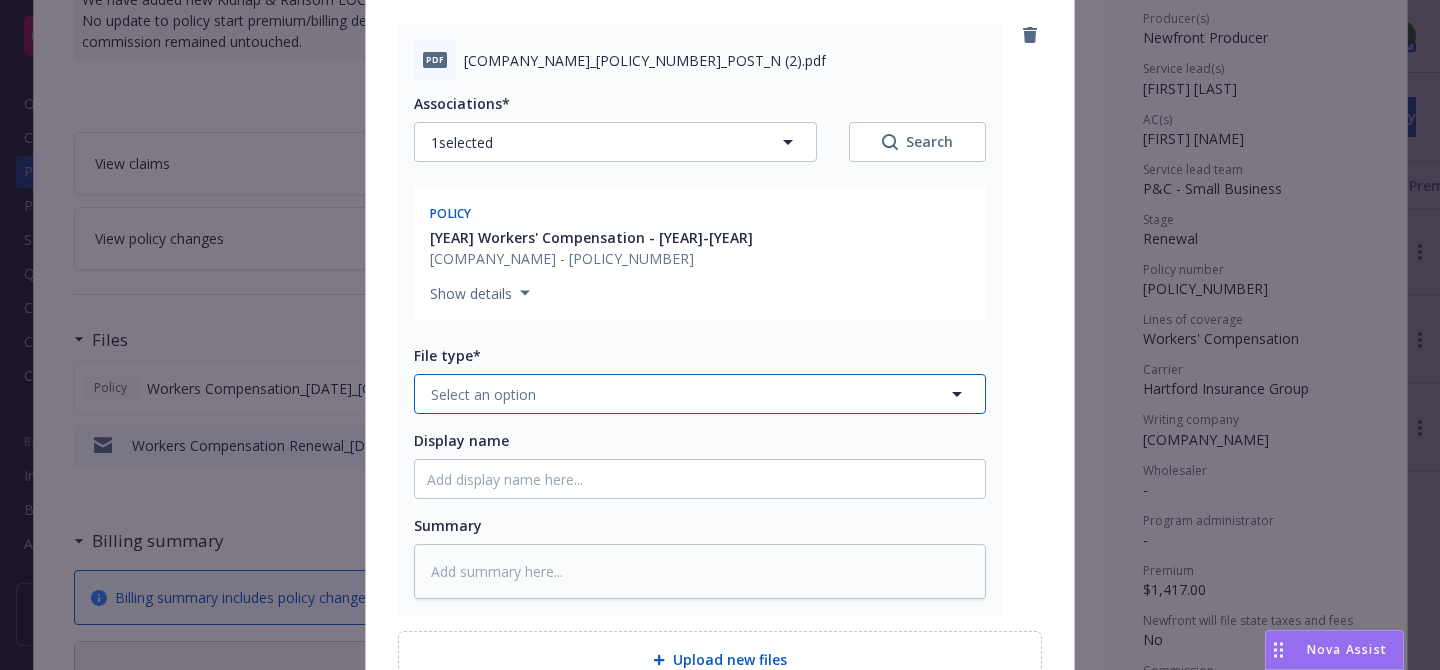drag, startPoint x: 747, startPoint y: 378, endPoint x: 747, endPoint y: 367, distance: 11 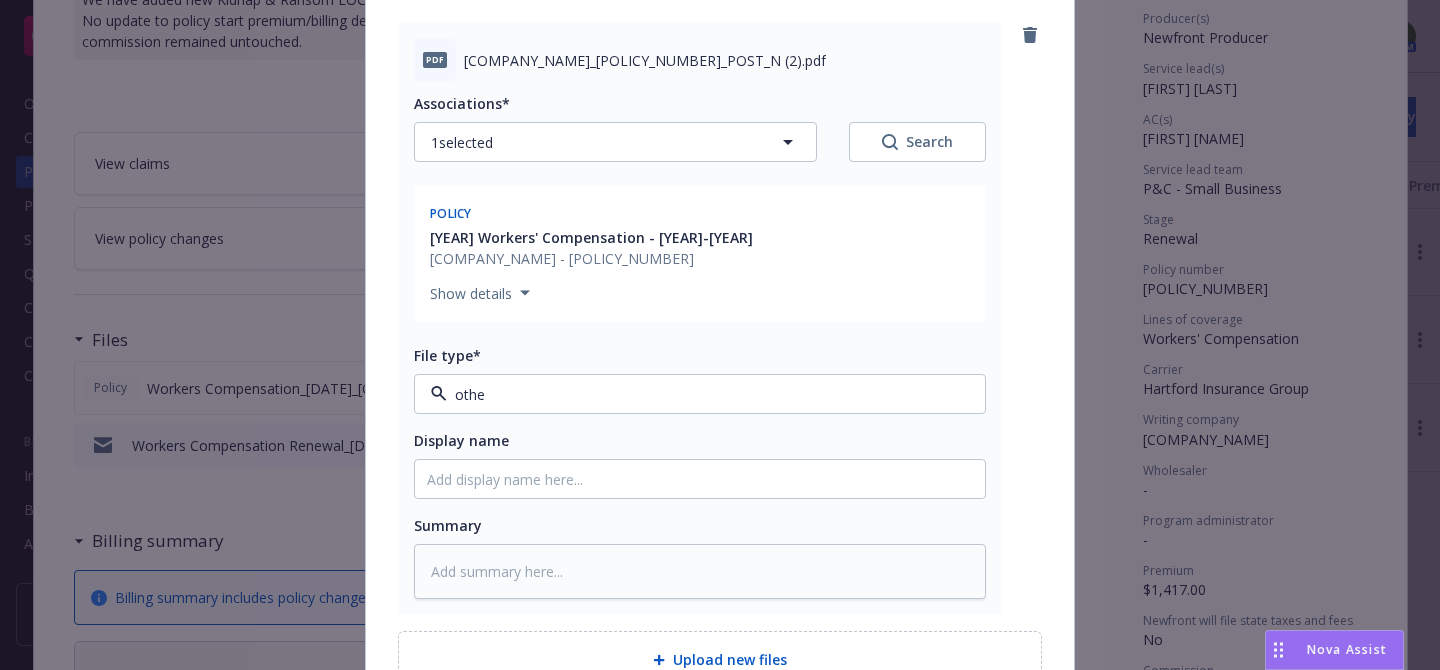 type on "other" 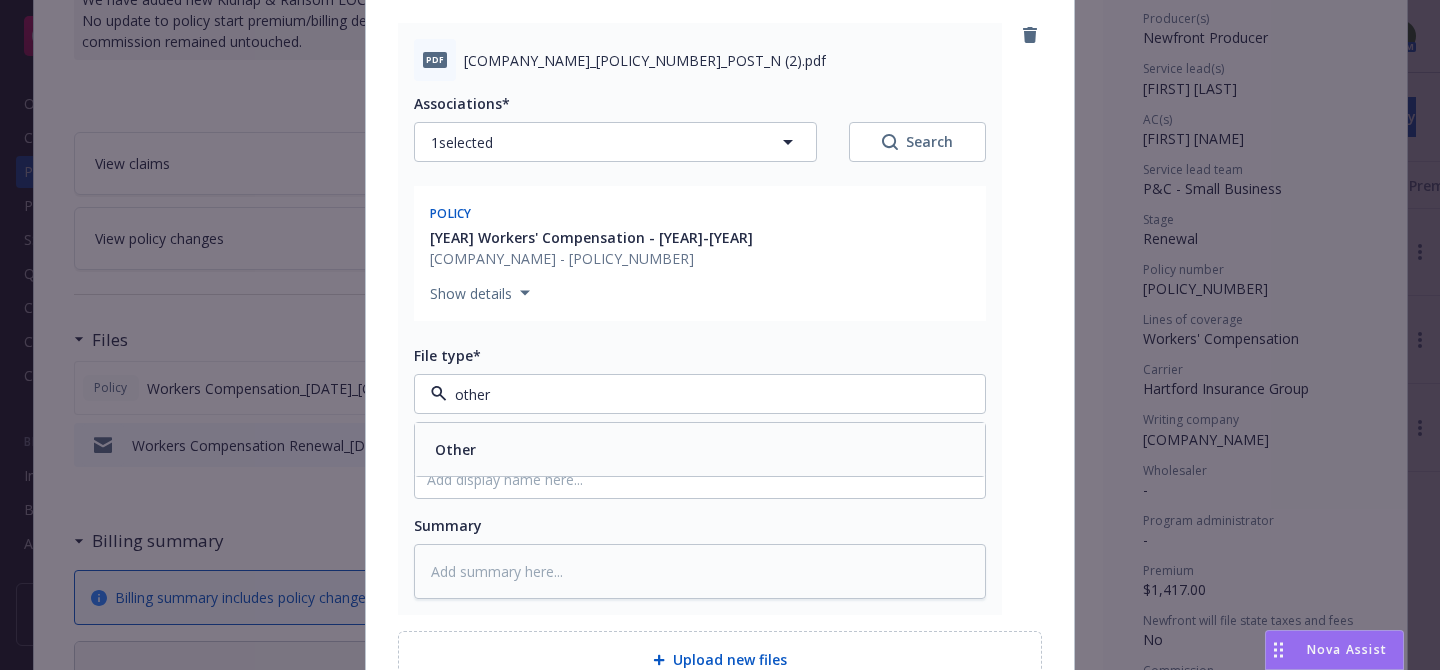 click on "Other" at bounding box center [700, 449] 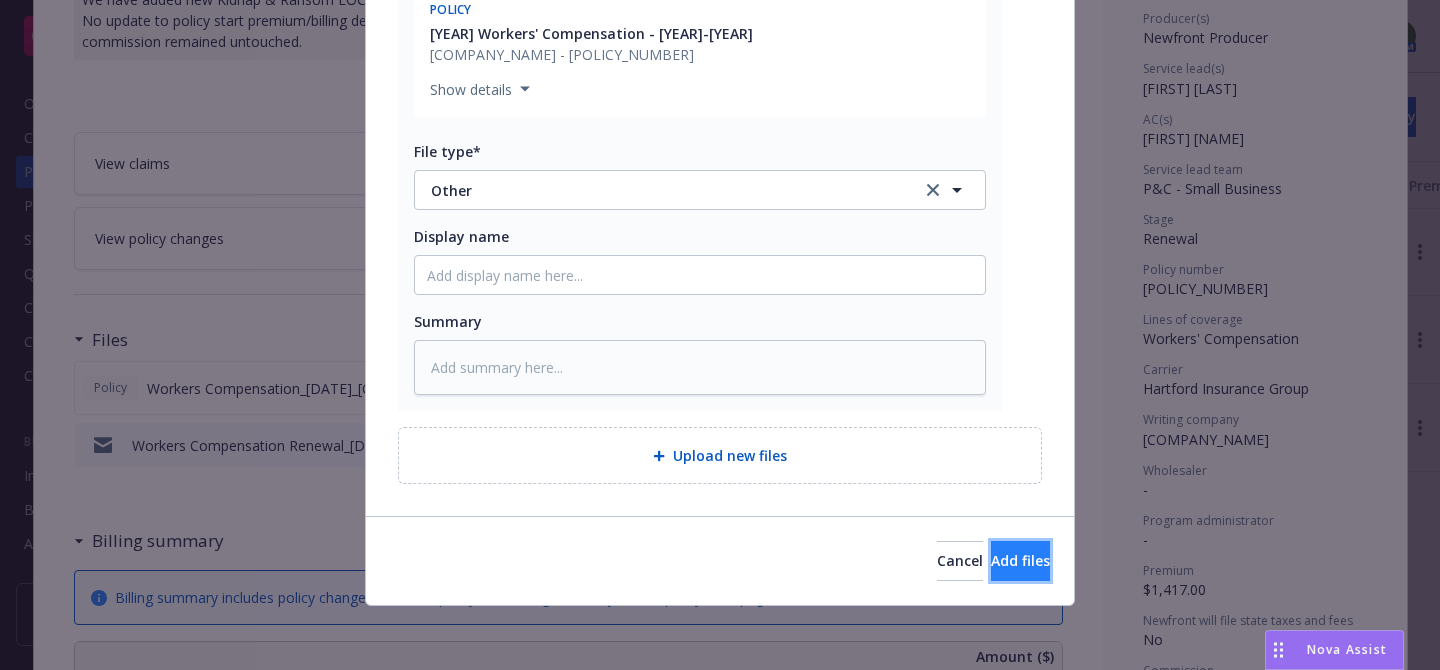 click on "Add files" at bounding box center [1020, 561] 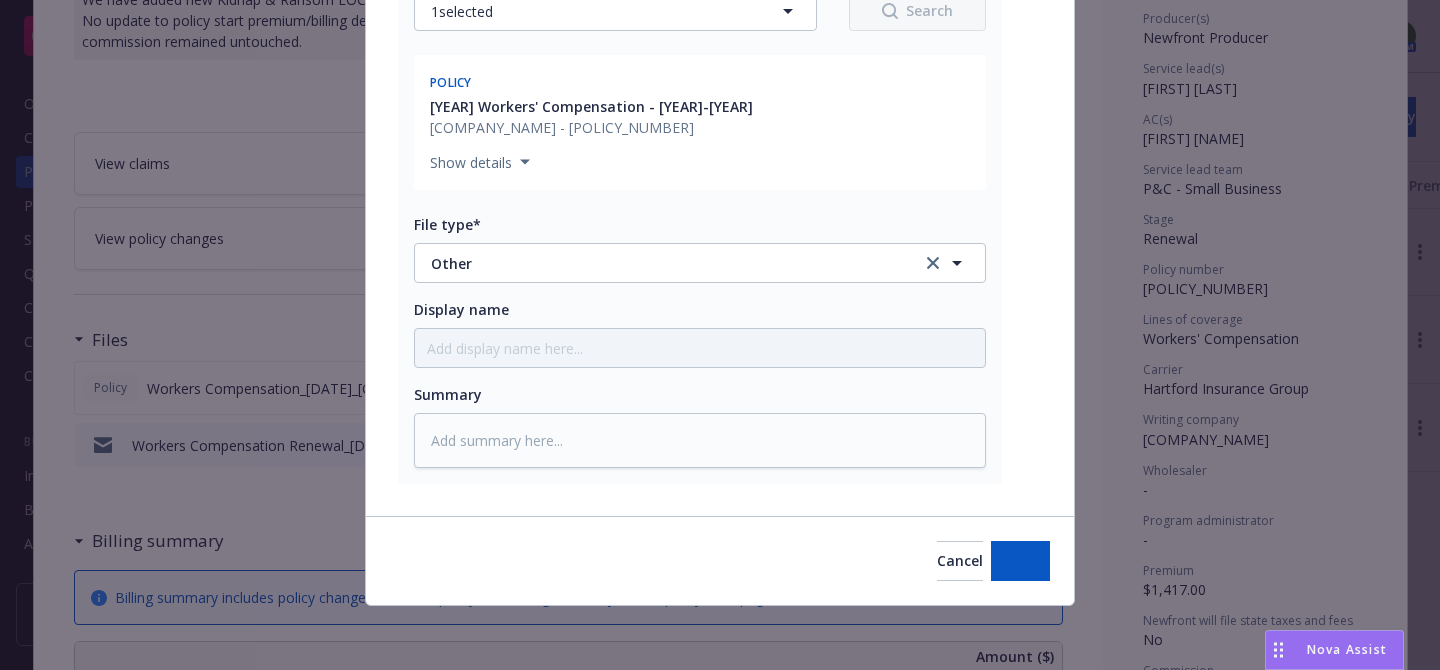 scroll, scrollTop: 342, scrollLeft: 0, axis: vertical 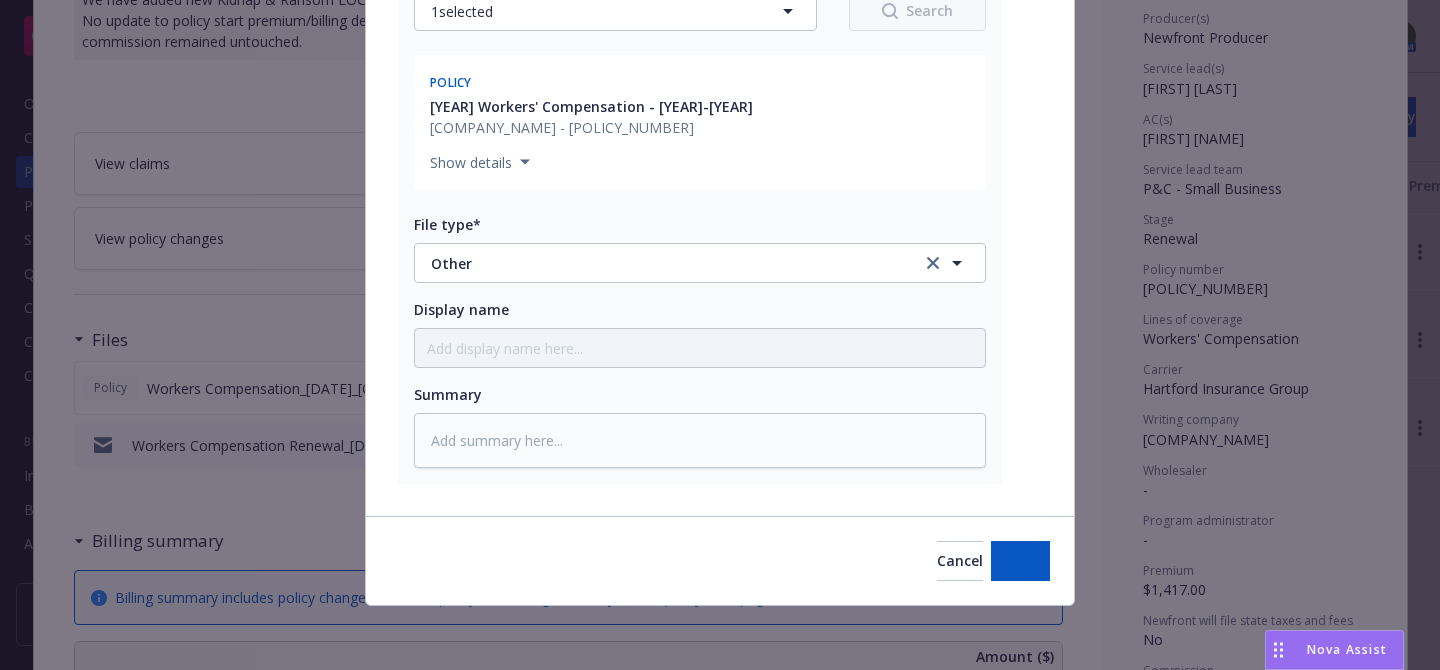 type on "x" 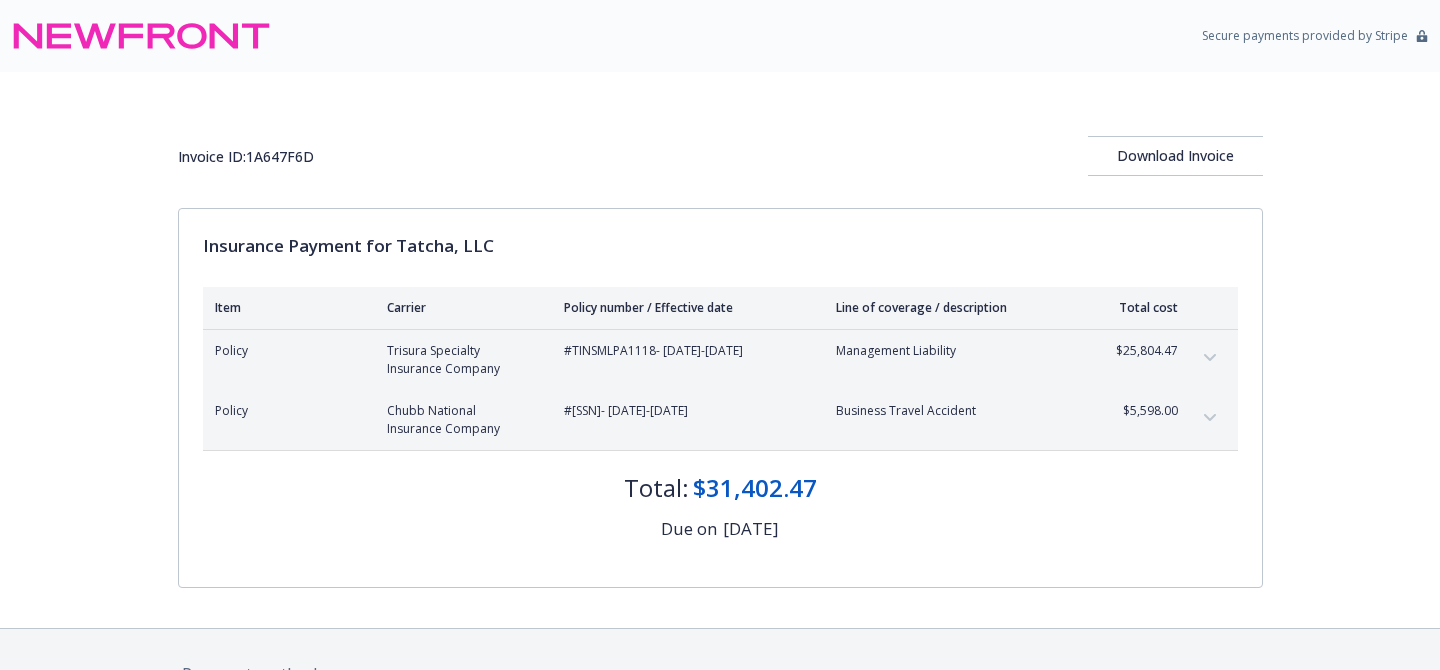 scroll, scrollTop: 0, scrollLeft: 0, axis: both 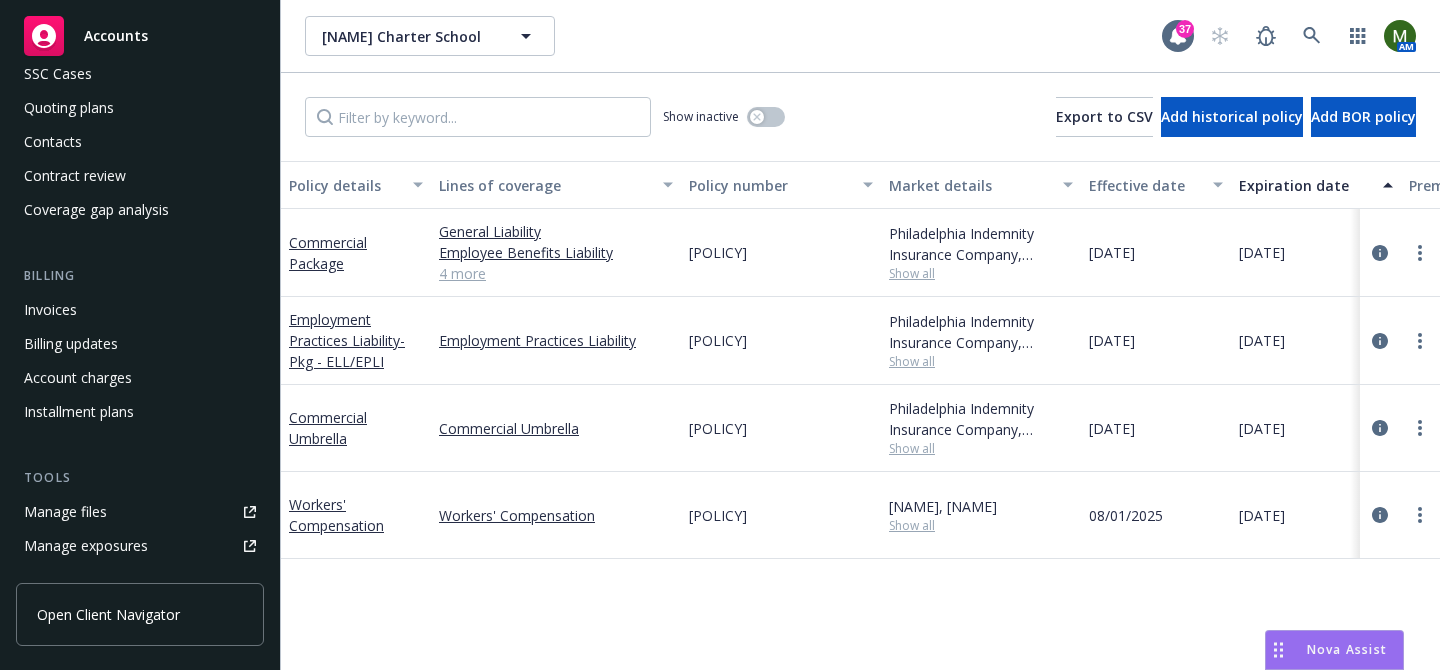 click on "Manage files" at bounding box center [140, 512] 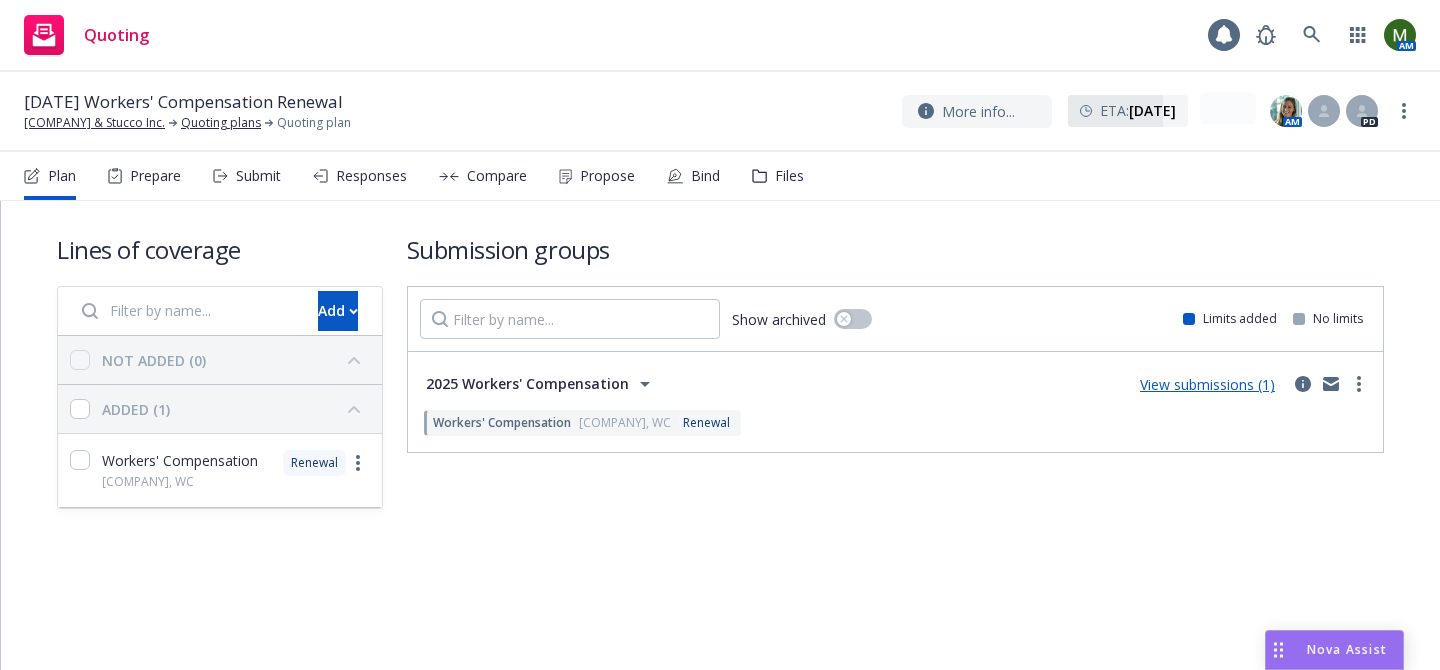 scroll, scrollTop: 0, scrollLeft: 0, axis: both 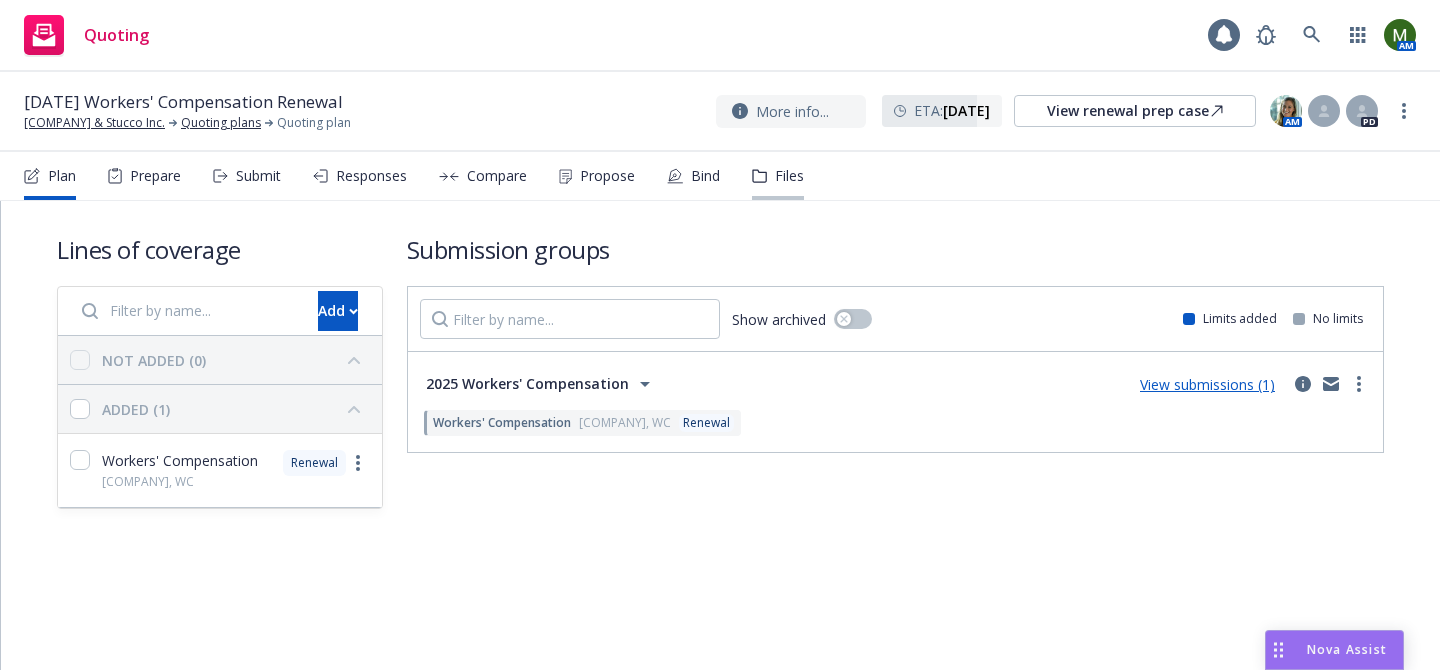click on "Files" at bounding box center (789, 176) 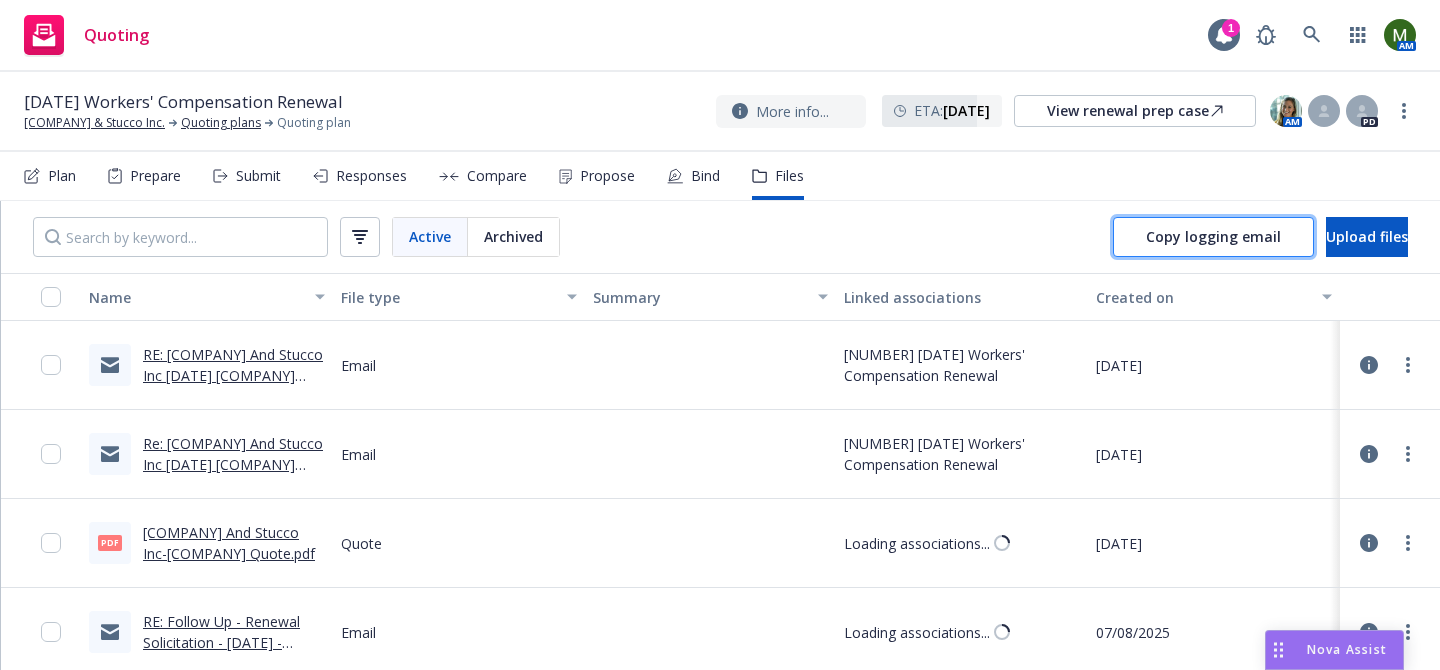 click on "Copy logging email" at bounding box center [1213, 236] 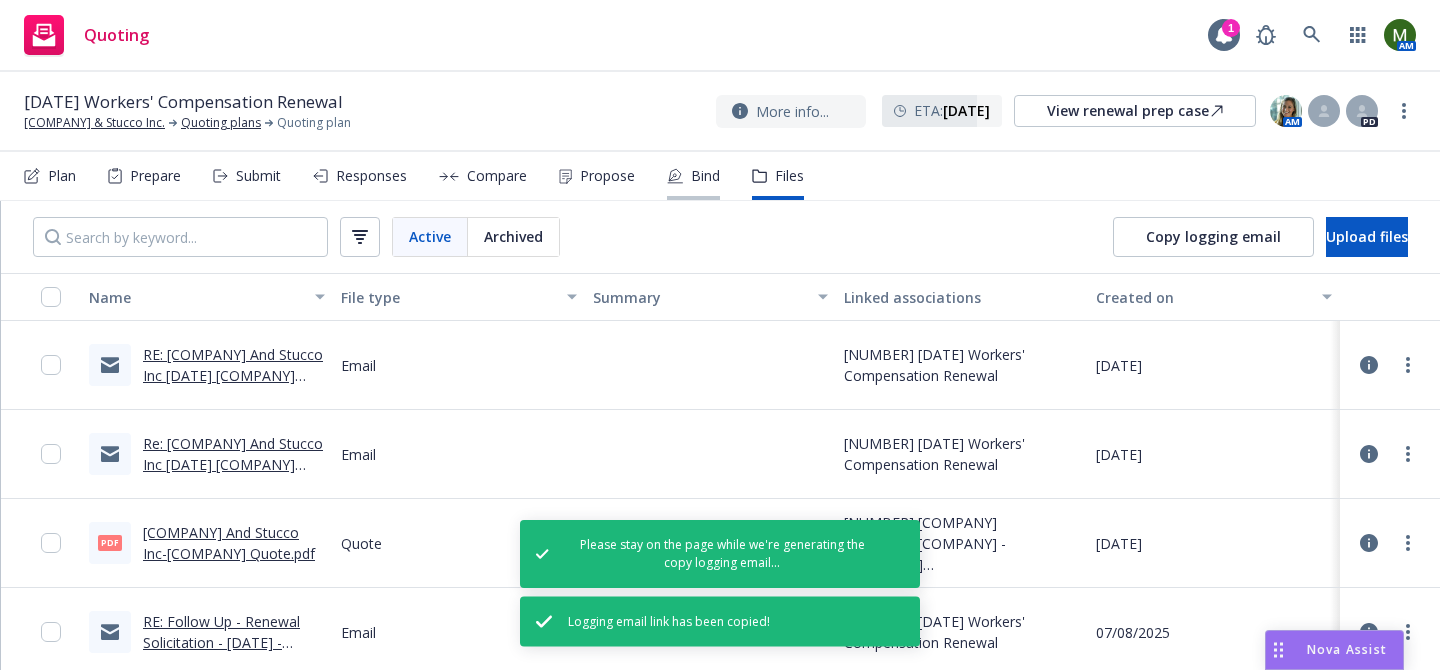 click on "Bind" at bounding box center [705, 176] 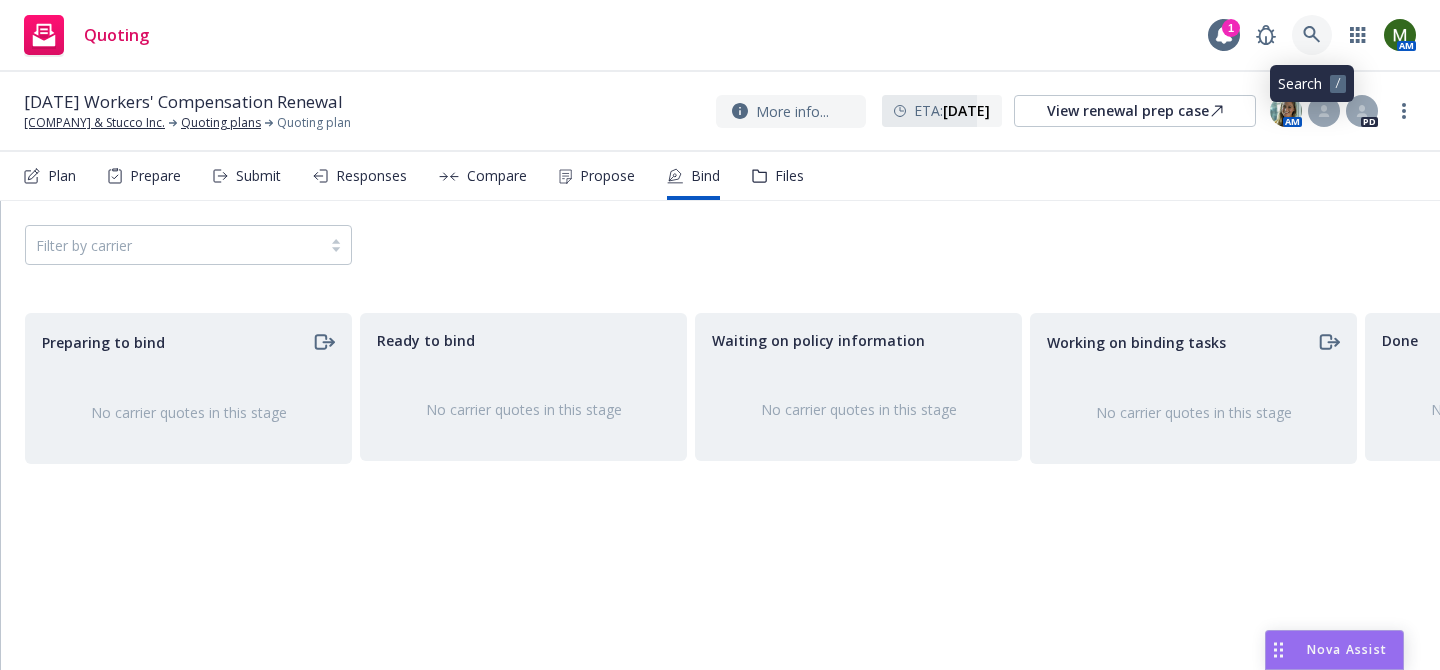 click 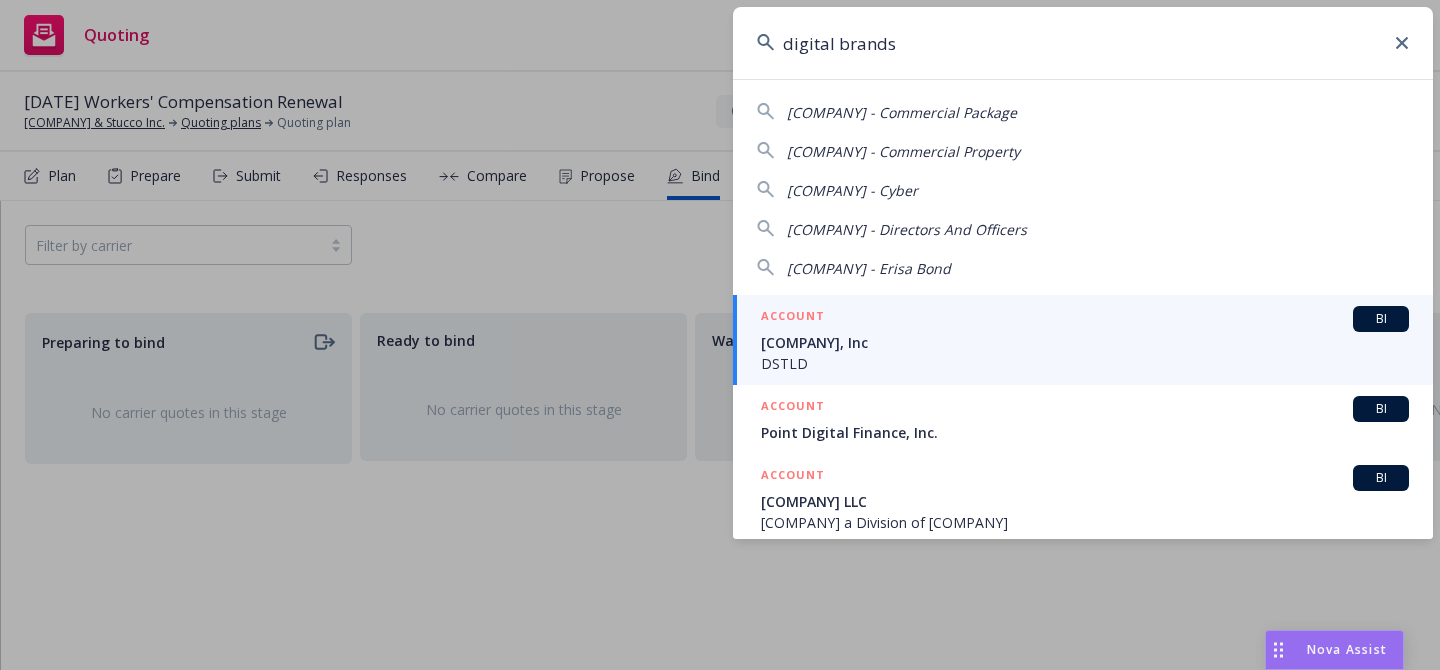 type on "digital brands" 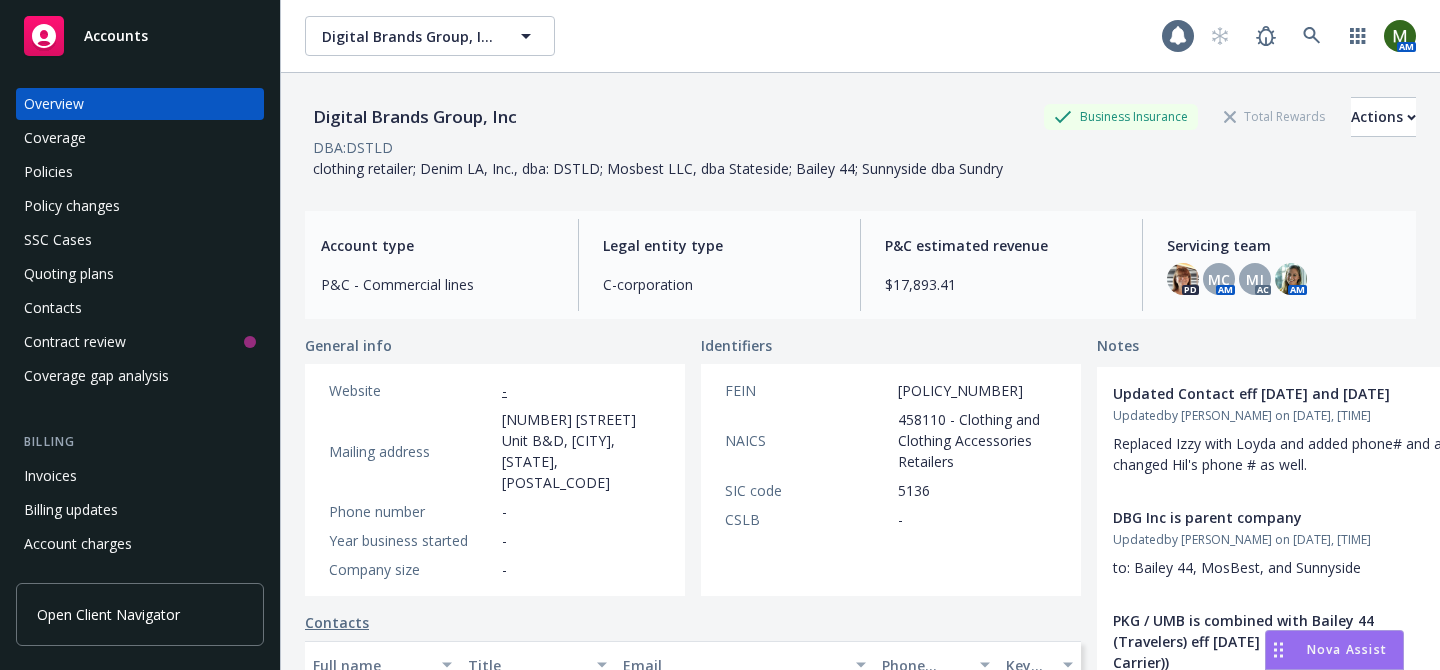 scroll, scrollTop: 0, scrollLeft: 0, axis: both 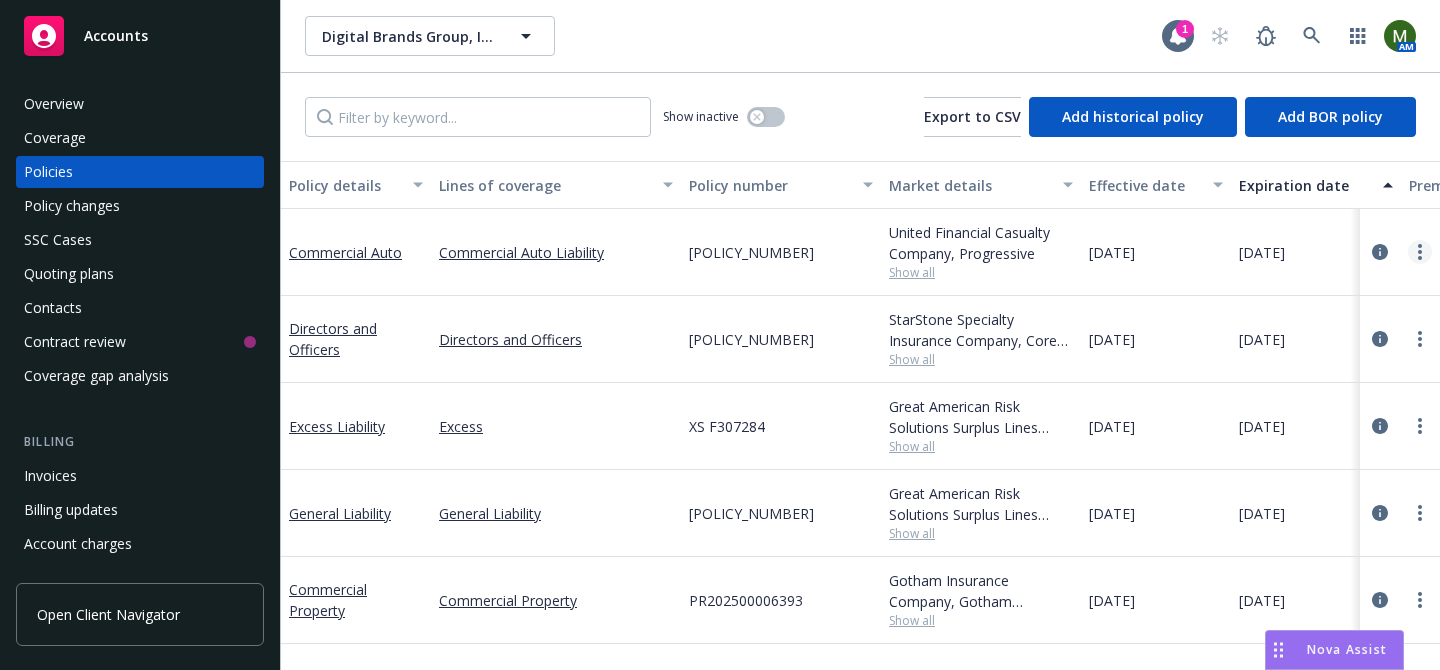 click at bounding box center [1420, 252] 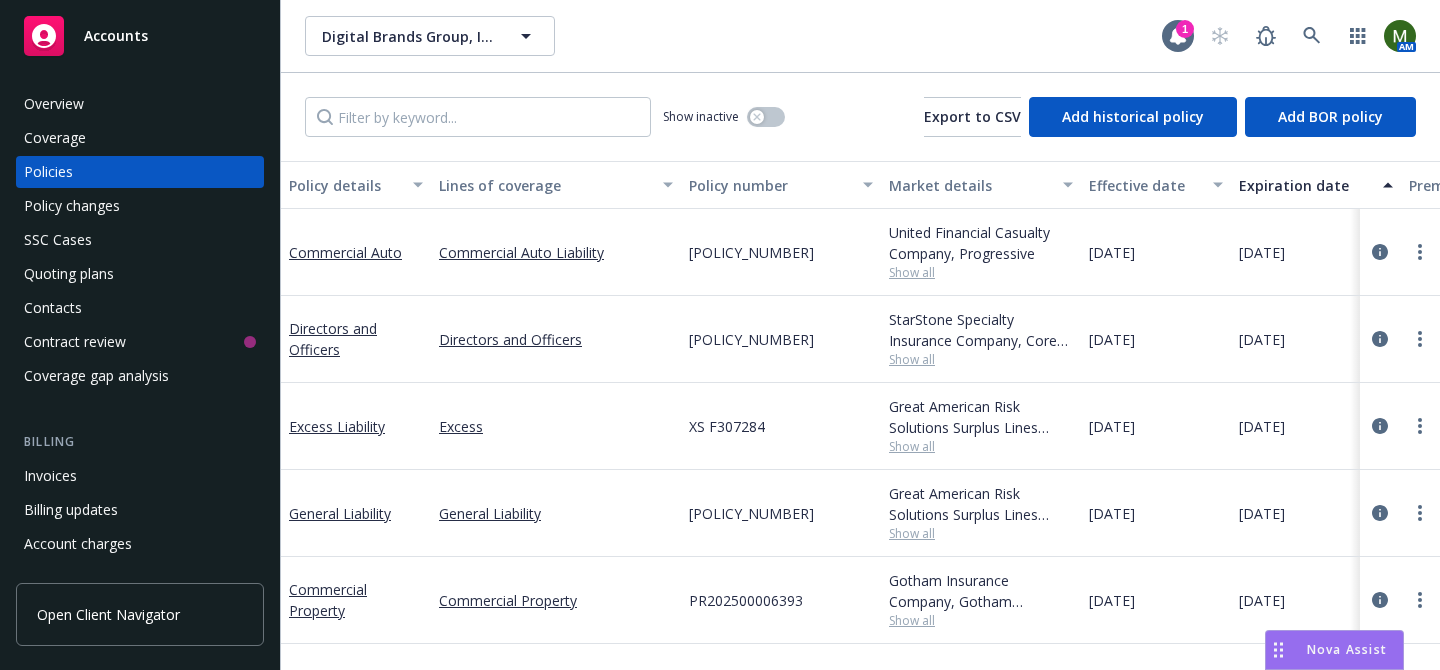 click on "XS F307284" at bounding box center (781, 426) 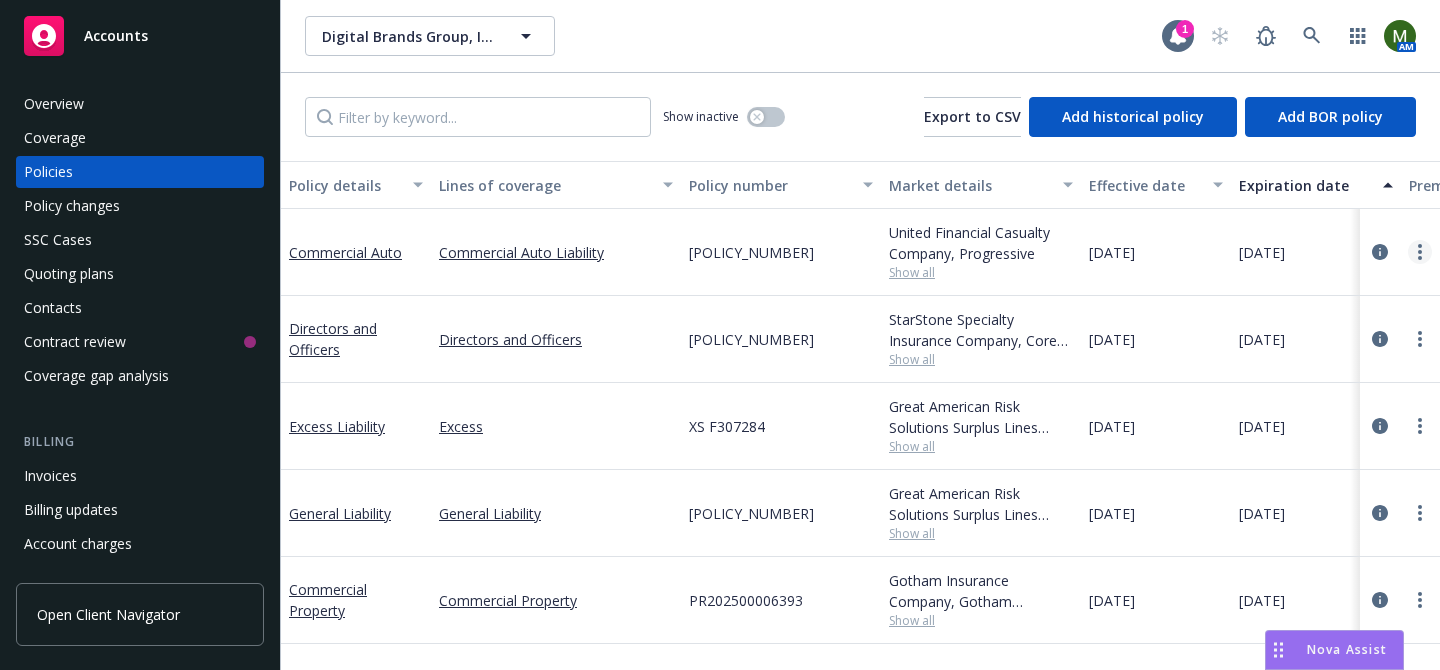 click at bounding box center (1420, 252) 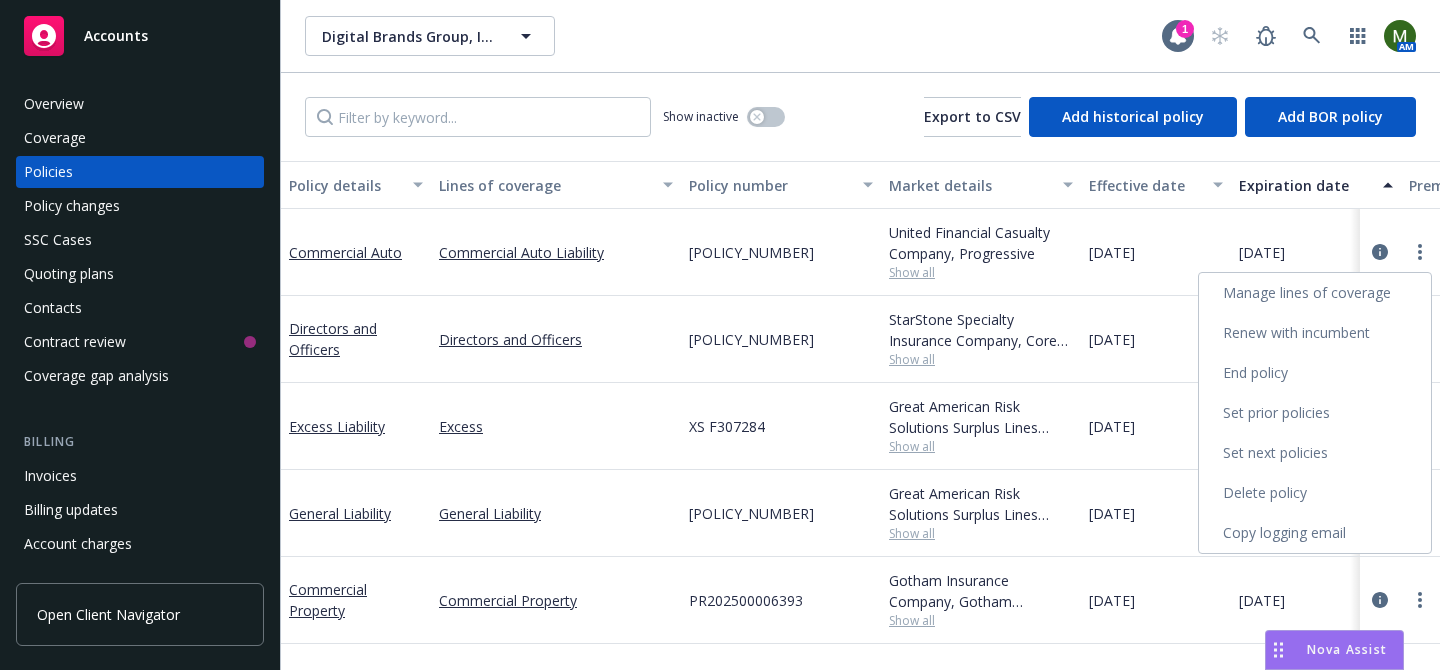 click on "Renew with incumbent" at bounding box center (1315, 333) 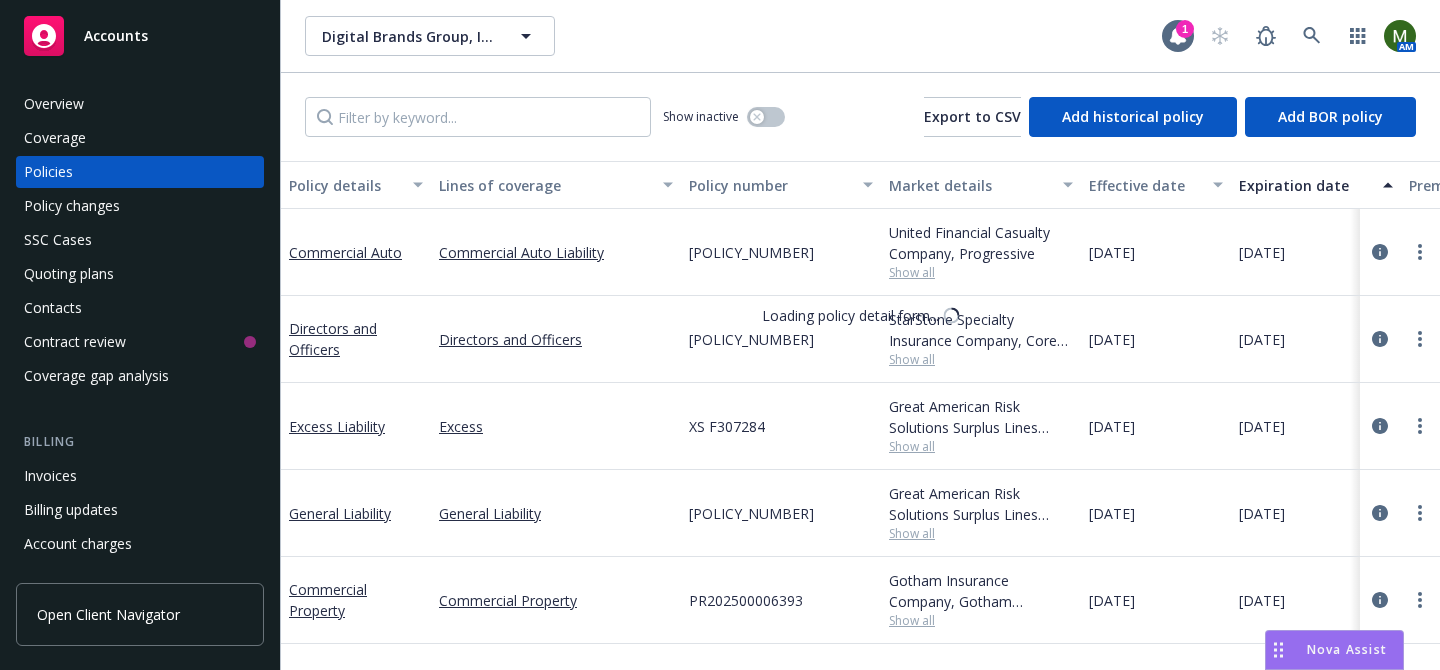 select on "6" 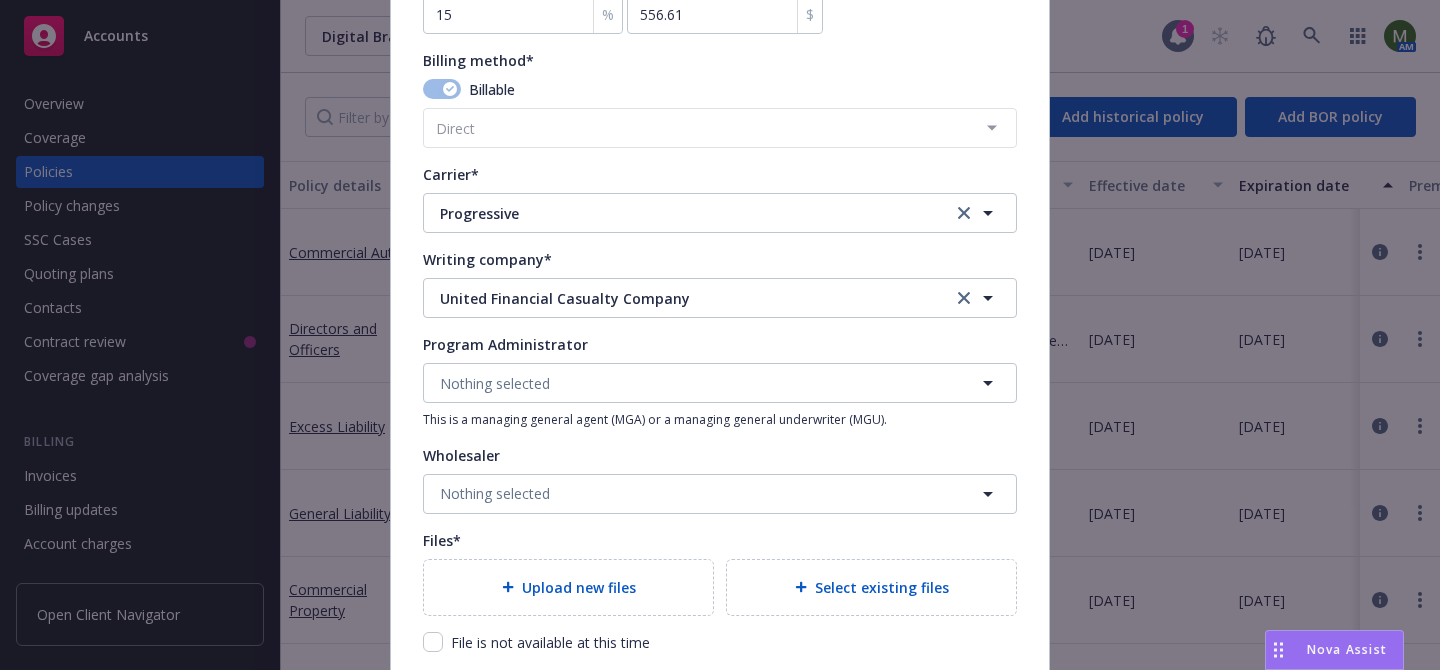 scroll, scrollTop: 2159, scrollLeft: 0, axis: vertical 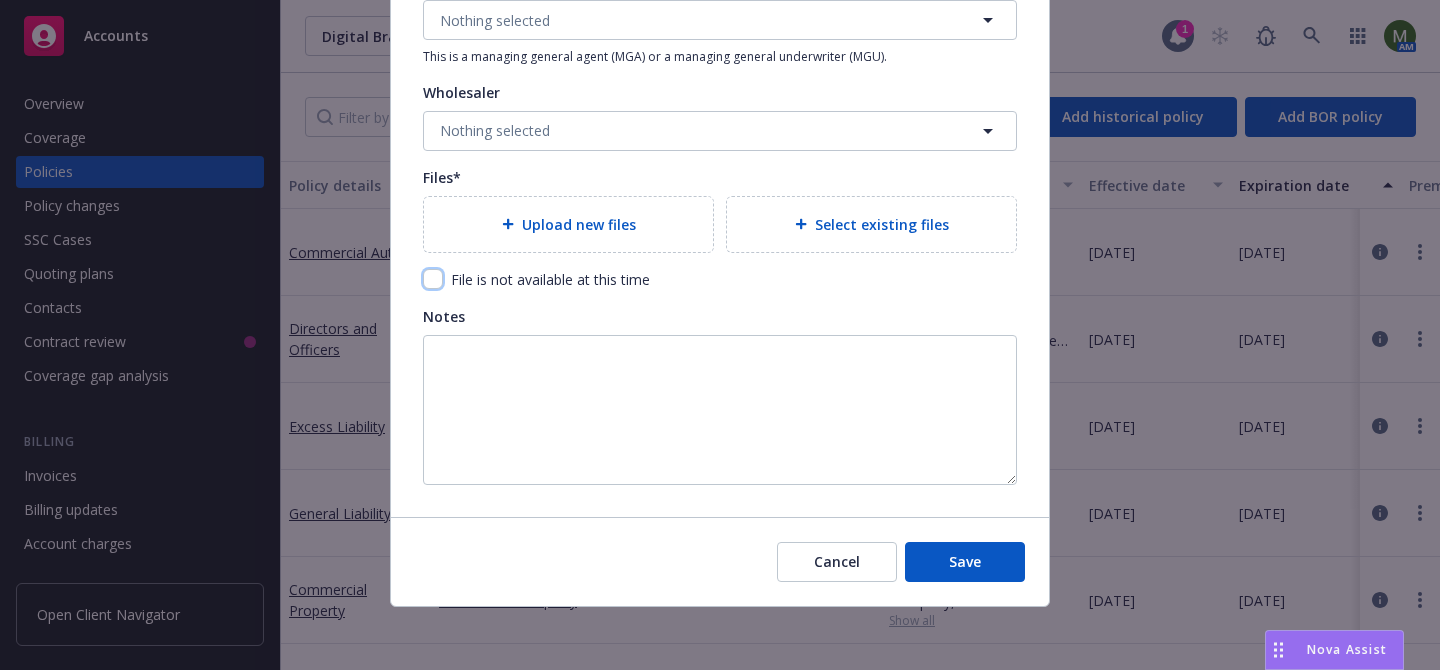 click at bounding box center [433, 279] 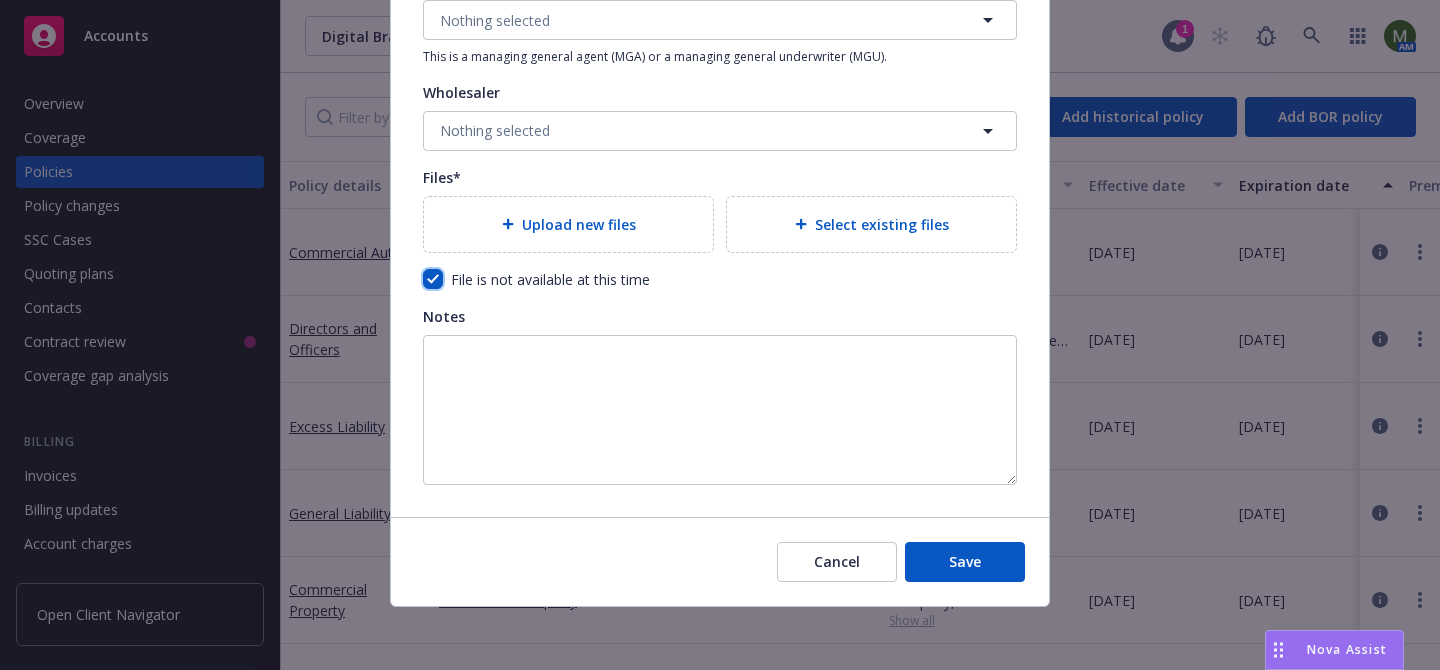 checkbox on "true" 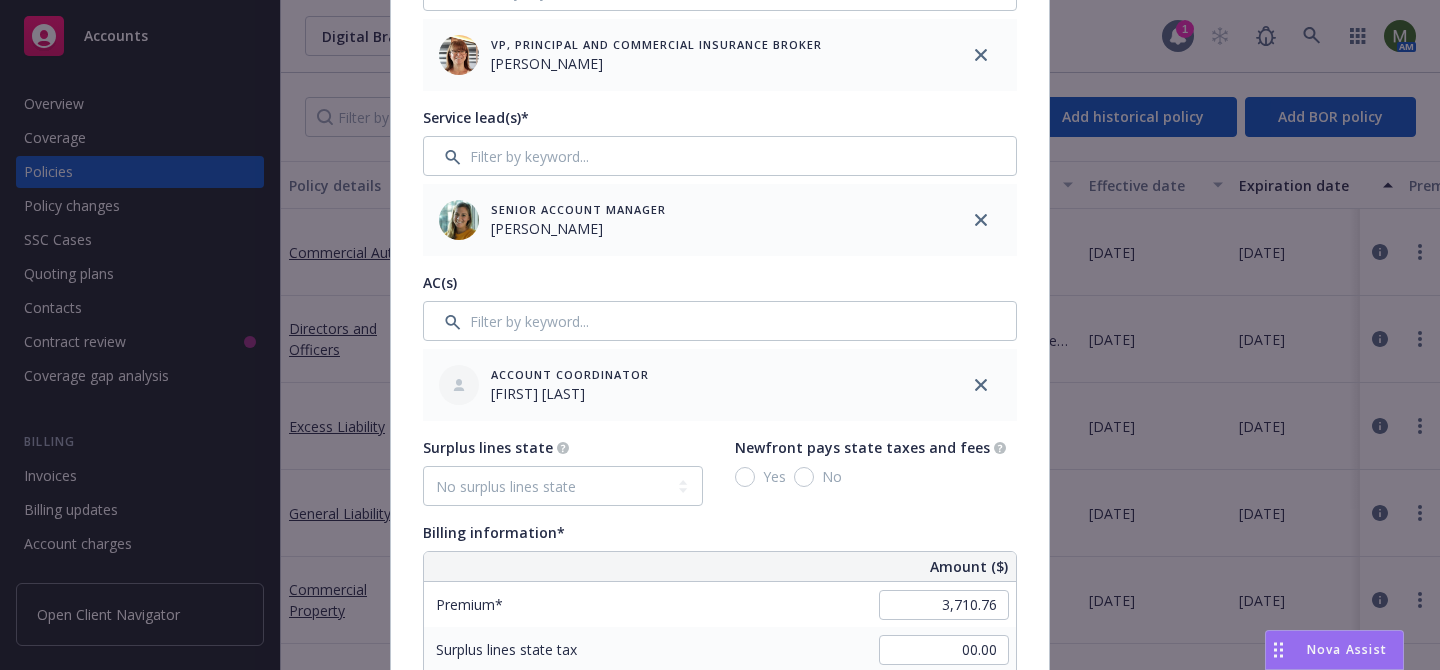scroll, scrollTop: 759, scrollLeft: 0, axis: vertical 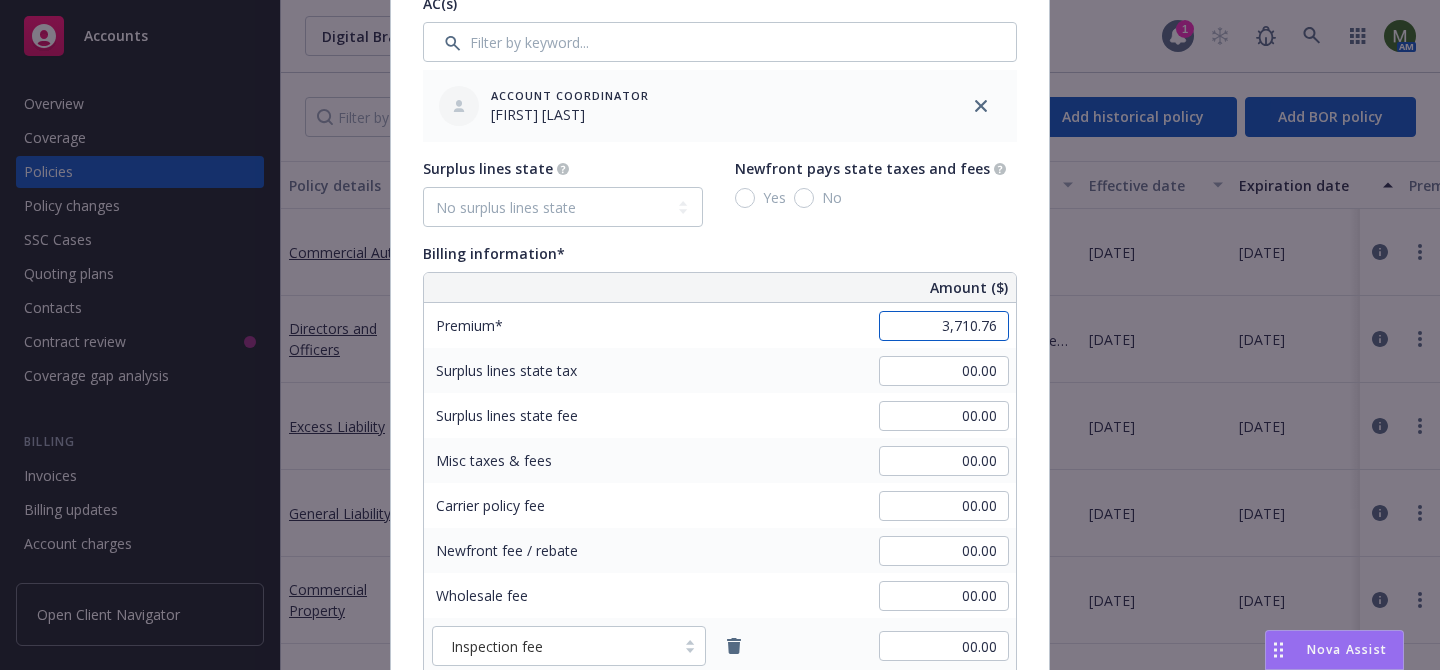 click on "3,710.76" at bounding box center [944, 326] 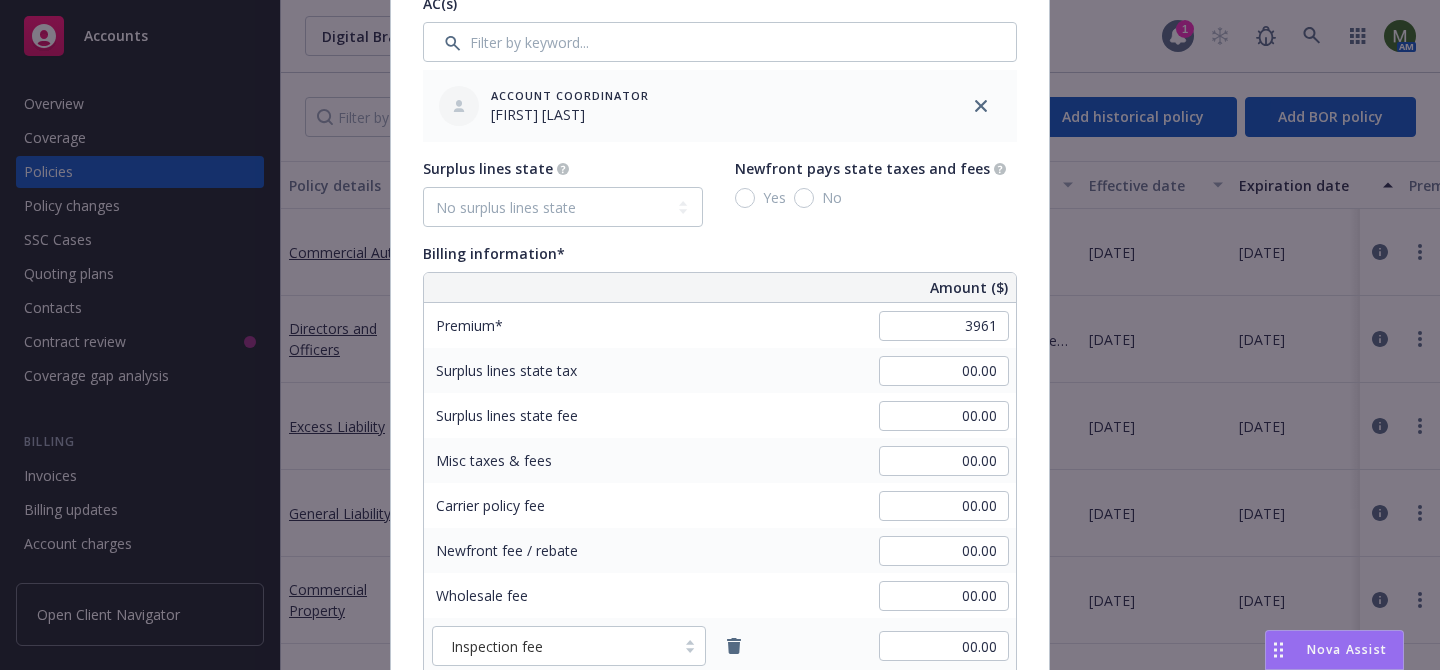 type on "3,961.00" 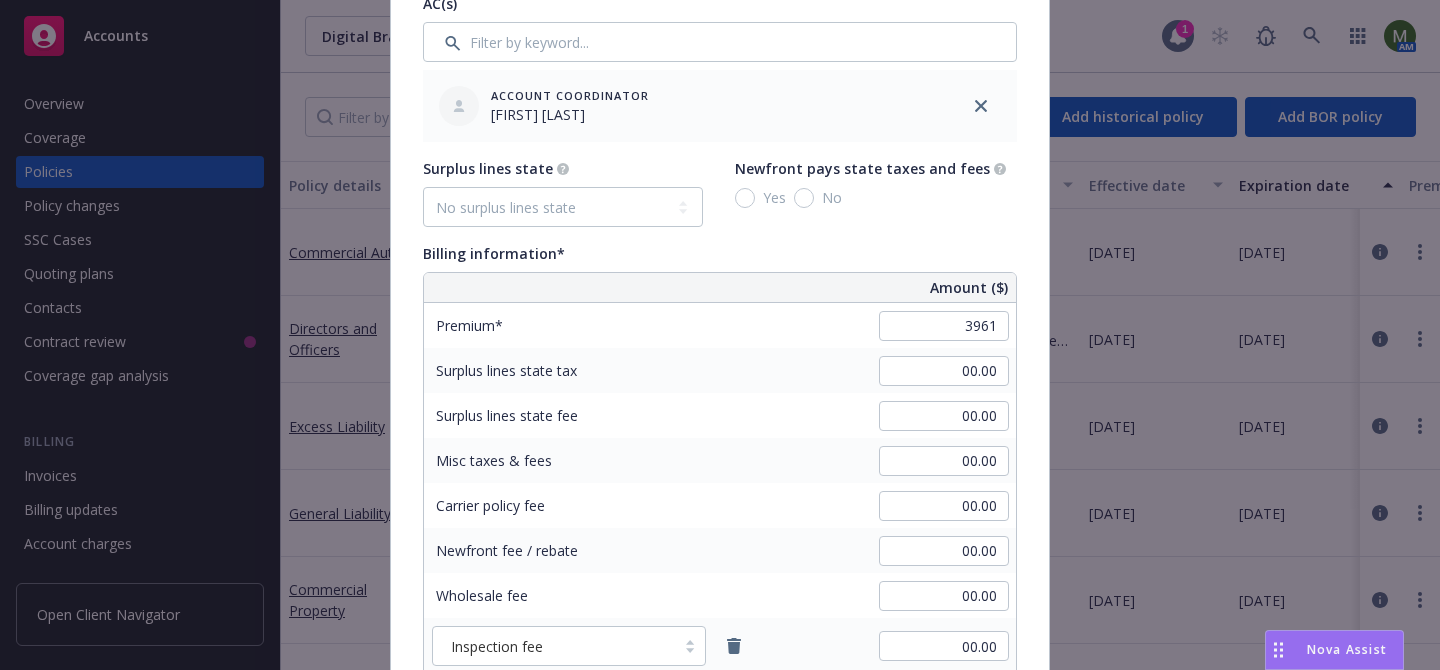type on "594.15" 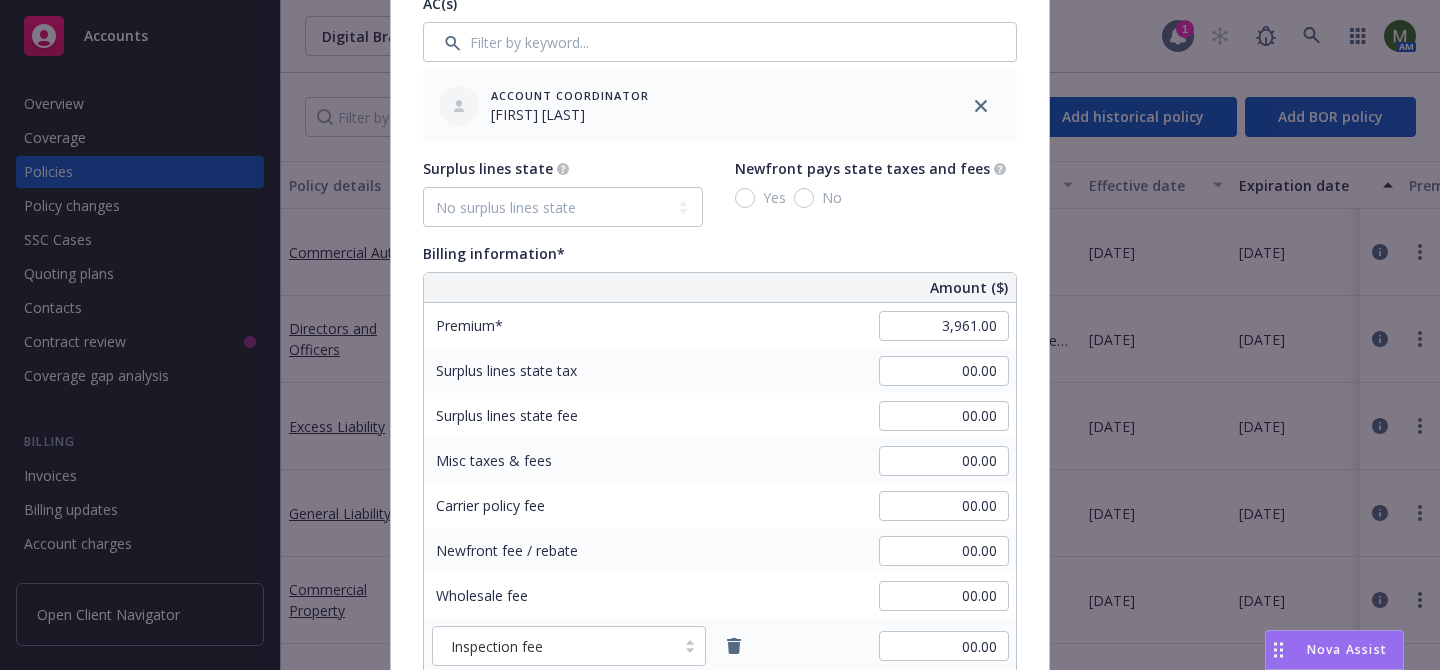 click on "Surplus lines state No surplus lines state Alaska Alabama Arkansas Arizona California Colorado Connecticut District Of Columbia Delaware Florida Georgia Hawaii Iowa Idaho Illinois Indiana Kansas Kentucky Louisiana Massachusetts Maryland Maine Michigan Minnesota Missouri Mississippi Montana North Carolina North Dakota Nebraska New Hampshire New Jersey New Mexico Nevada New York Ohio Oklahoma Oregon Pennsylvania Puerto Rico Rhode Island South Carolina South Dakota Tennessee Texas Utah Virginia Virgin Islands Vermont Washington Wisconsin West Virginia Wyoming Newfront pays state taxes and fees Yes No" at bounding box center [720, 192] 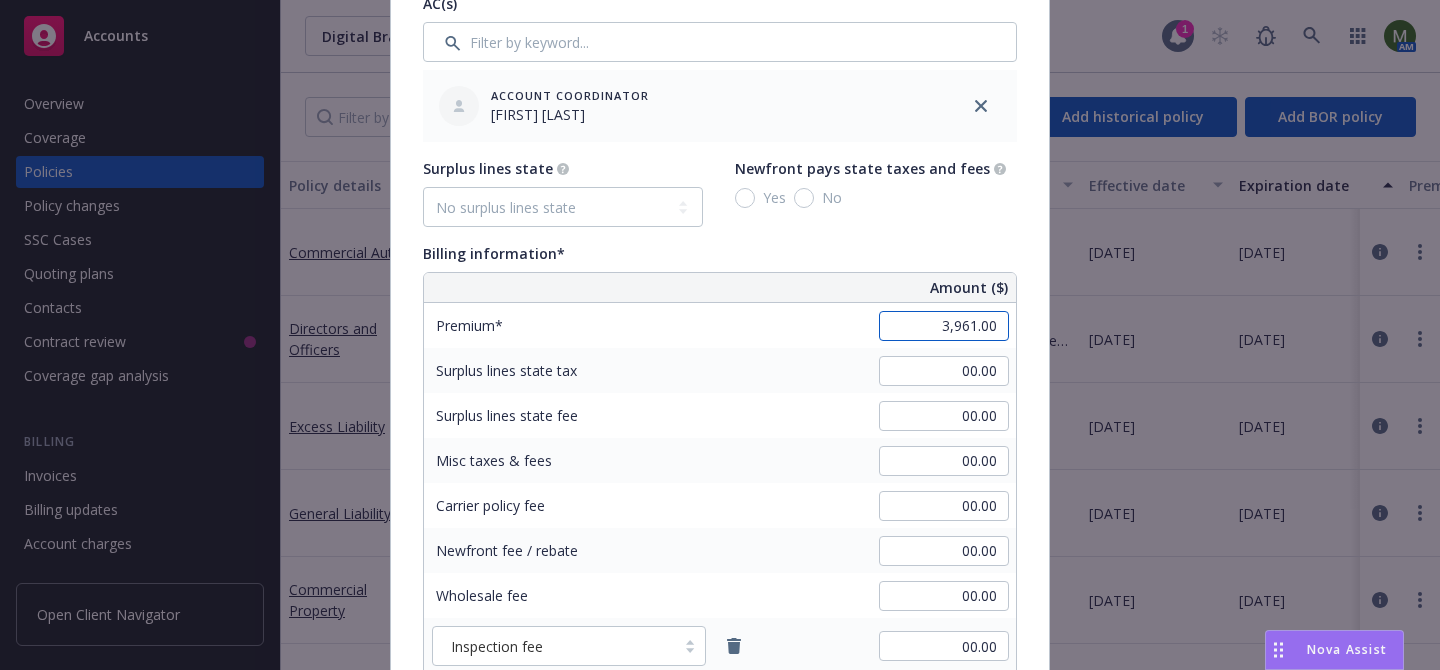 click on "3,961.00" at bounding box center [944, 326] 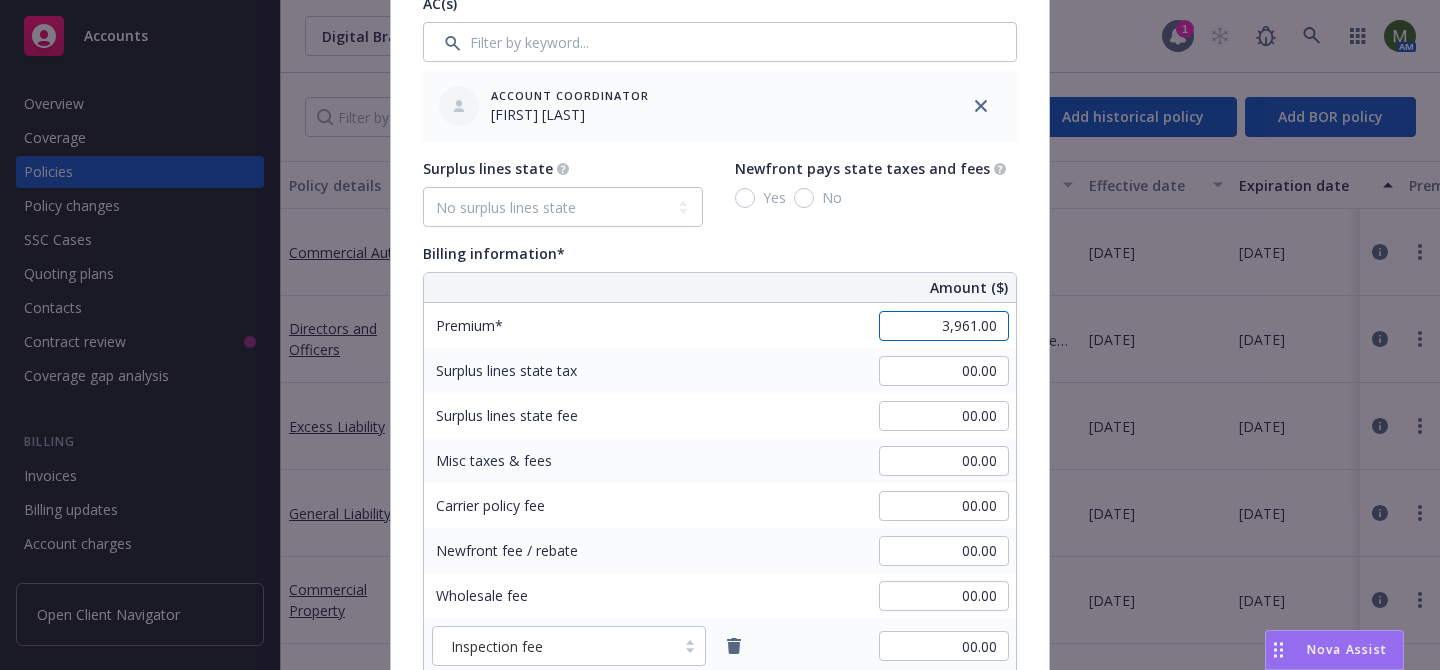 click on "3,961.00" at bounding box center (944, 326) 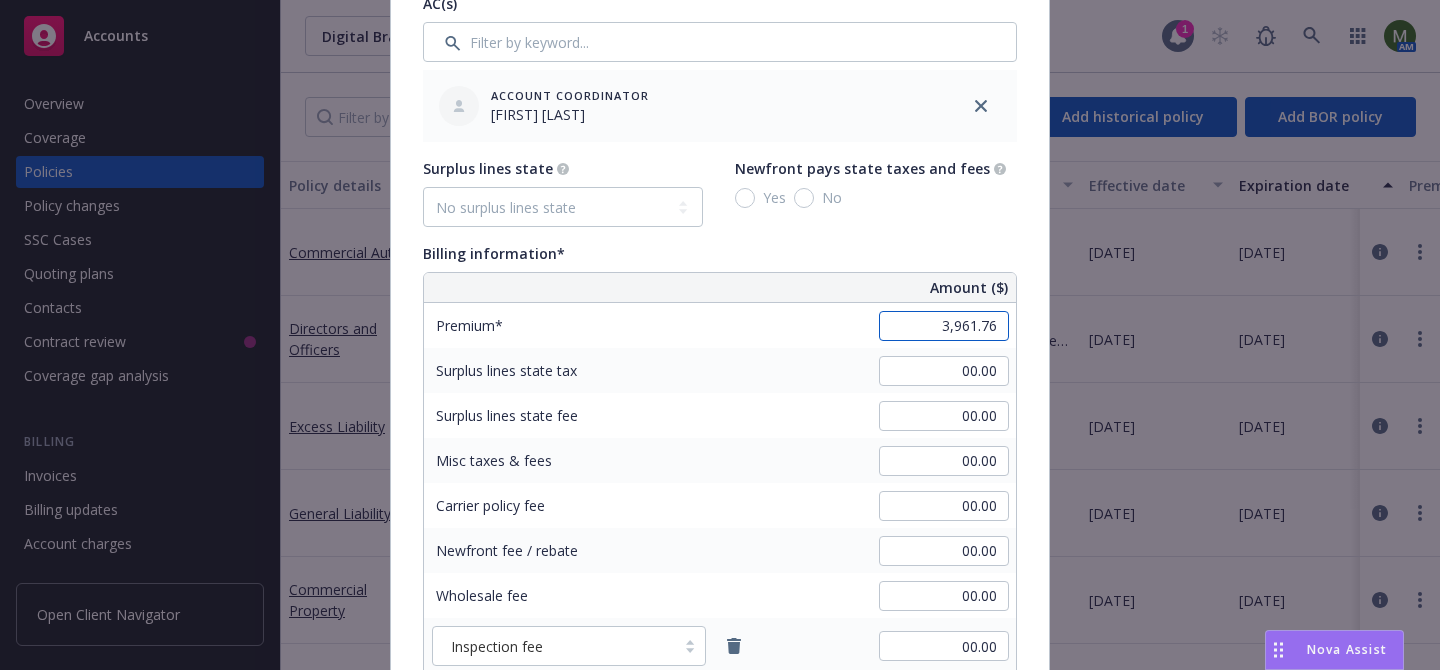 type on "3,961.76" 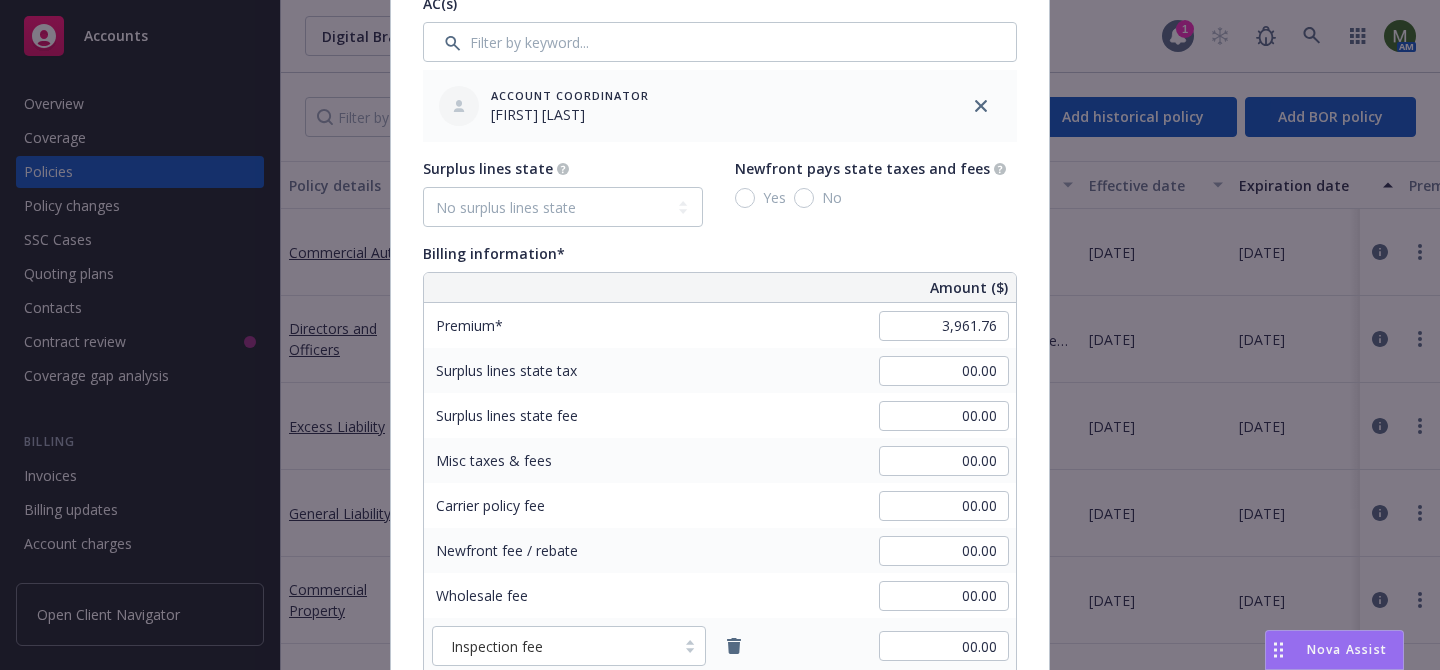 click on "Surplus lines state fee 00.00" at bounding box center [720, 415] 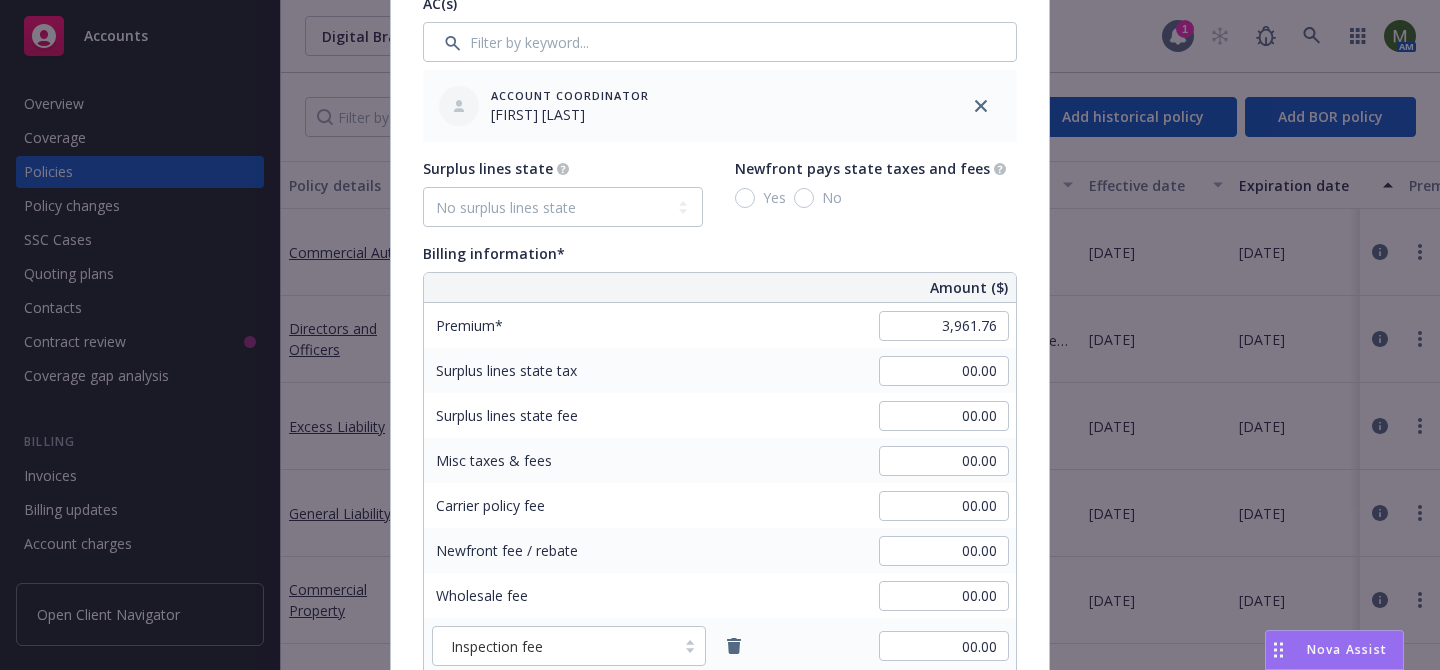 type on "594.26" 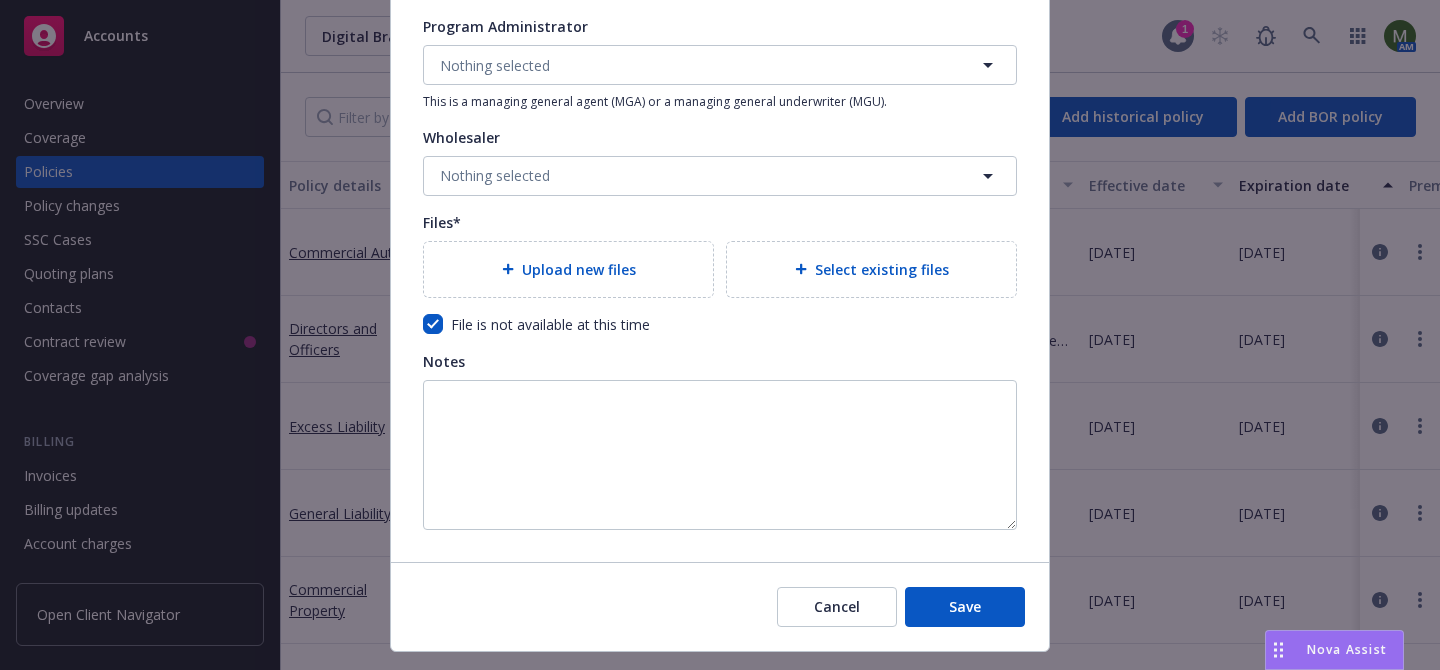 scroll, scrollTop: 2159, scrollLeft: 0, axis: vertical 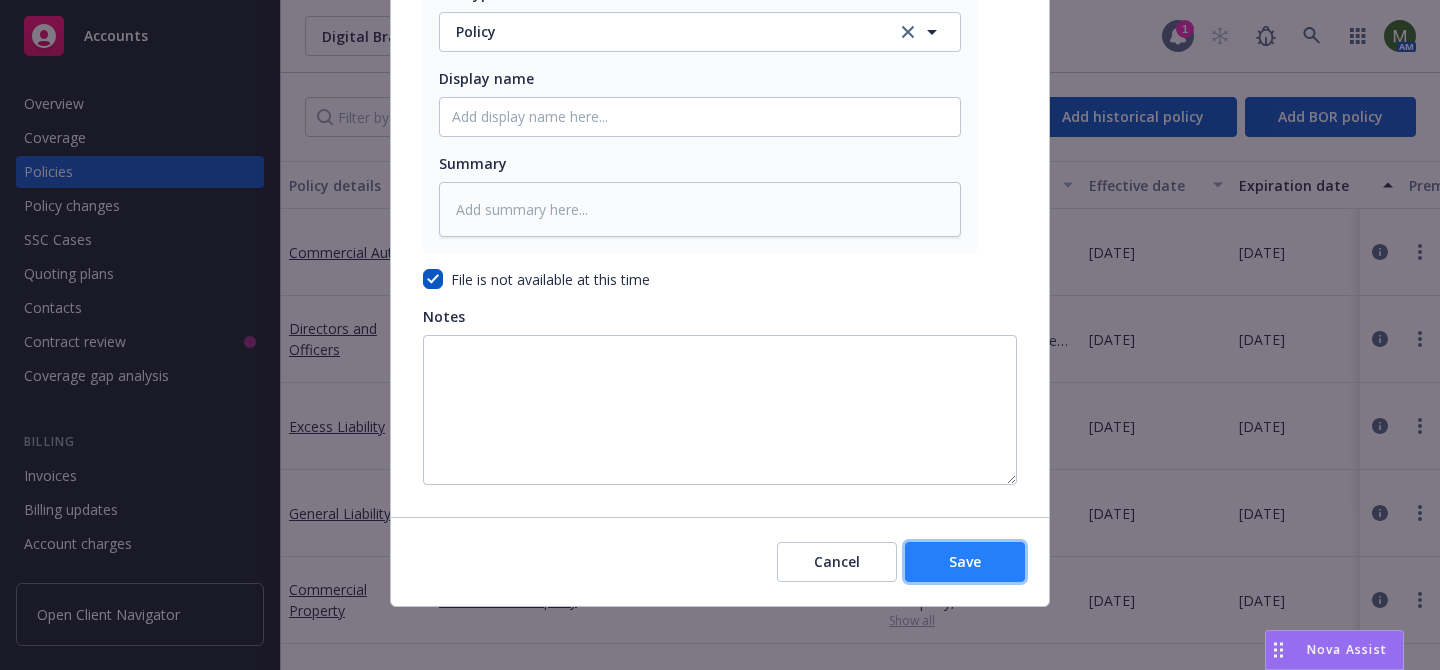 click on "Save" at bounding box center (965, 562) 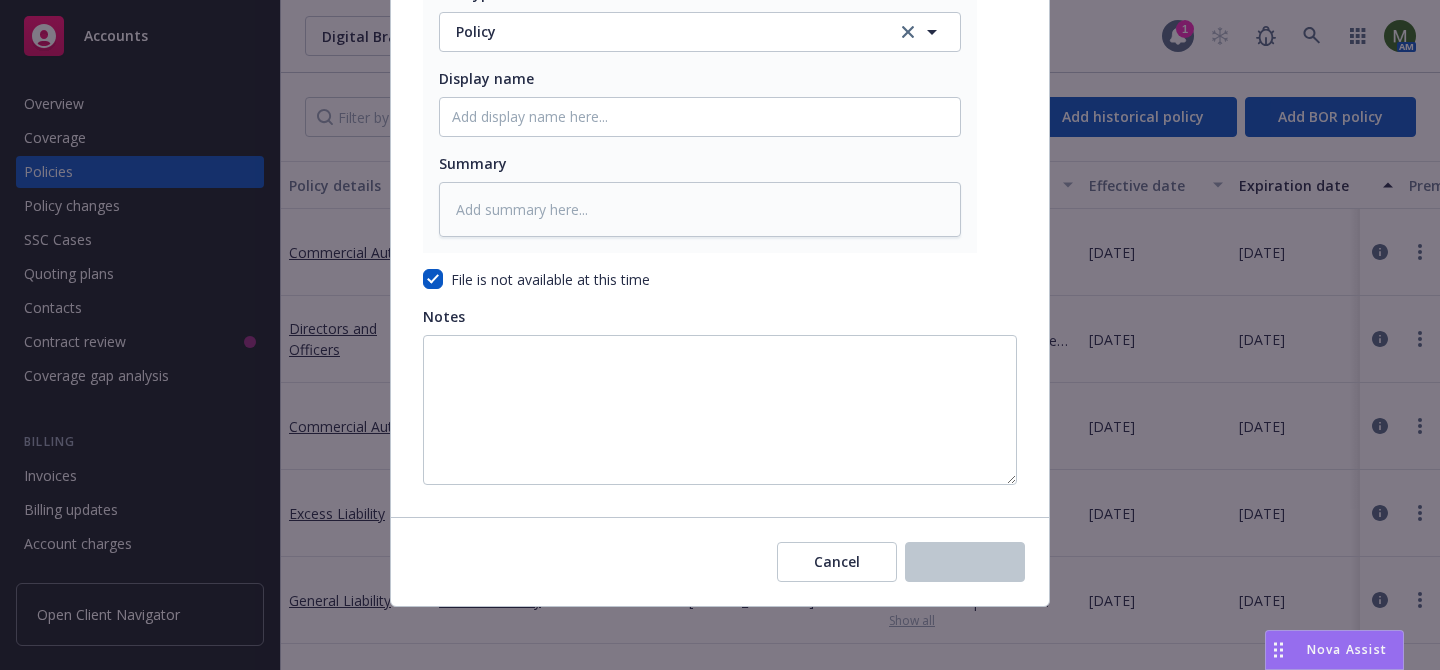 type on "x" 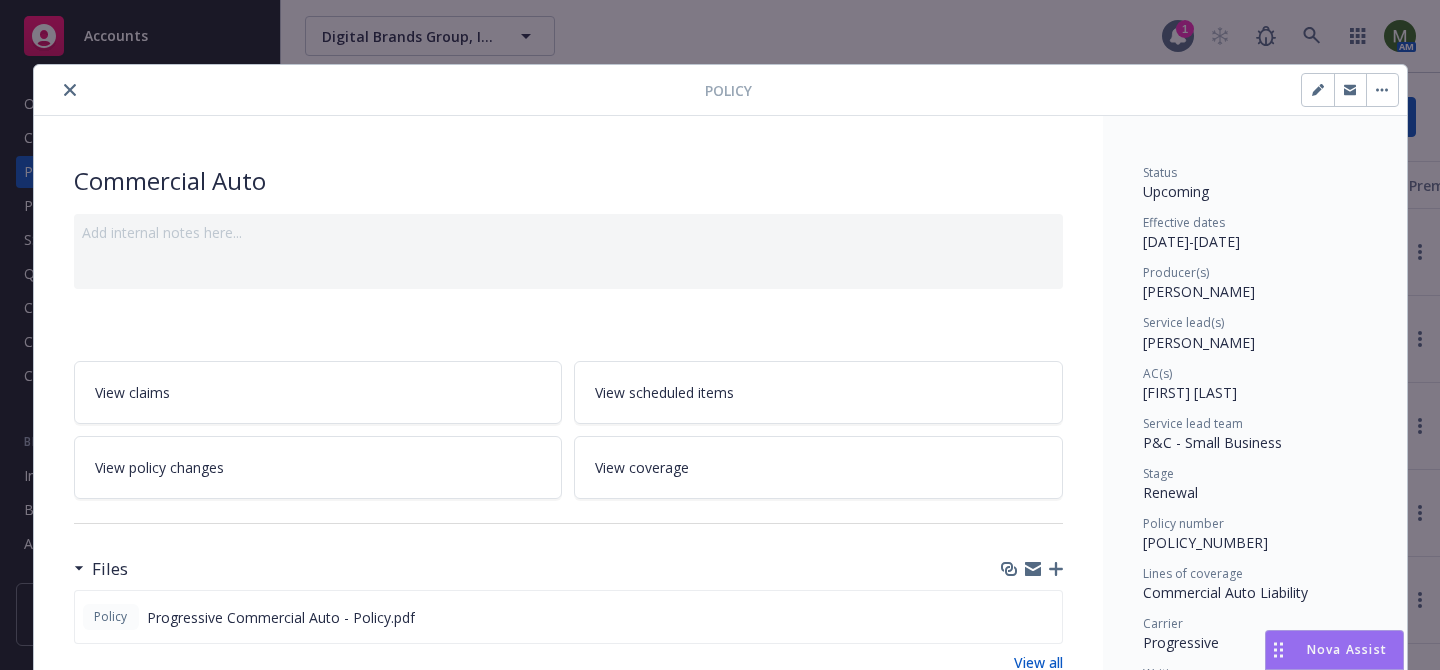 click at bounding box center (1032, 569) 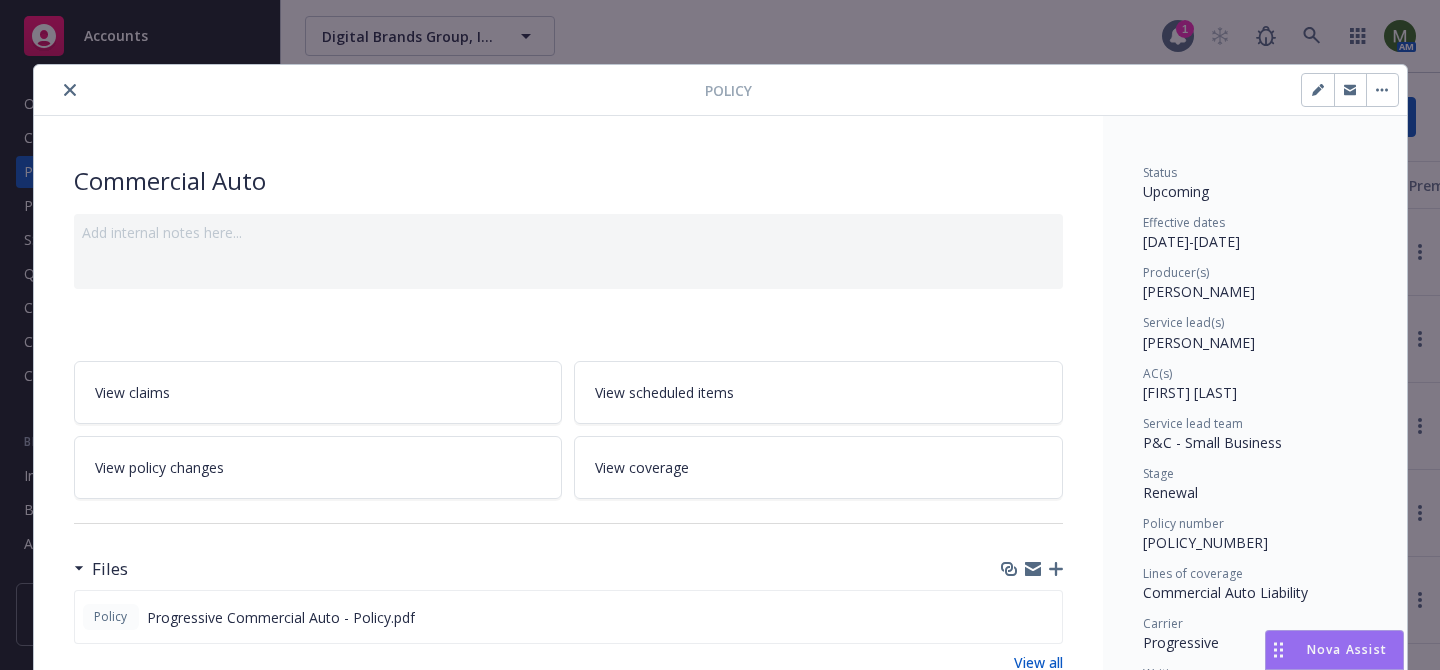click at bounding box center (373, 90) 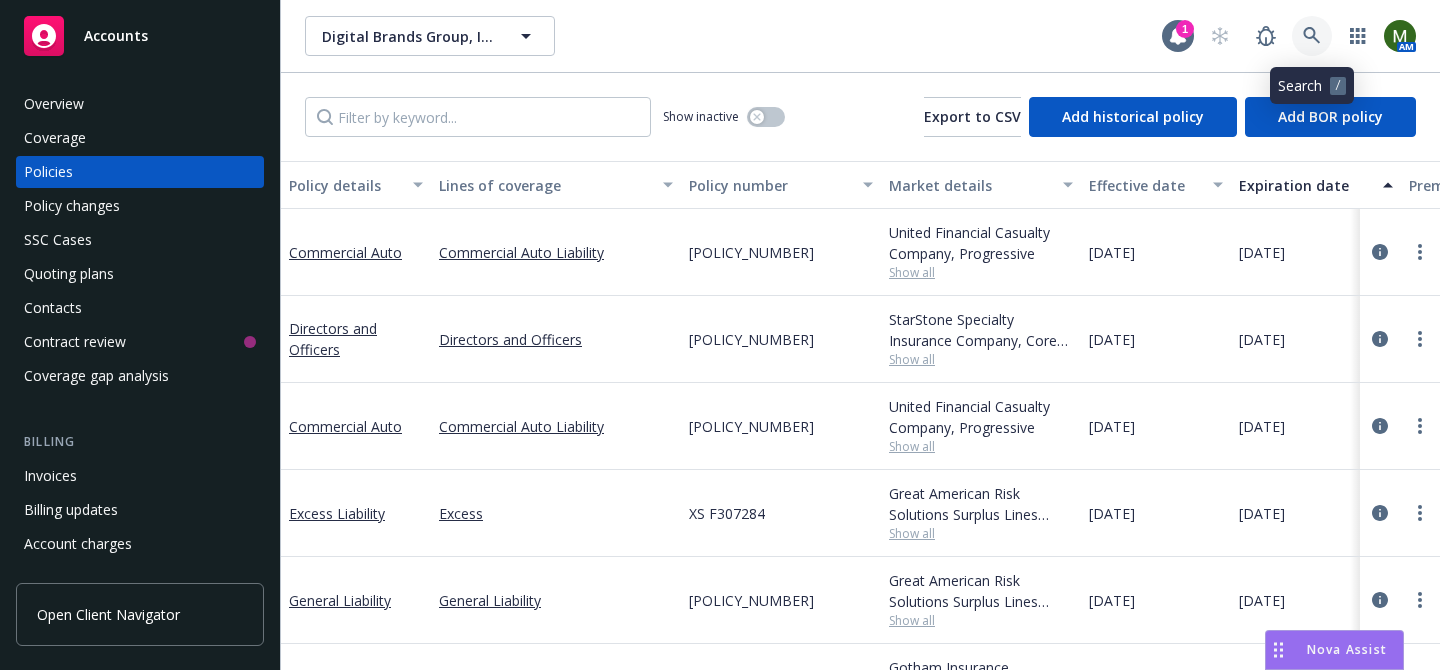 click at bounding box center [1312, 36] 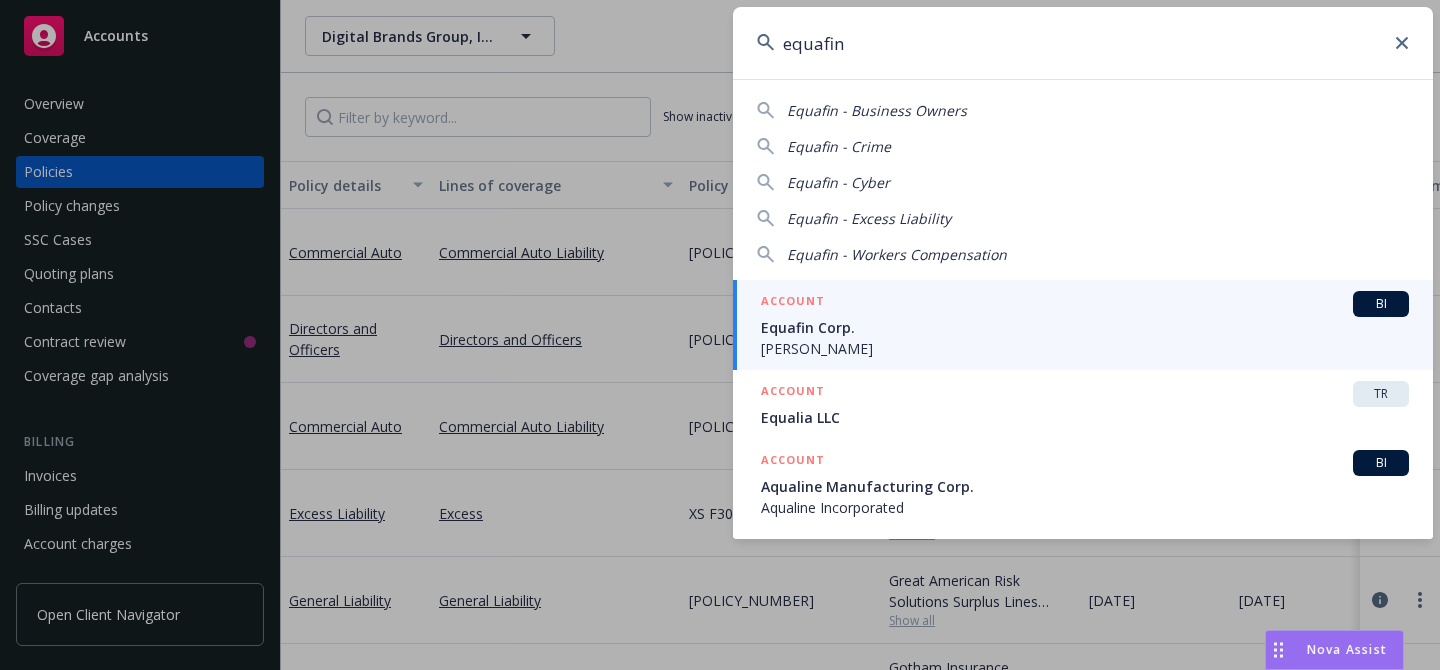 type on "equafin" 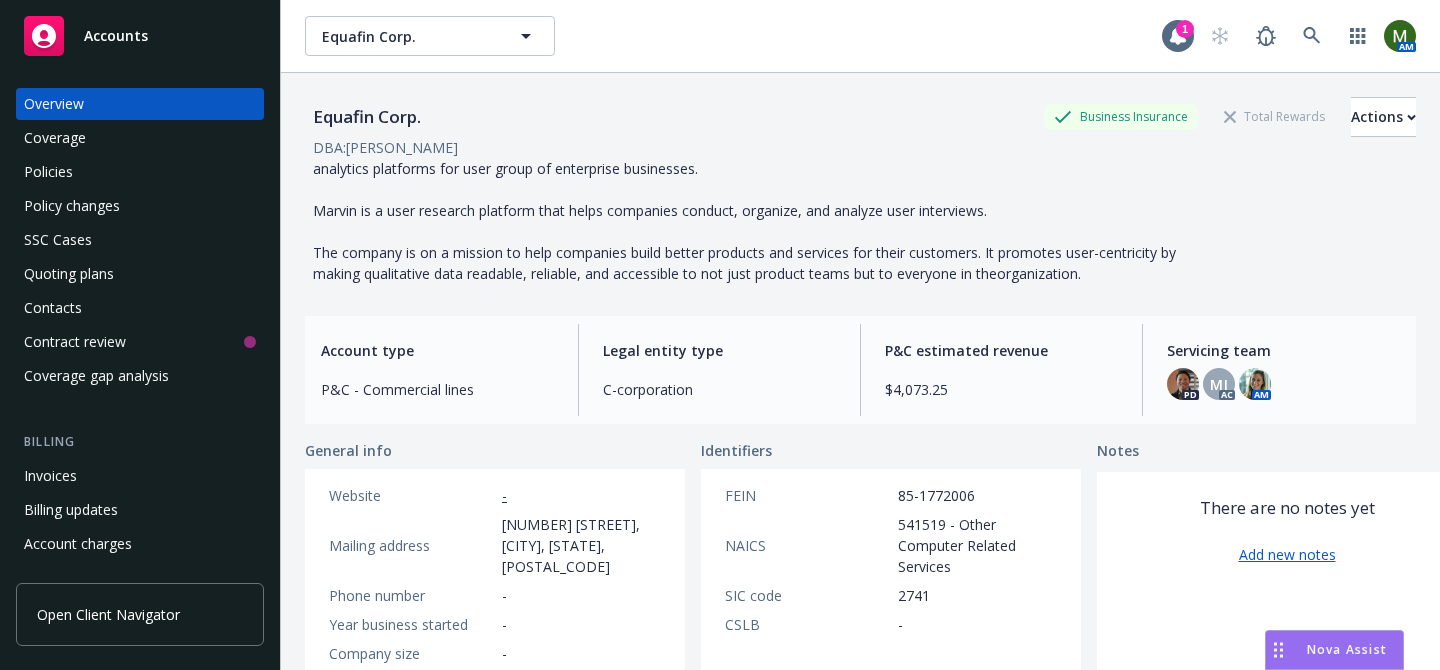 click on "Policies" at bounding box center (140, 172) 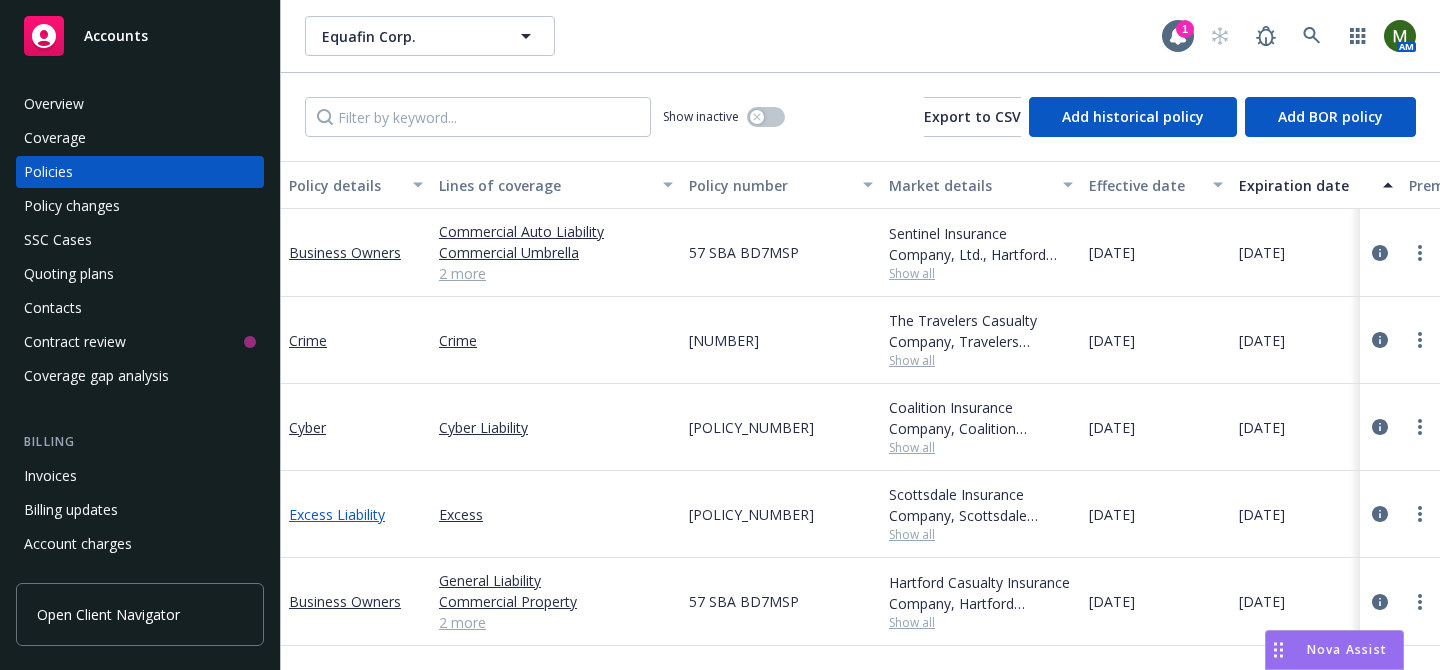 click on "Excess Liability" at bounding box center (337, 514) 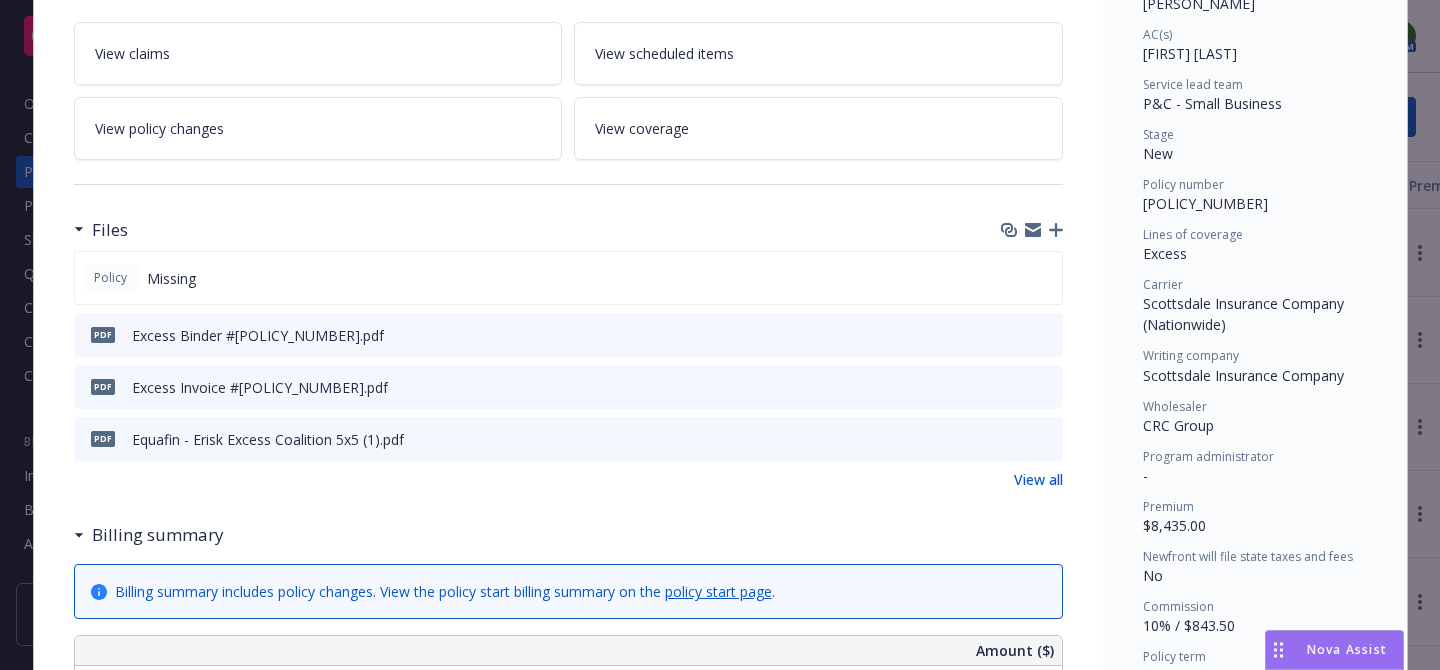 scroll, scrollTop: 382, scrollLeft: 0, axis: vertical 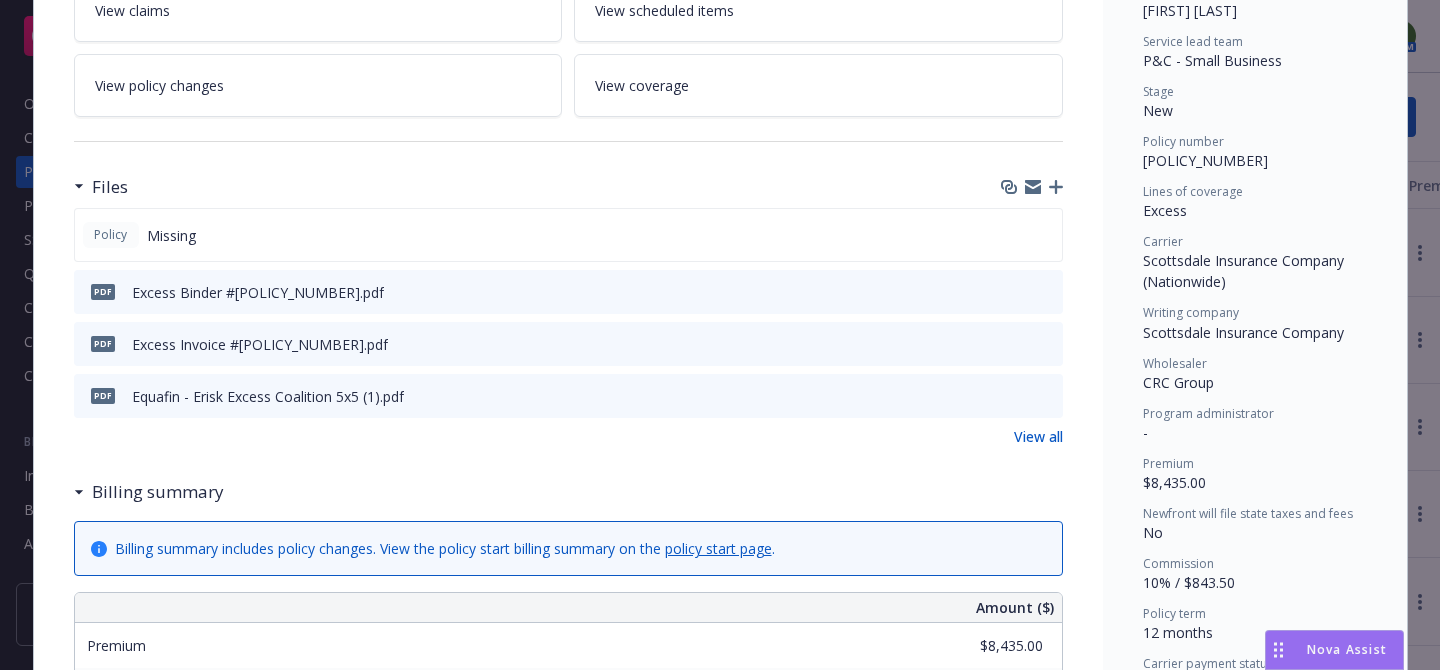 click on "View policy changes" at bounding box center [318, 85] 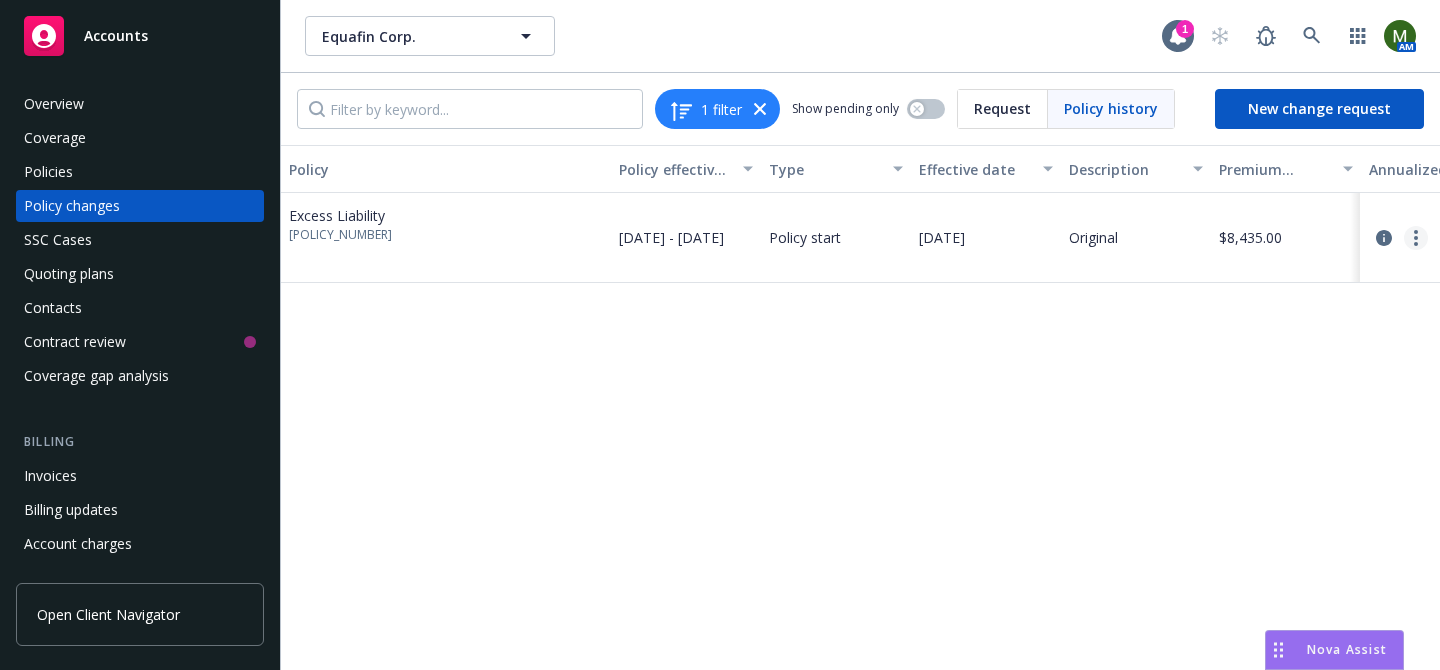 click at bounding box center [1416, 238] 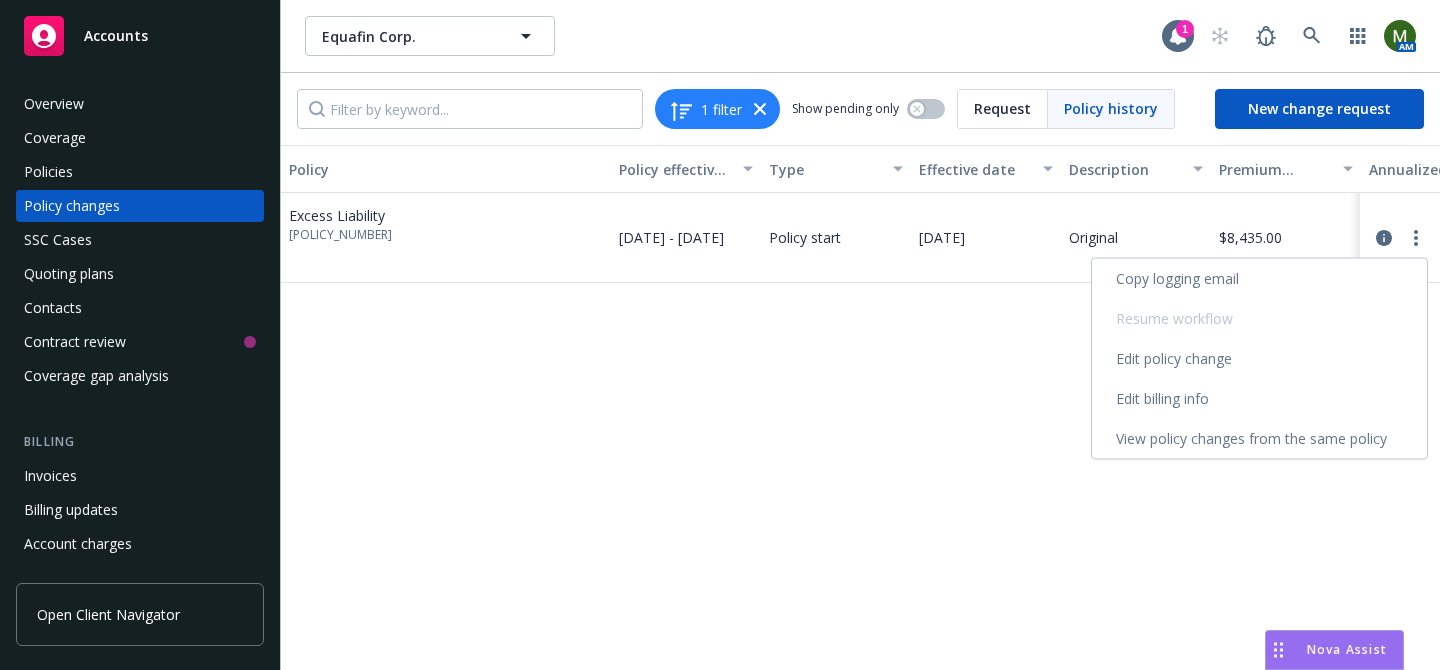 click on "Edit billing info" at bounding box center (1259, 399) 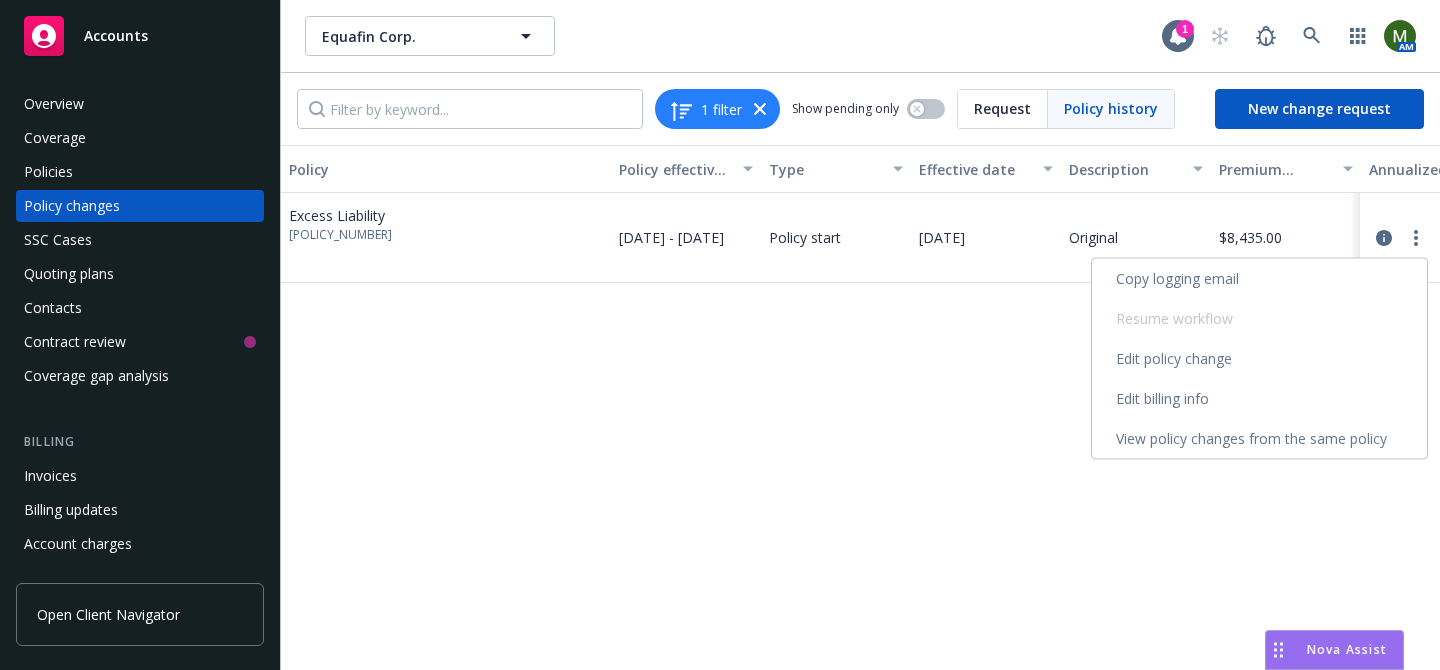 select on "CA" 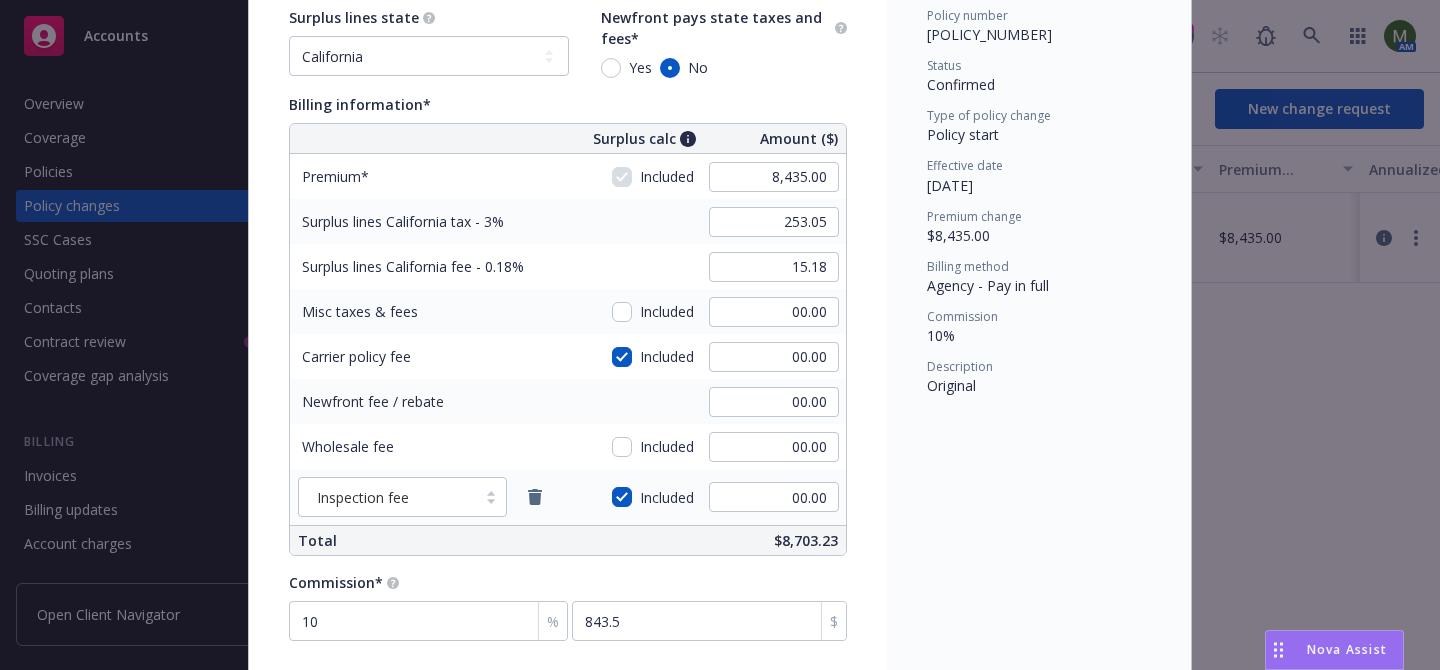 scroll, scrollTop: 247, scrollLeft: 0, axis: vertical 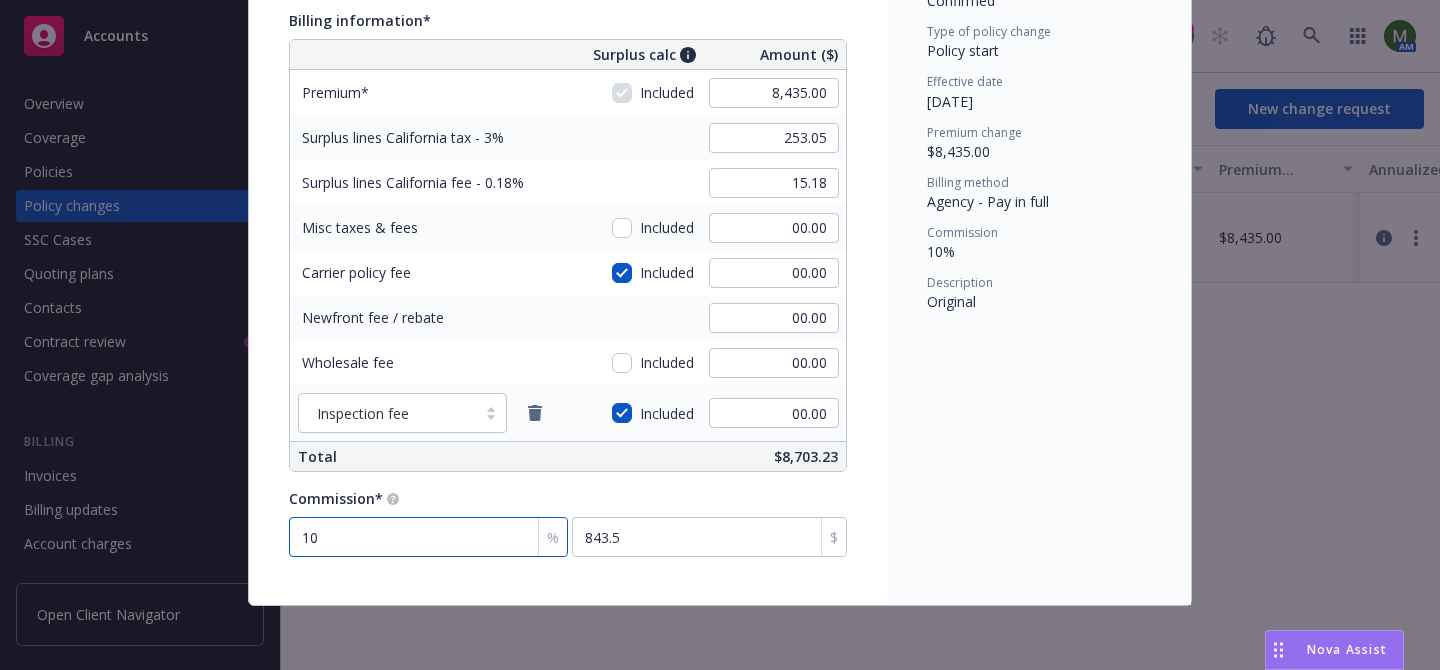 click on "10" at bounding box center (428, 537) 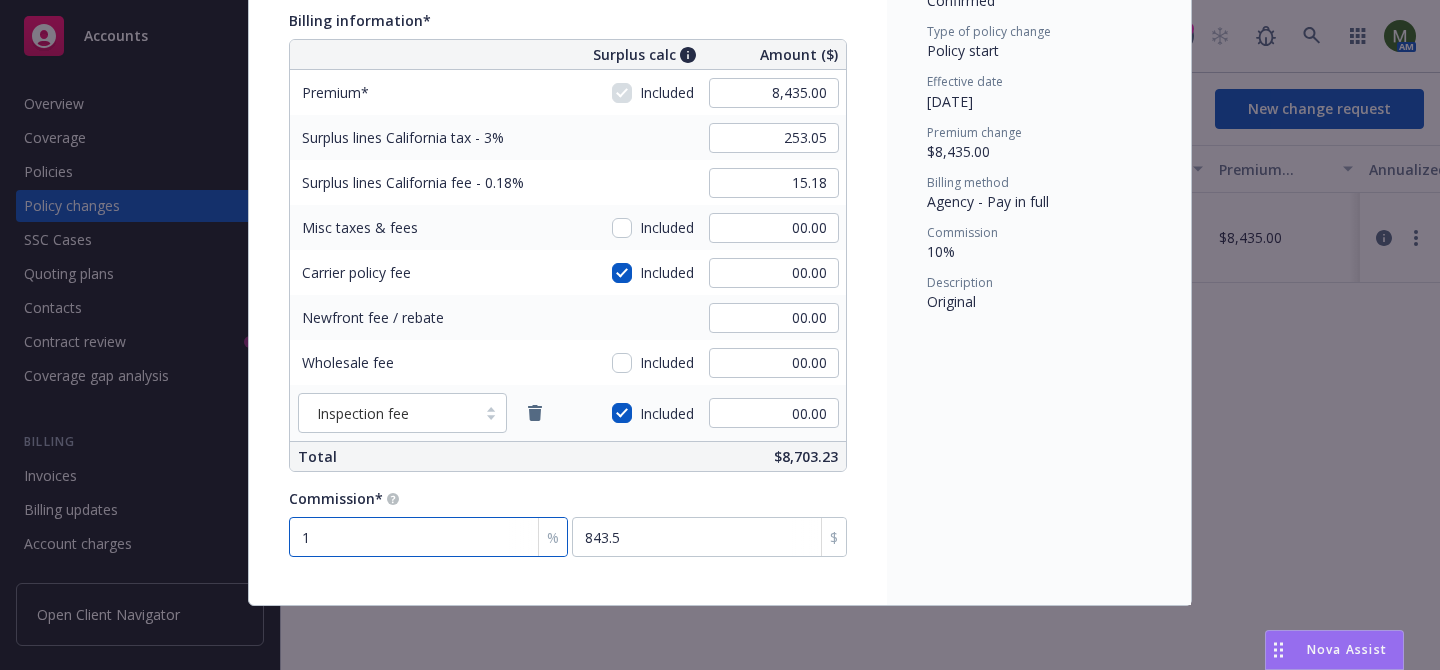 type on "84.35" 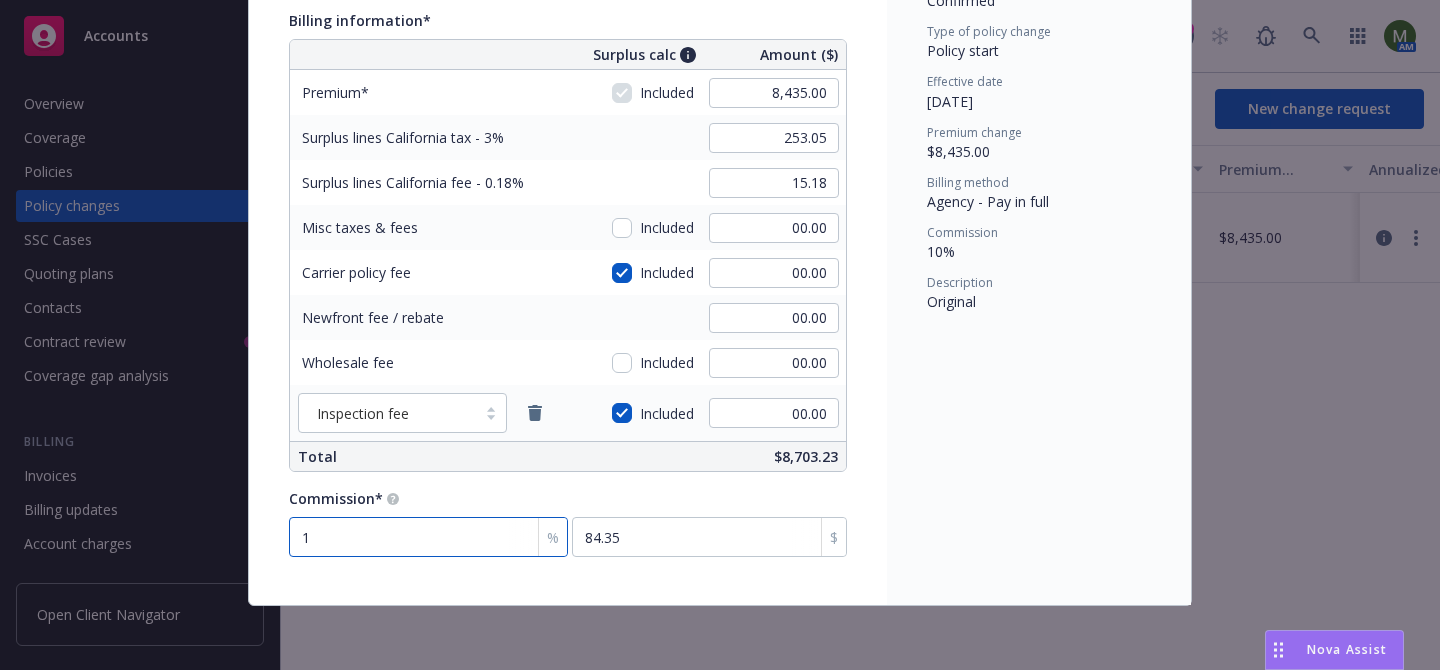 type on "12" 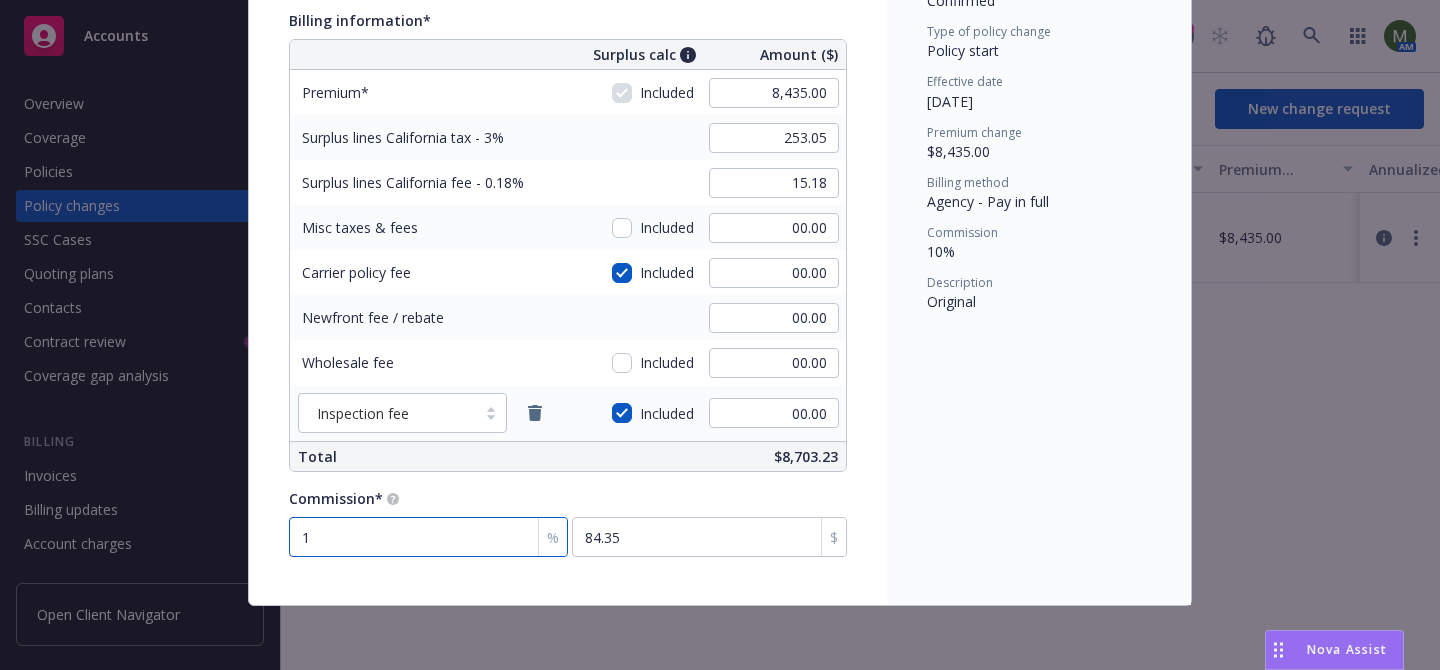 type on "1012.2" 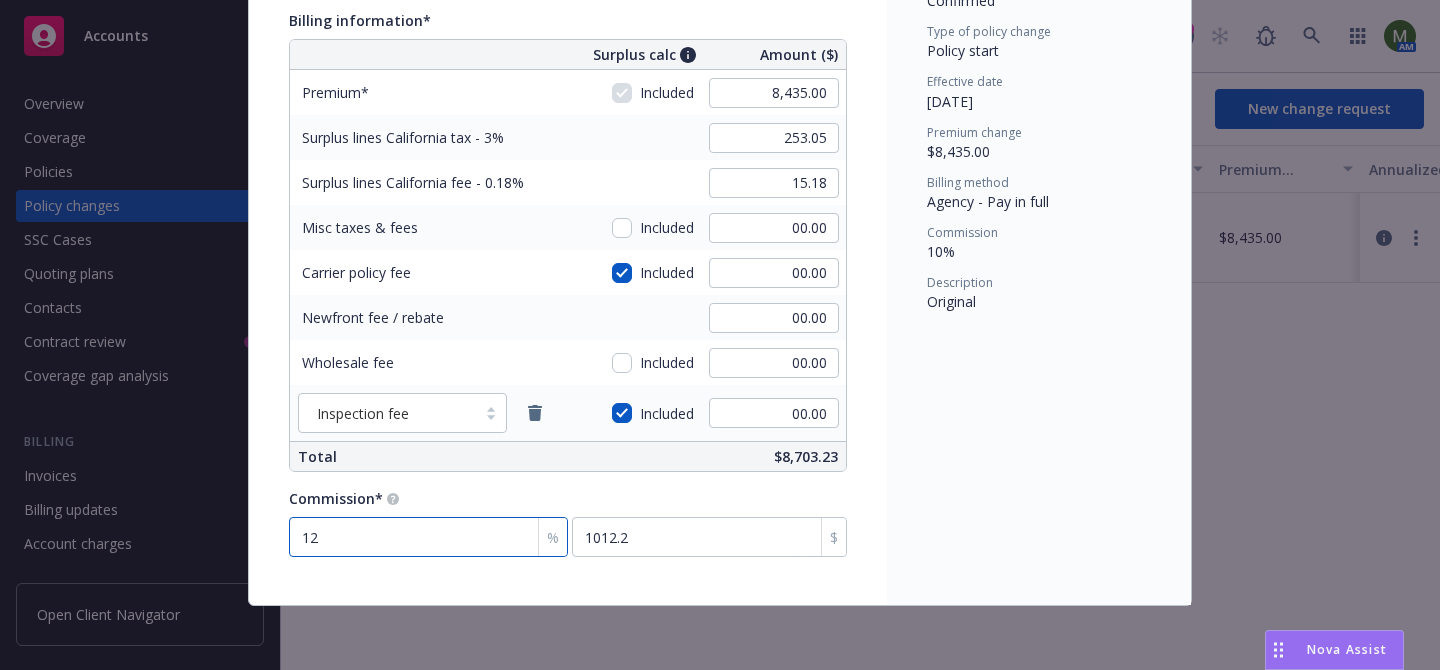 type on "12" 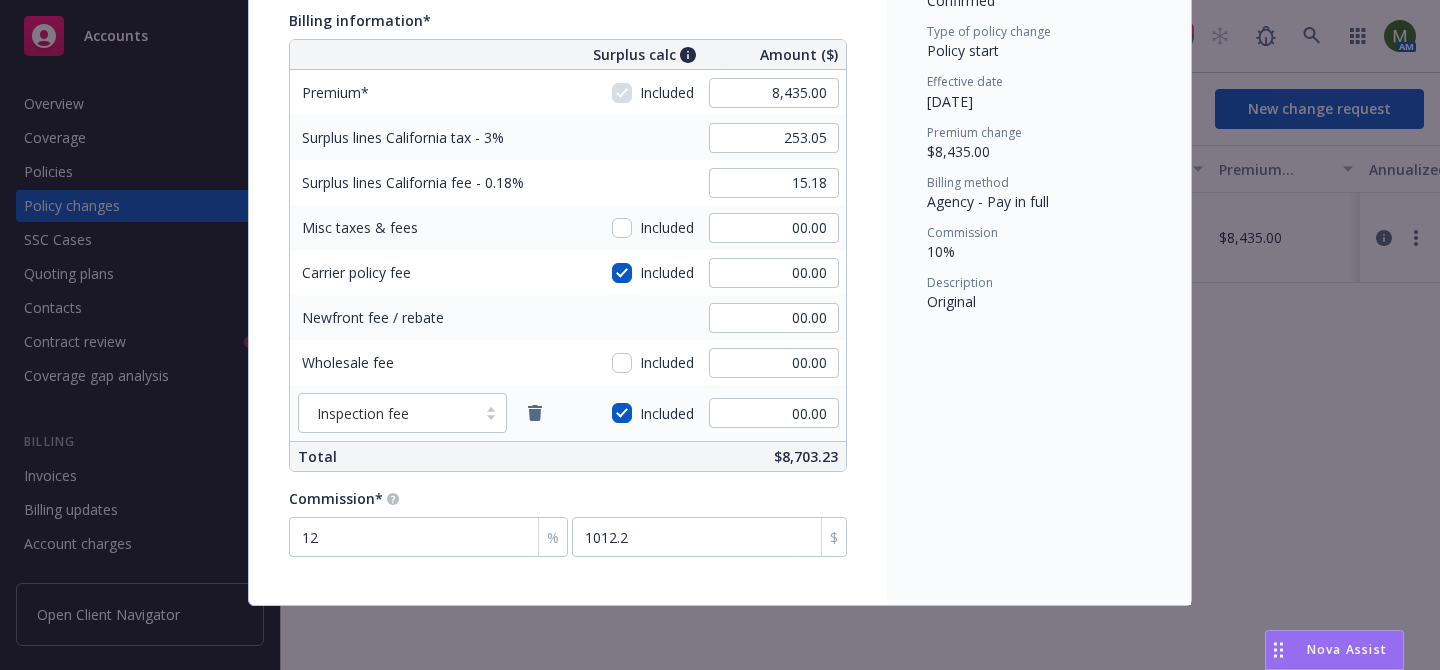 click on "Policy number EKS3582531 Status Confirmed Type of policy change Policy start Effective date 07/18/2025 Premium change $8,435.00 Billing method Agency - Pay in full Commission 10% Description Original" at bounding box center (1039, 240) 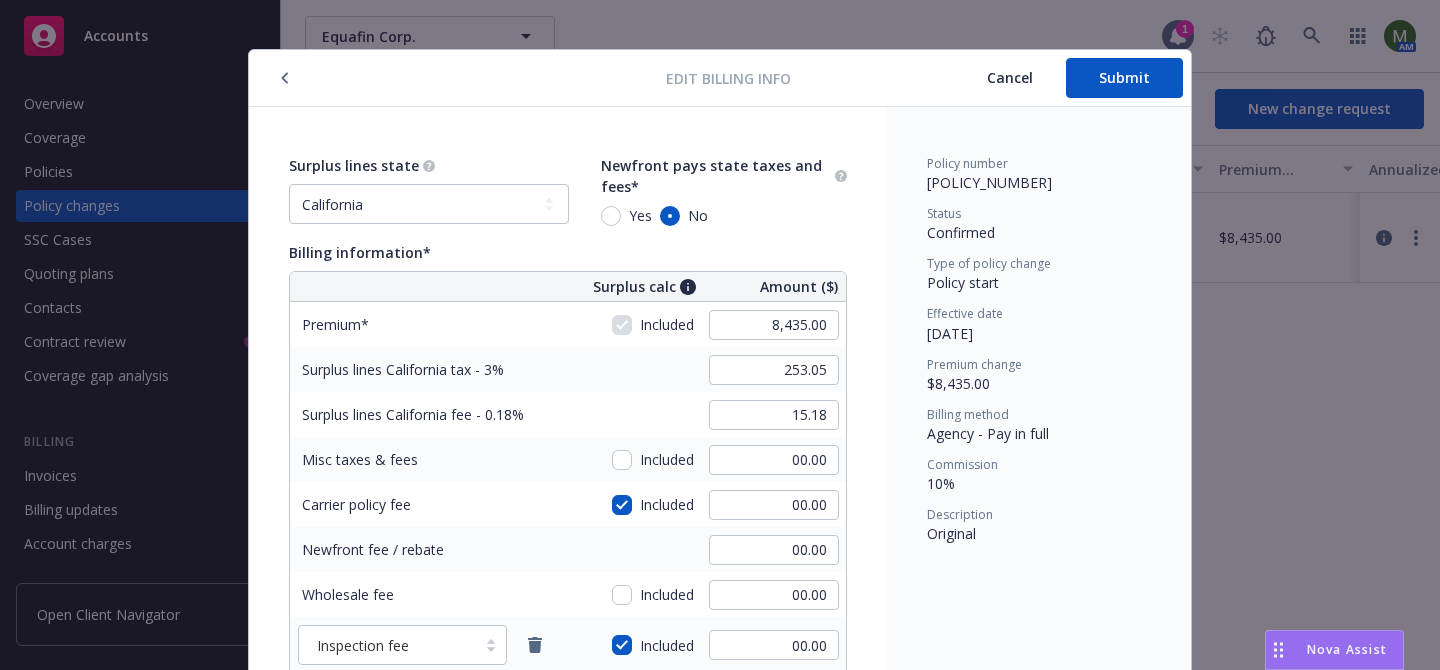 scroll, scrollTop: 0, scrollLeft: 0, axis: both 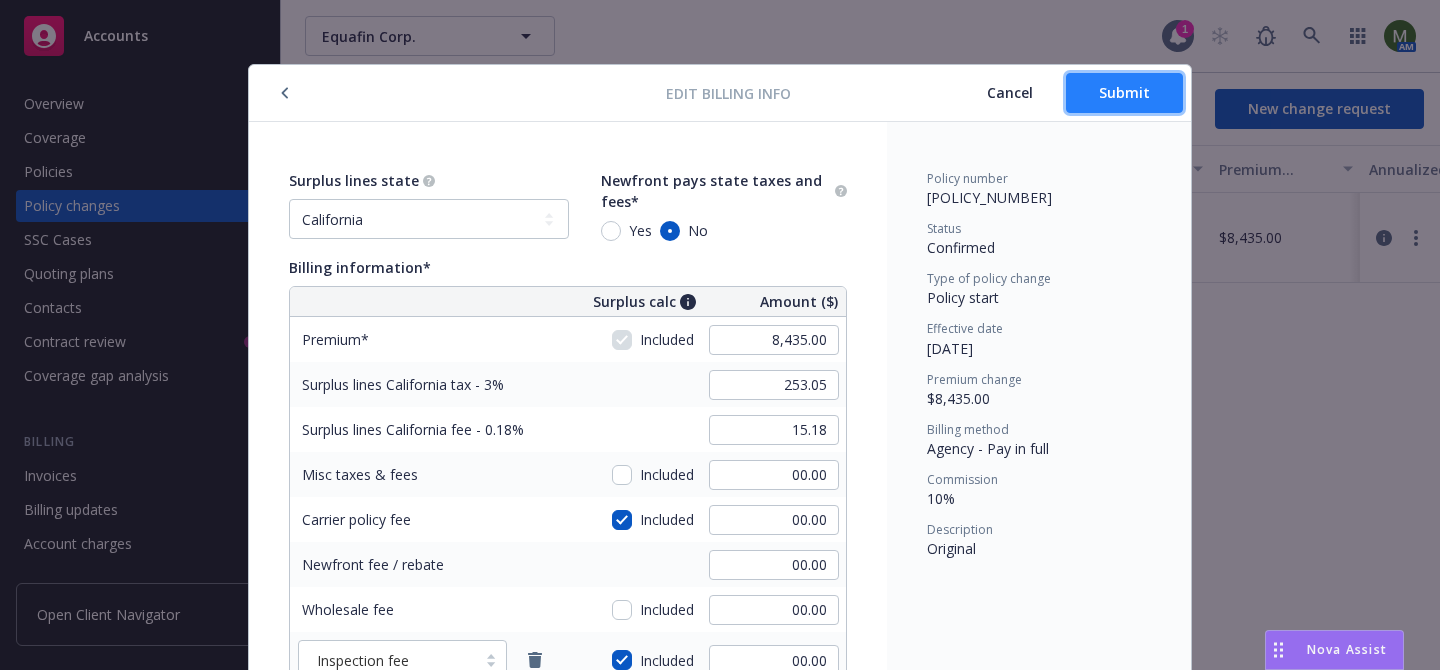 click on "Submit" at bounding box center (1124, 92) 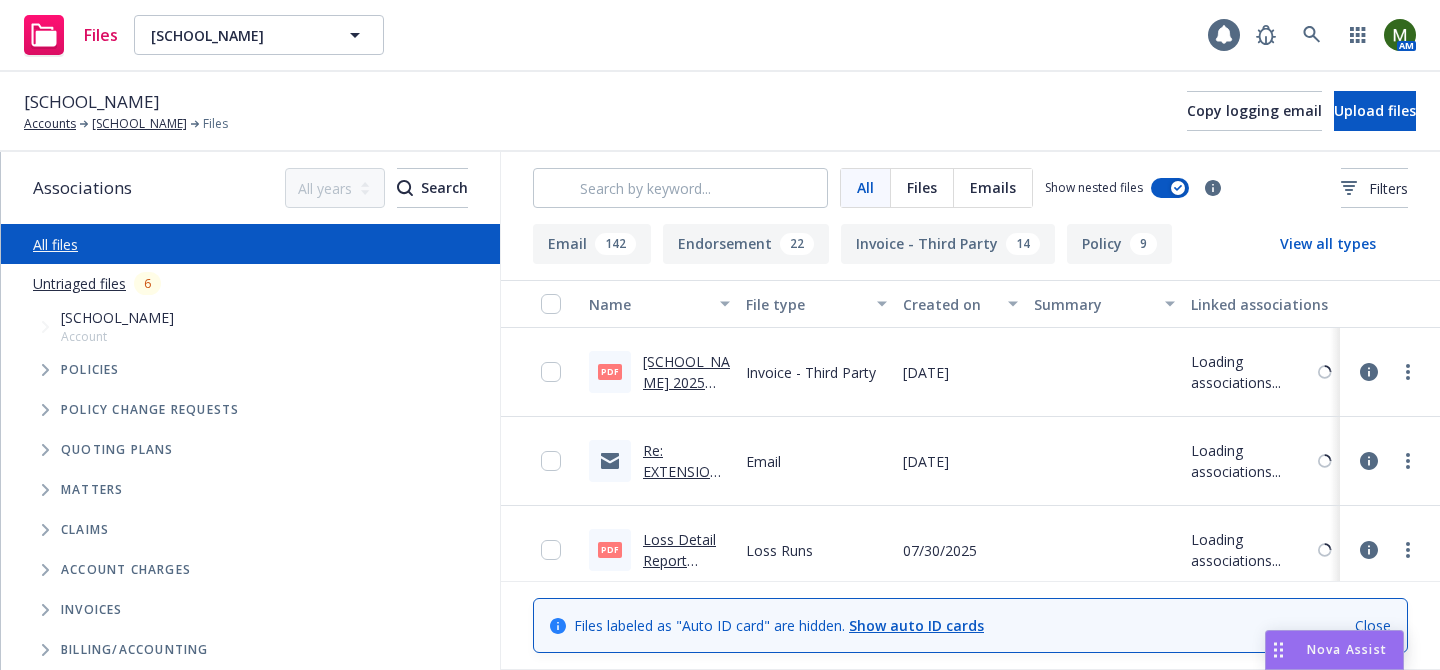 scroll, scrollTop: 0, scrollLeft: 0, axis: both 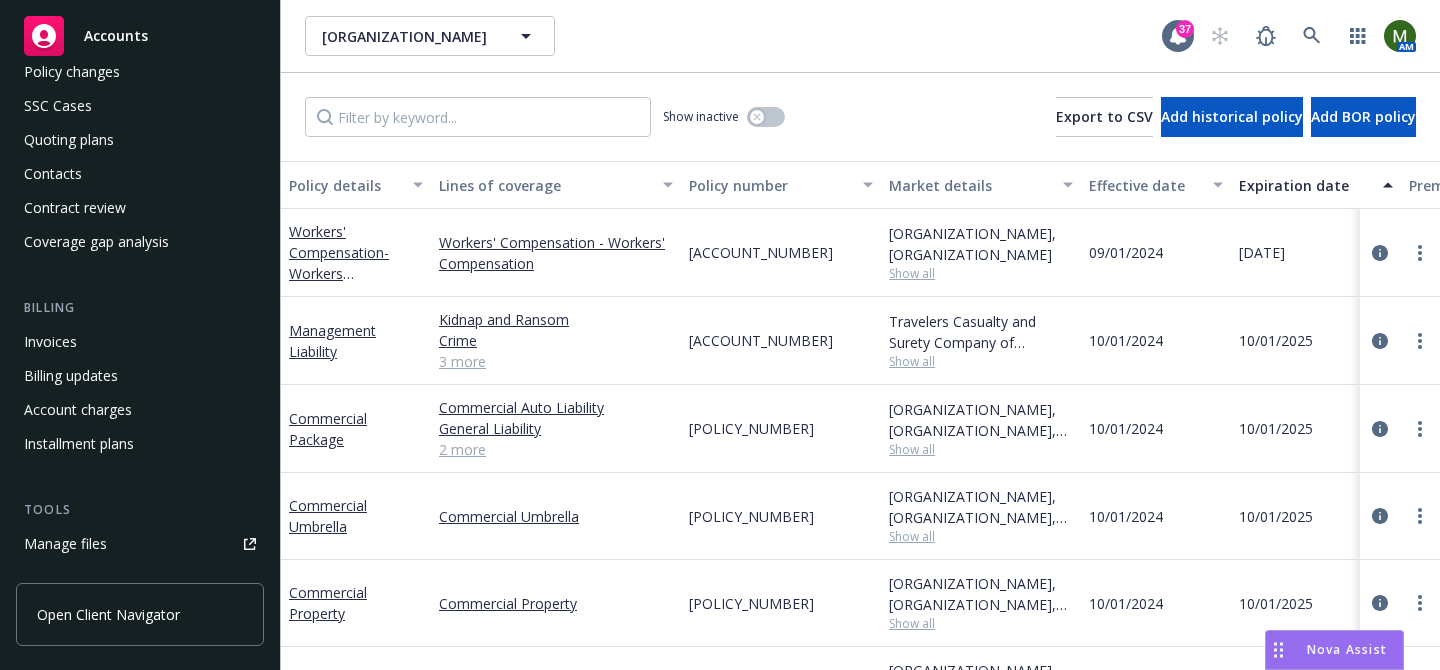 click on "Manage files" at bounding box center (140, 544) 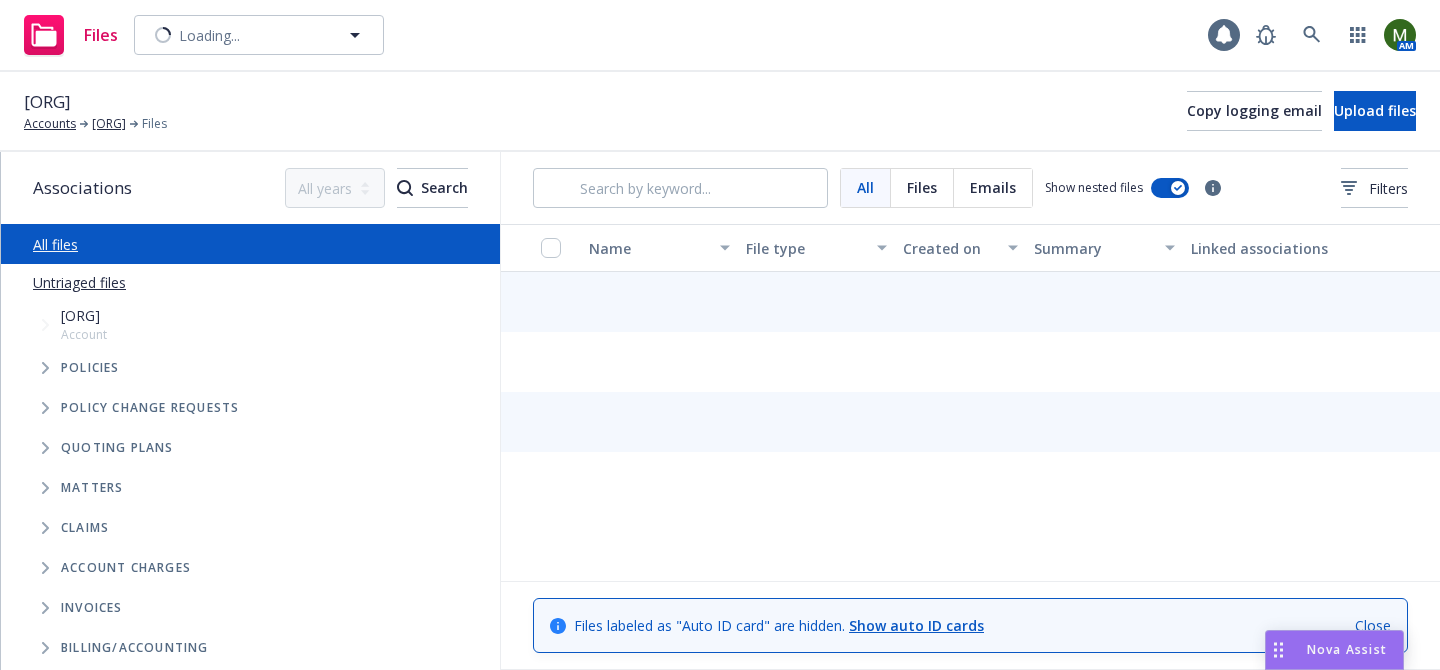 scroll, scrollTop: 0, scrollLeft: 0, axis: both 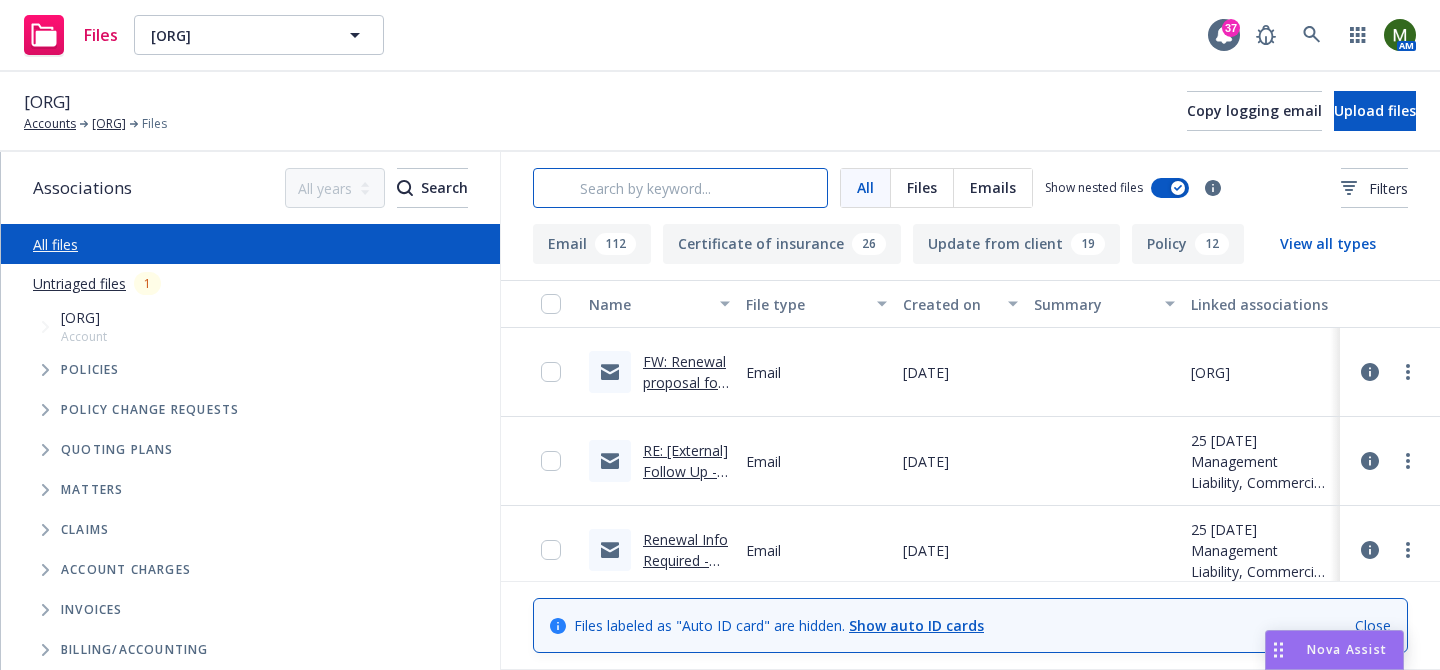 click at bounding box center [680, 188] 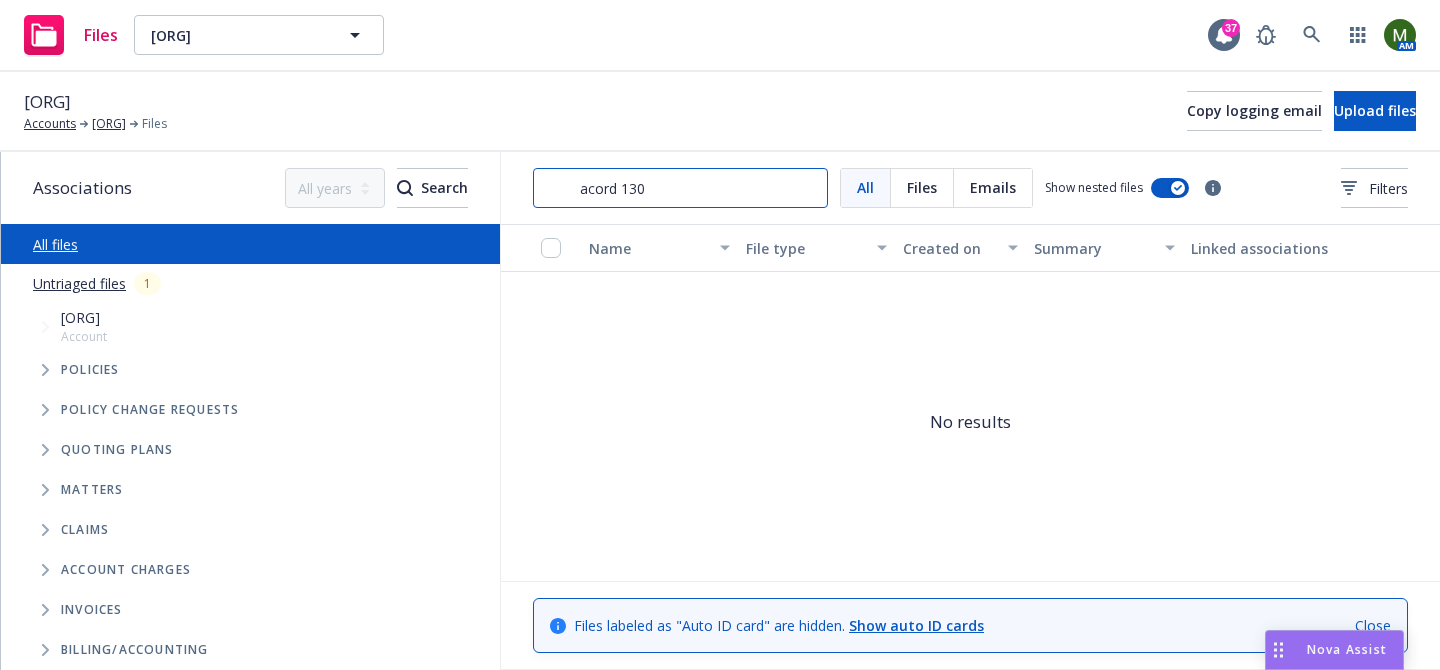 click at bounding box center [680, 188] 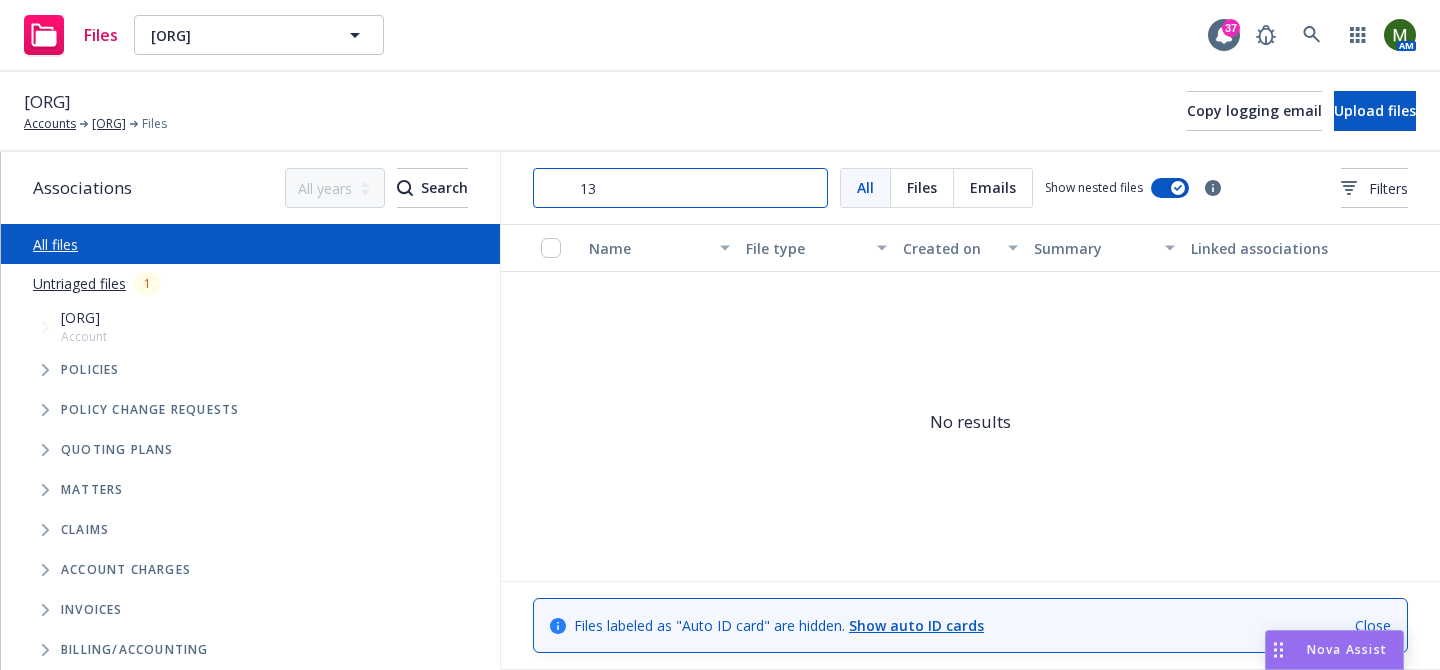 type on "130" 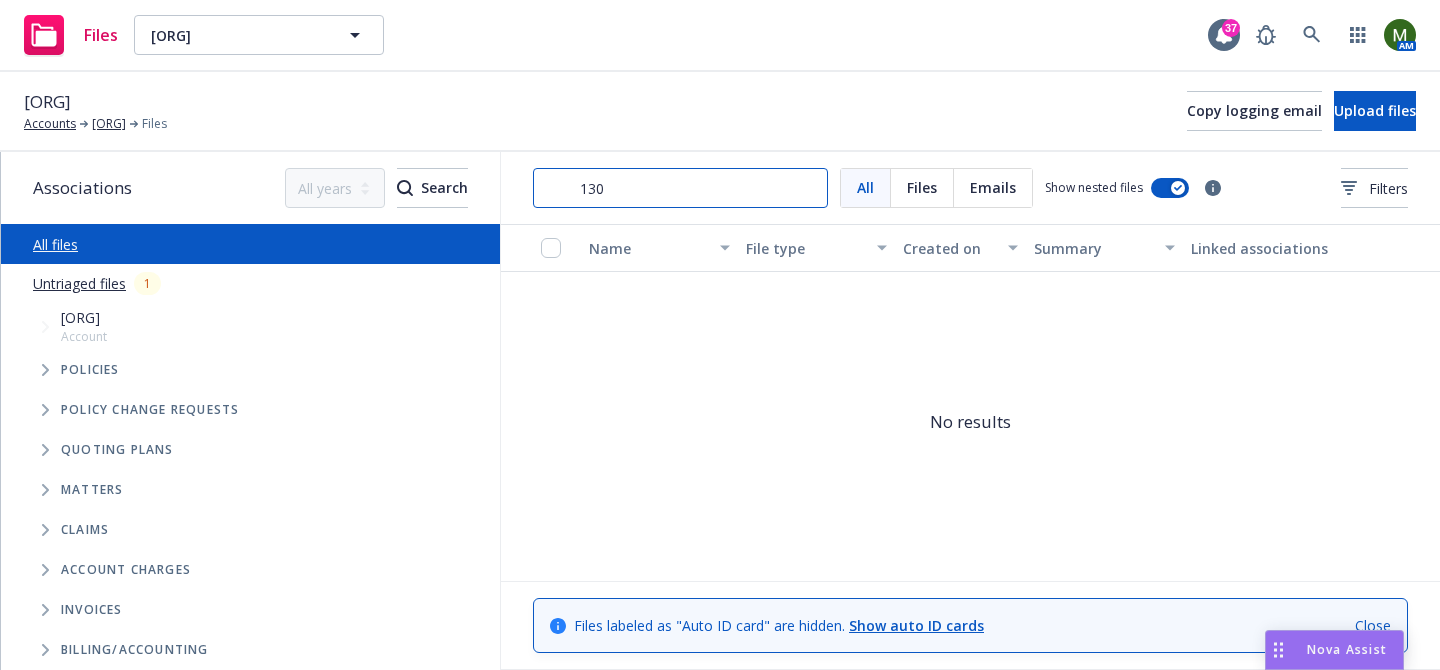 click at bounding box center (680, 188) 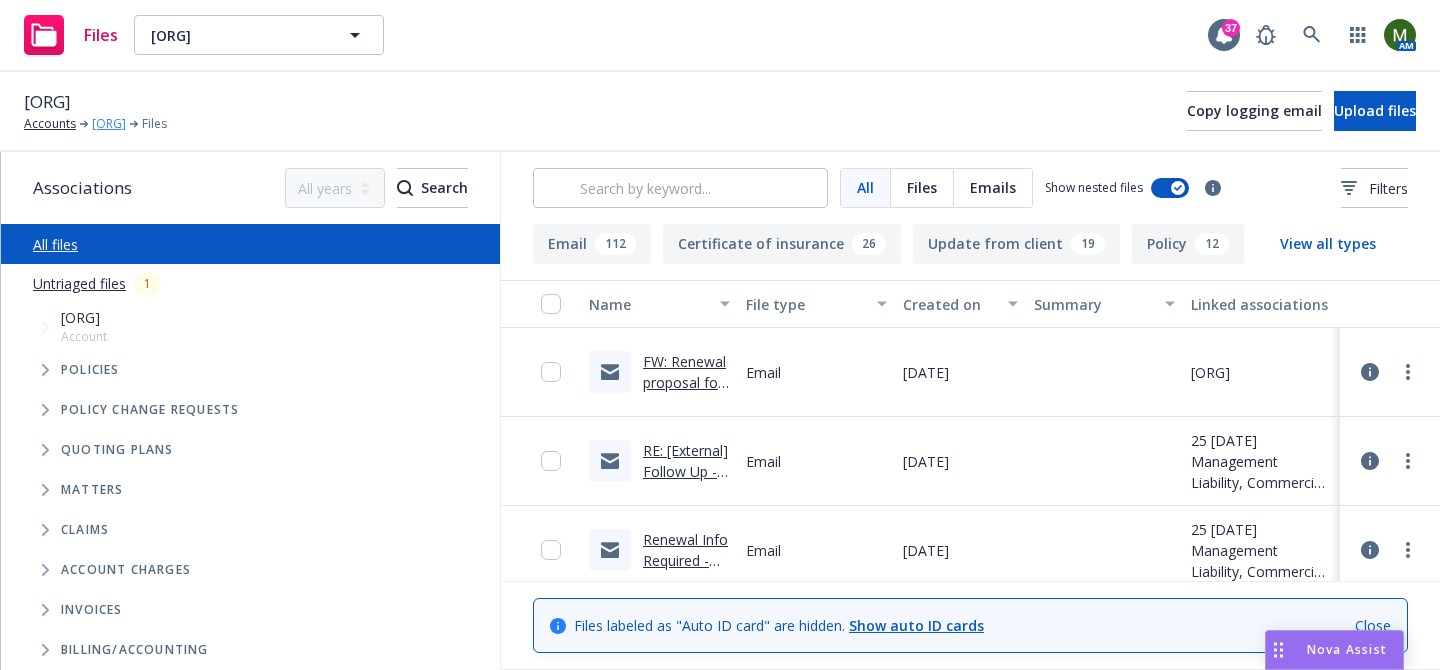 click on "[ORGANIZATION_NAME]" at bounding box center [109, 124] 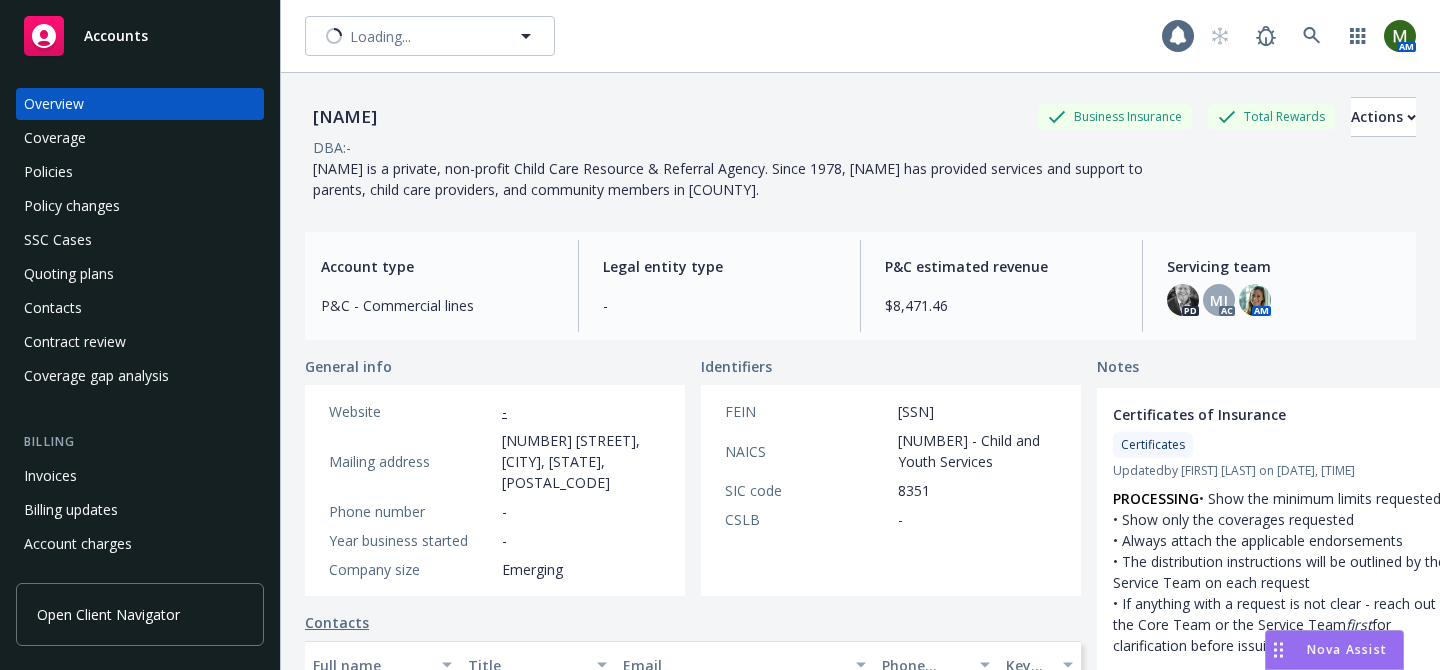 scroll, scrollTop: 0, scrollLeft: 0, axis: both 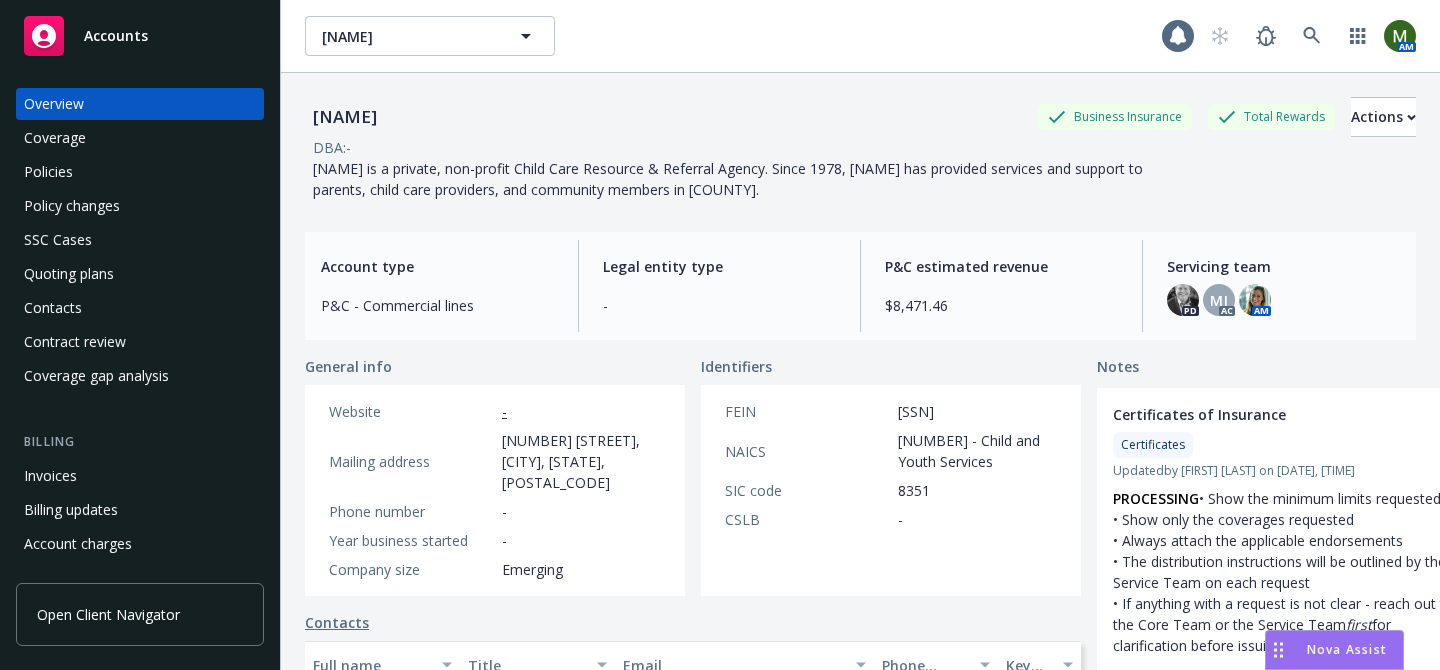 click on "Policies" at bounding box center [140, 172] 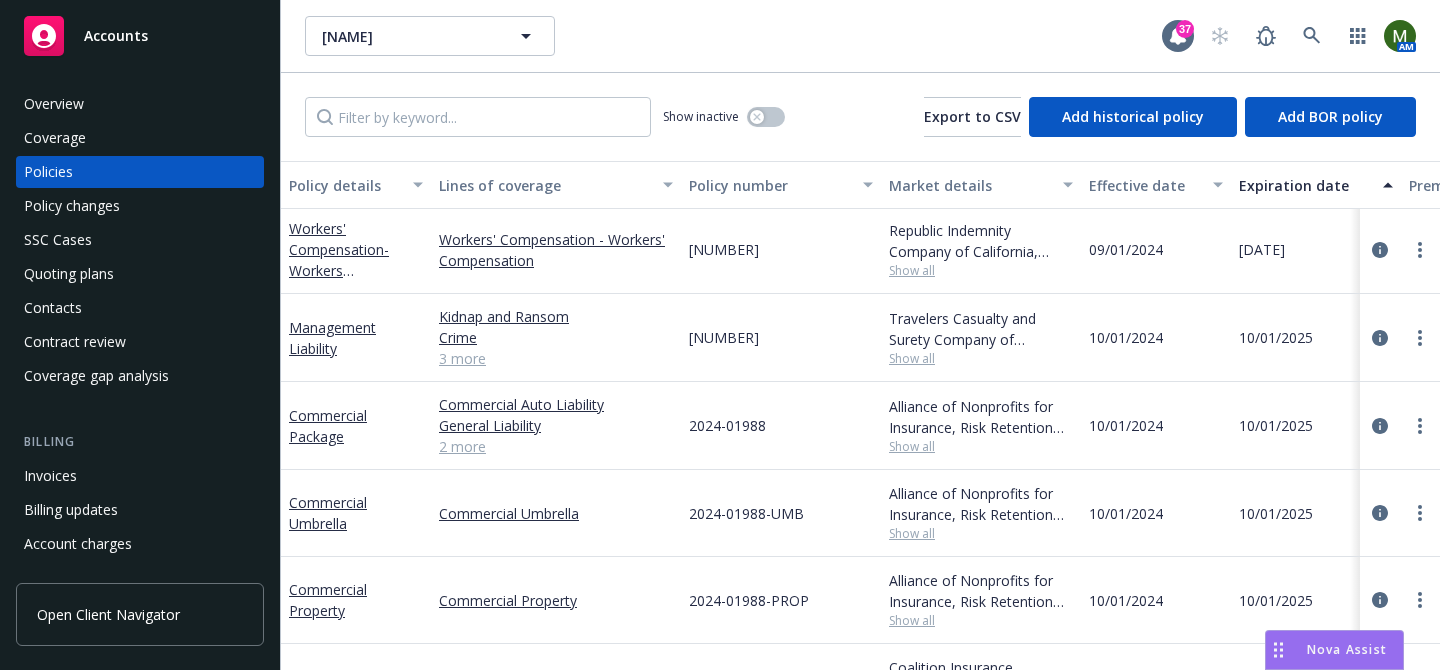 scroll, scrollTop: 0, scrollLeft: 0, axis: both 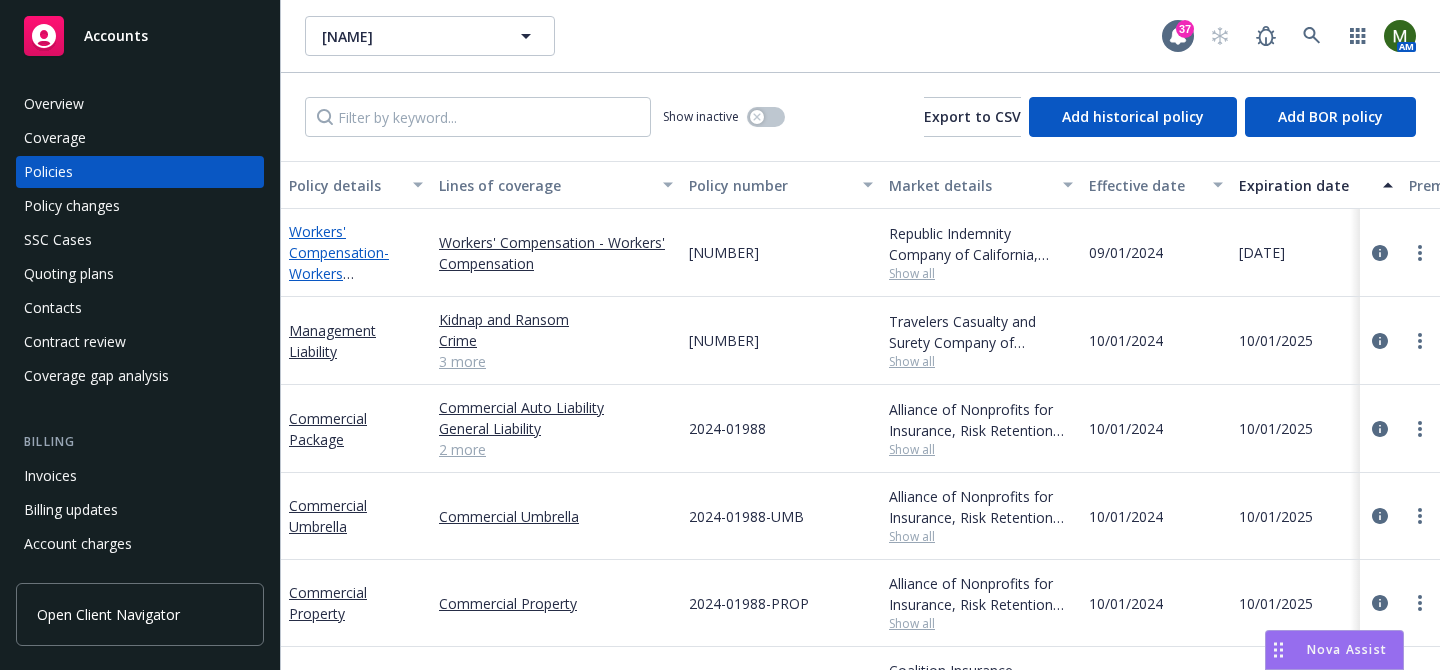 click on "Workers' Compensation  -  Workers Compensation" at bounding box center [339, 263] 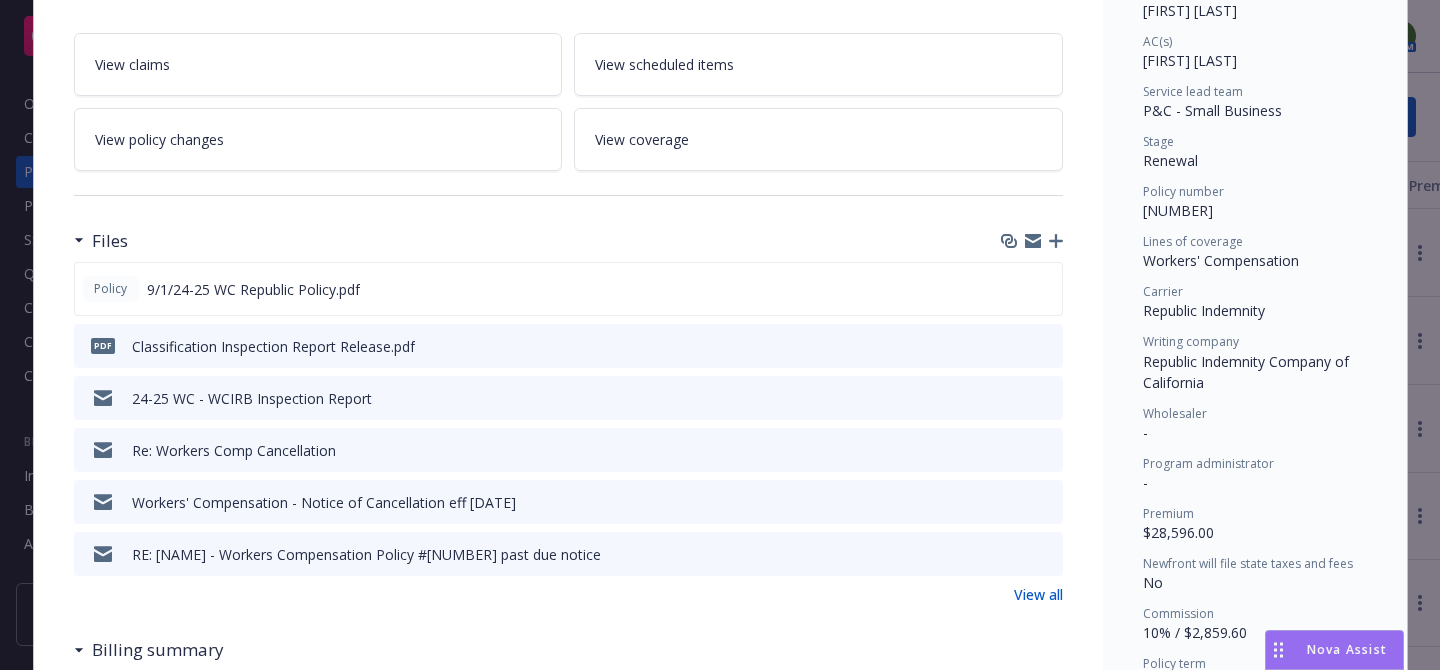 scroll, scrollTop: 333, scrollLeft: 0, axis: vertical 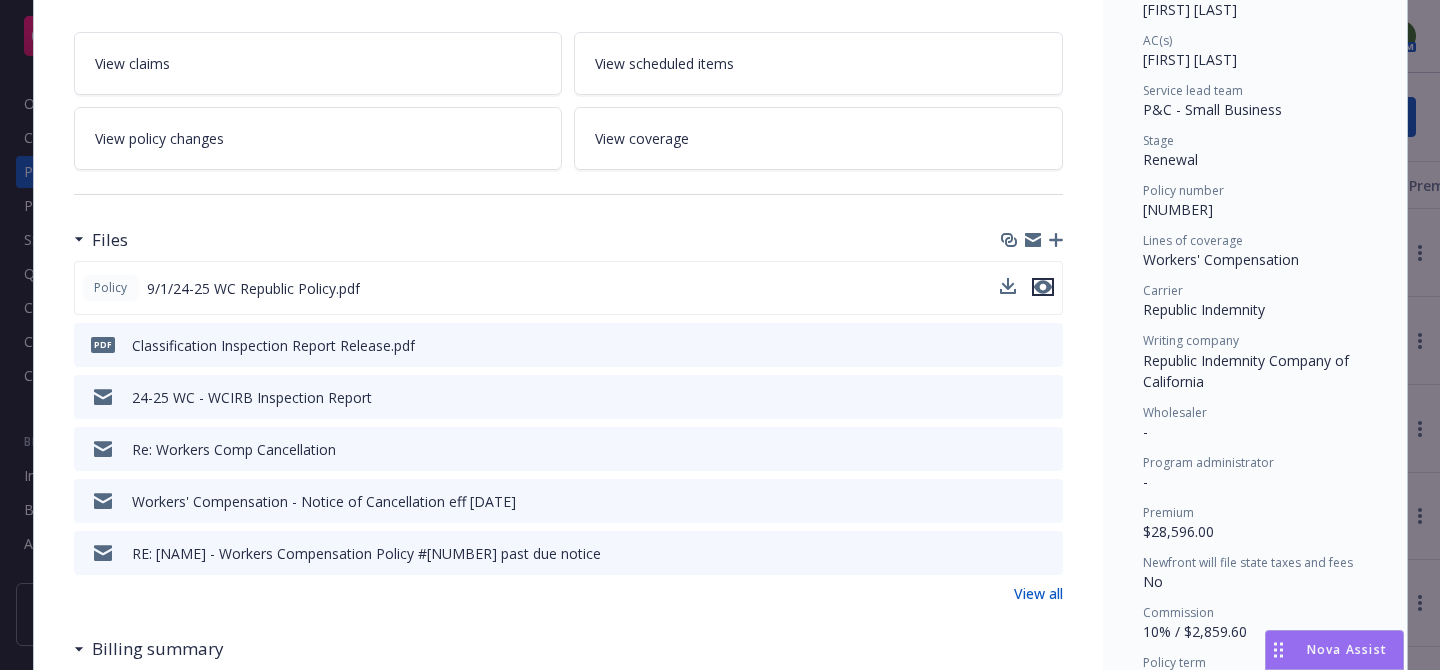 click 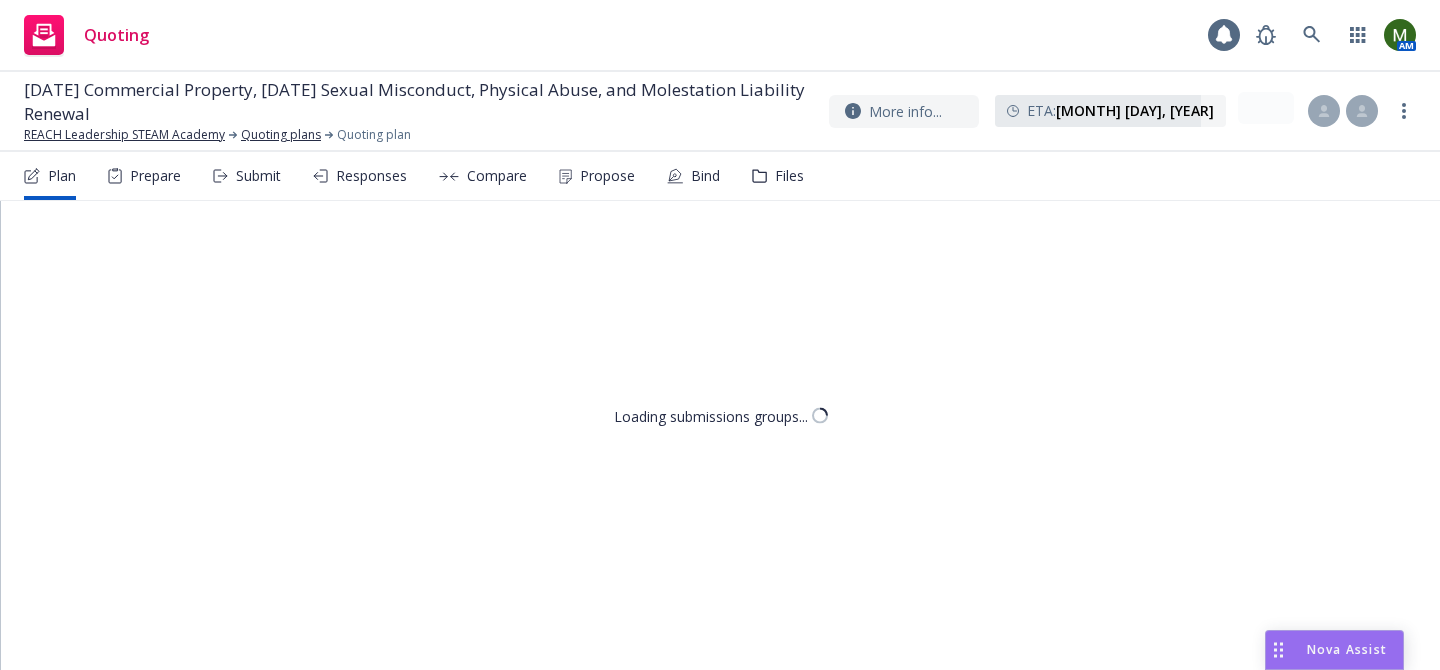 scroll, scrollTop: 0, scrollLeft: 0, axis: both 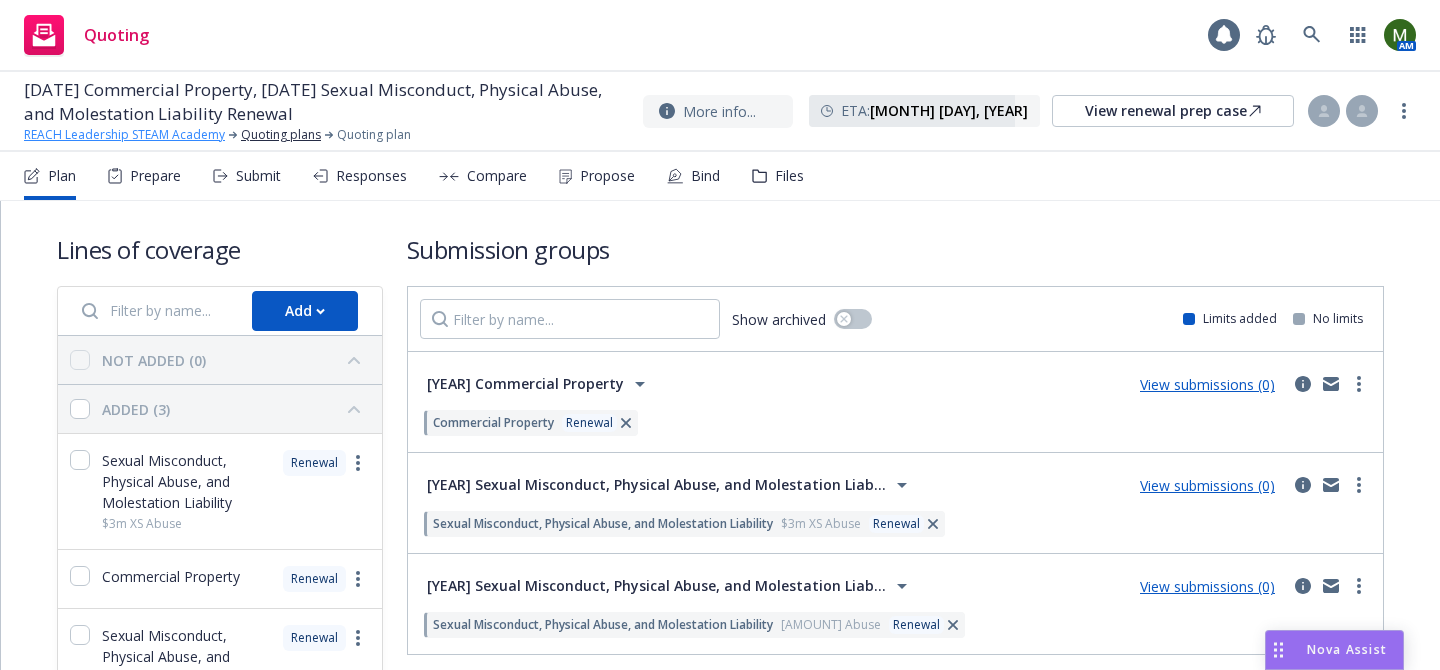 click on "REACH Leadership STEAM Academy" at bounding box center [124, 135] 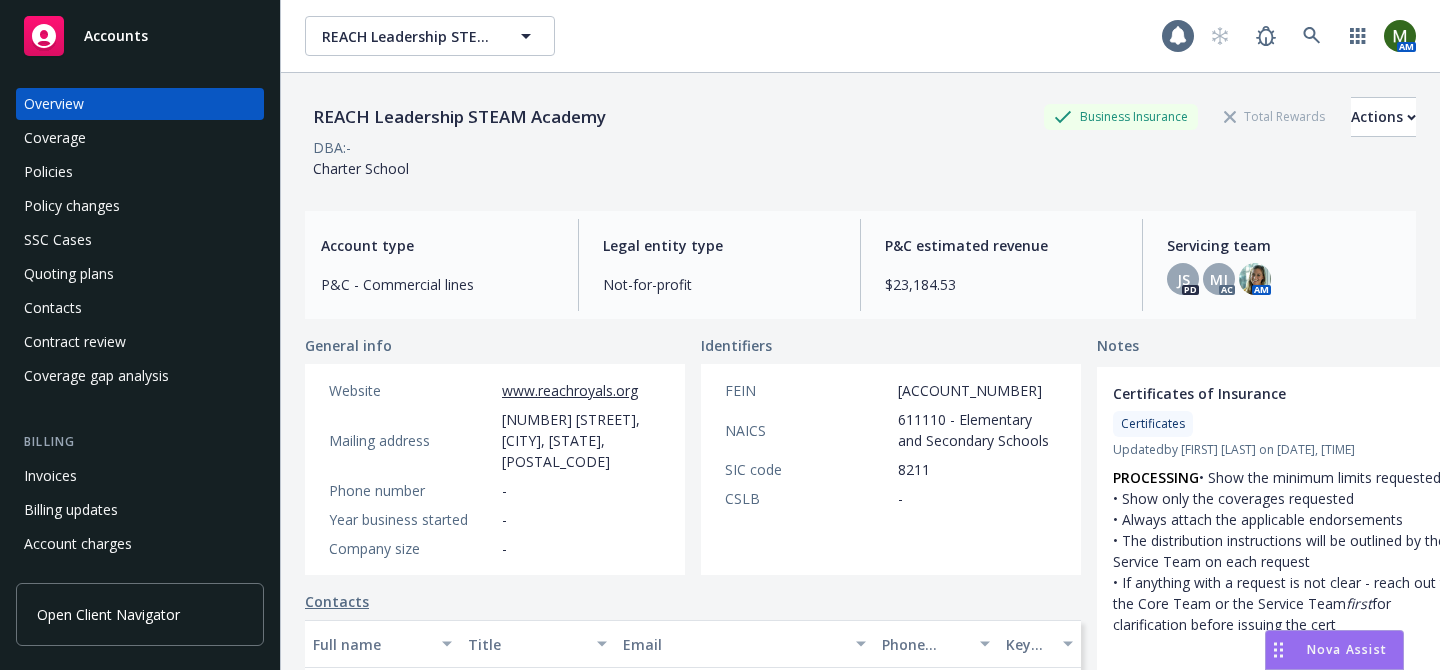 scroll, scrollTop: 0, scrollLeft: 0, axis: both 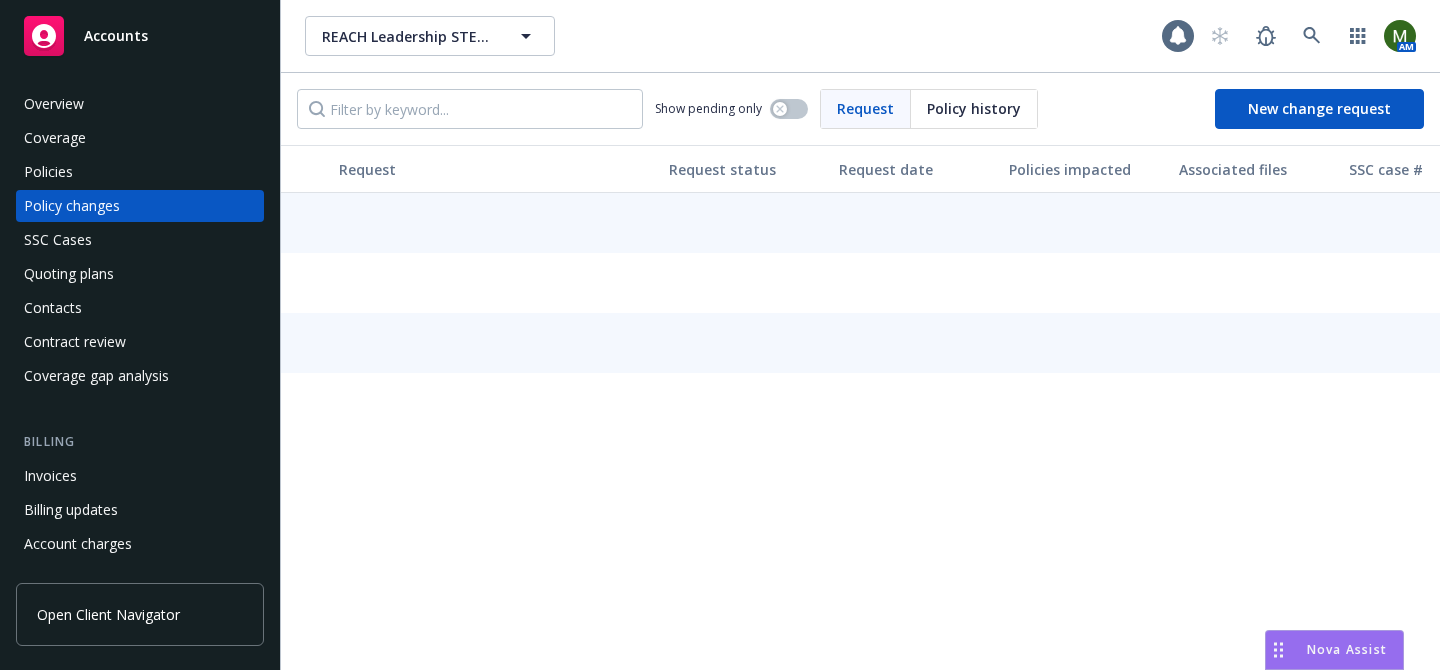 click on "Policies" at bounding box center (140, 172) 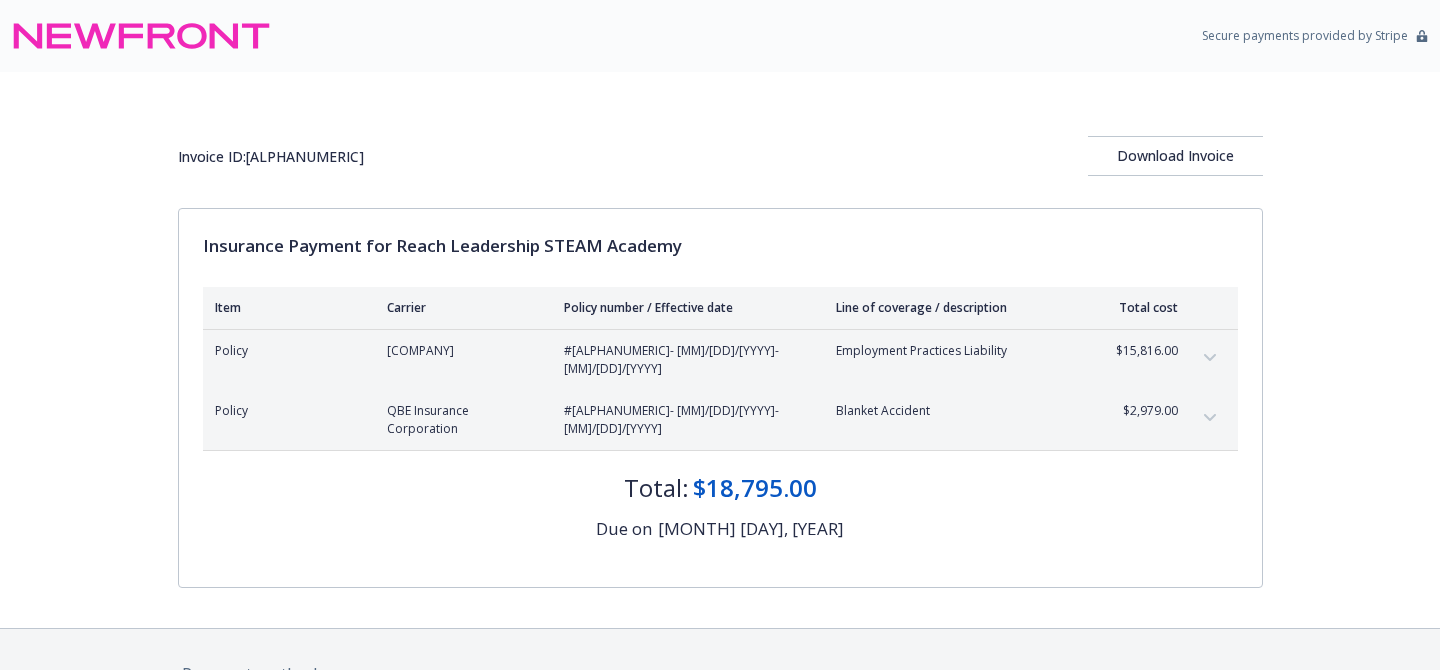 scroll, scrollTop: 0, scrollLeft: 0, axis: both 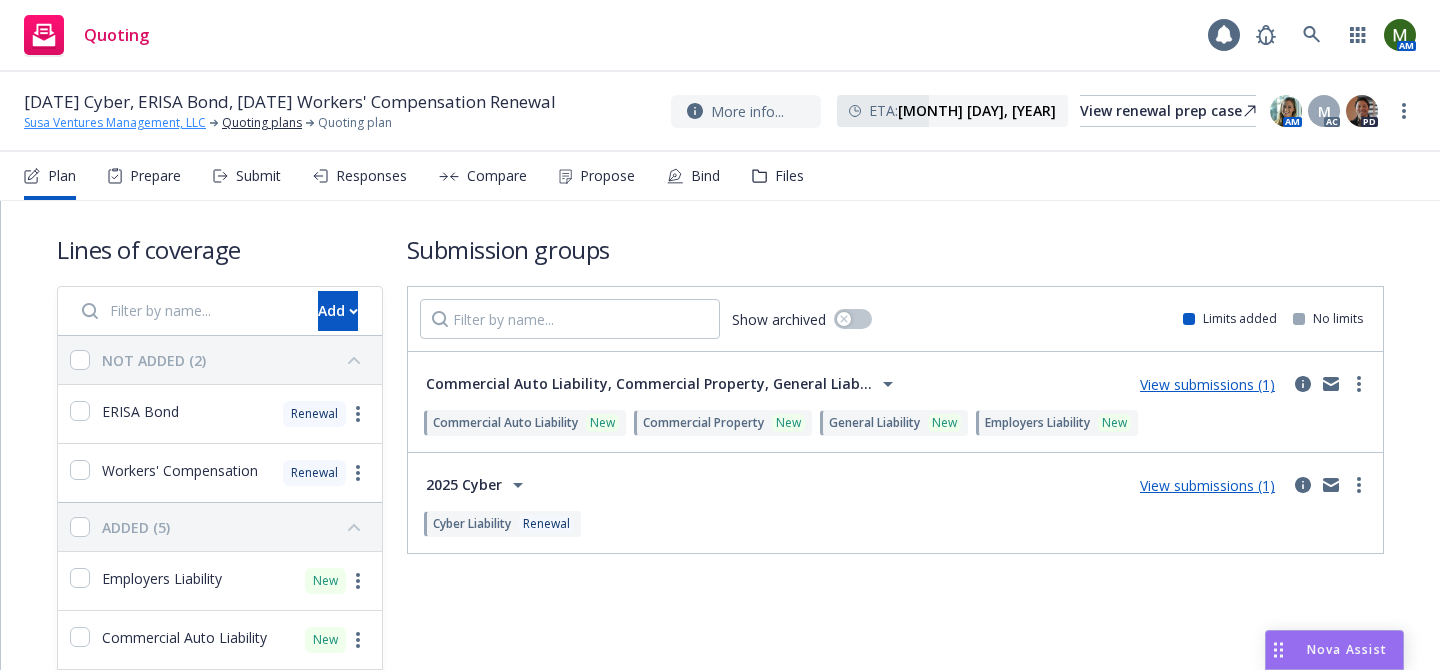 click on "Susa Ventures Management, LLC" at bounding box center (115, 123) 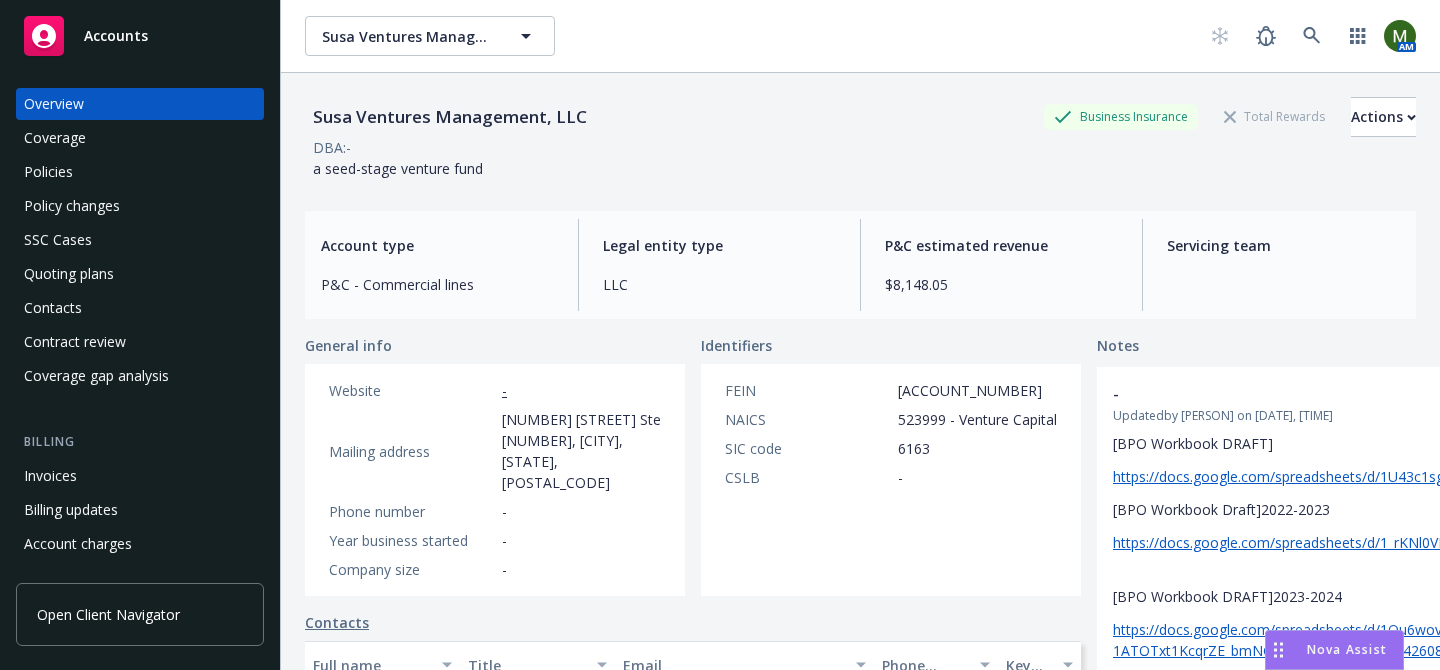 scroll, scrollTop: 0, scrollLeft: 0, axis: both 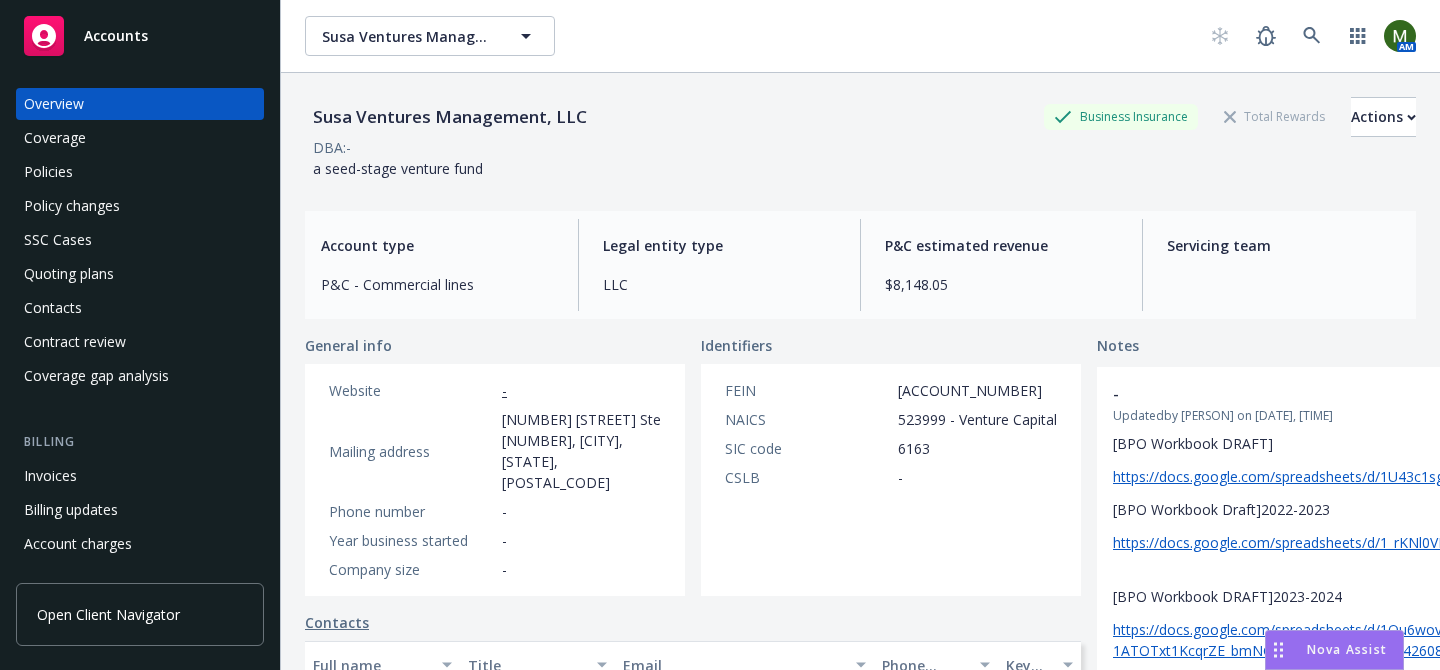 click on "Policies" at bounding box center (140, 172) 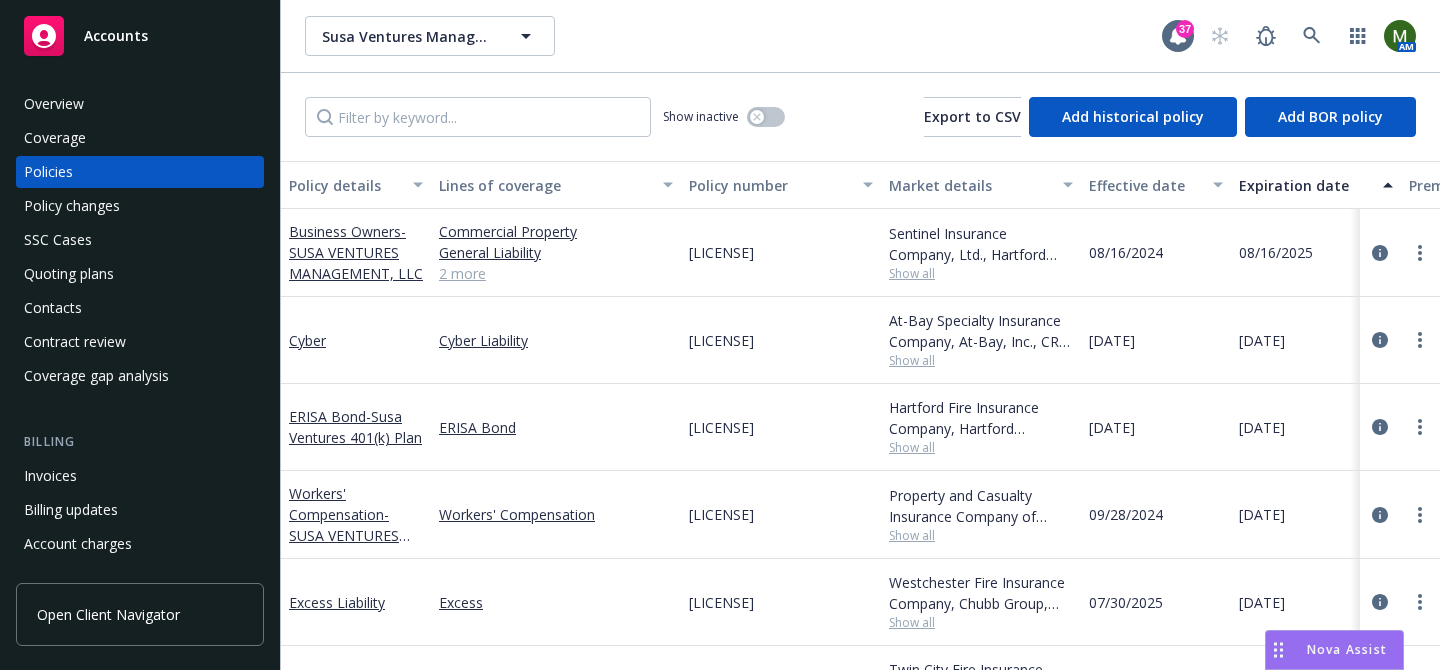 scroll, scrollTop: 151, scrollLeft: 0, axis: vertical 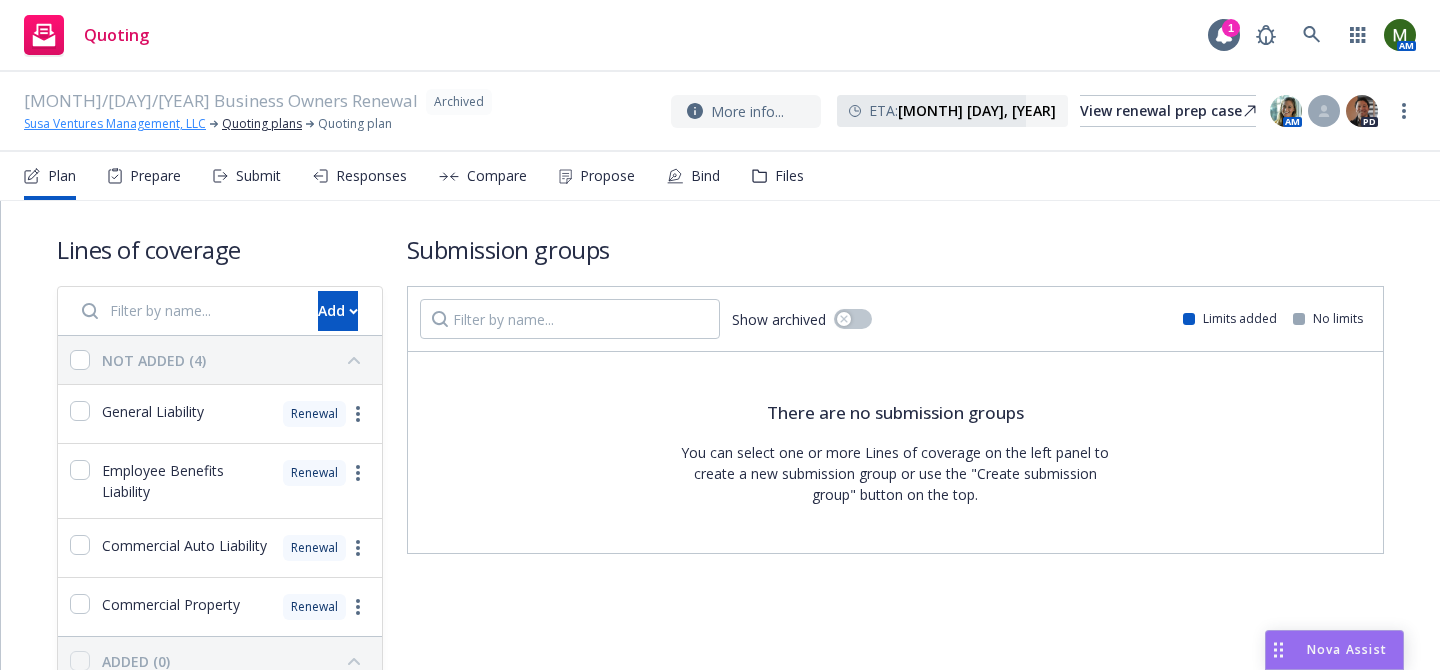 click on "Susa Ventures Management, LLC" at bounding box center [115, 124] 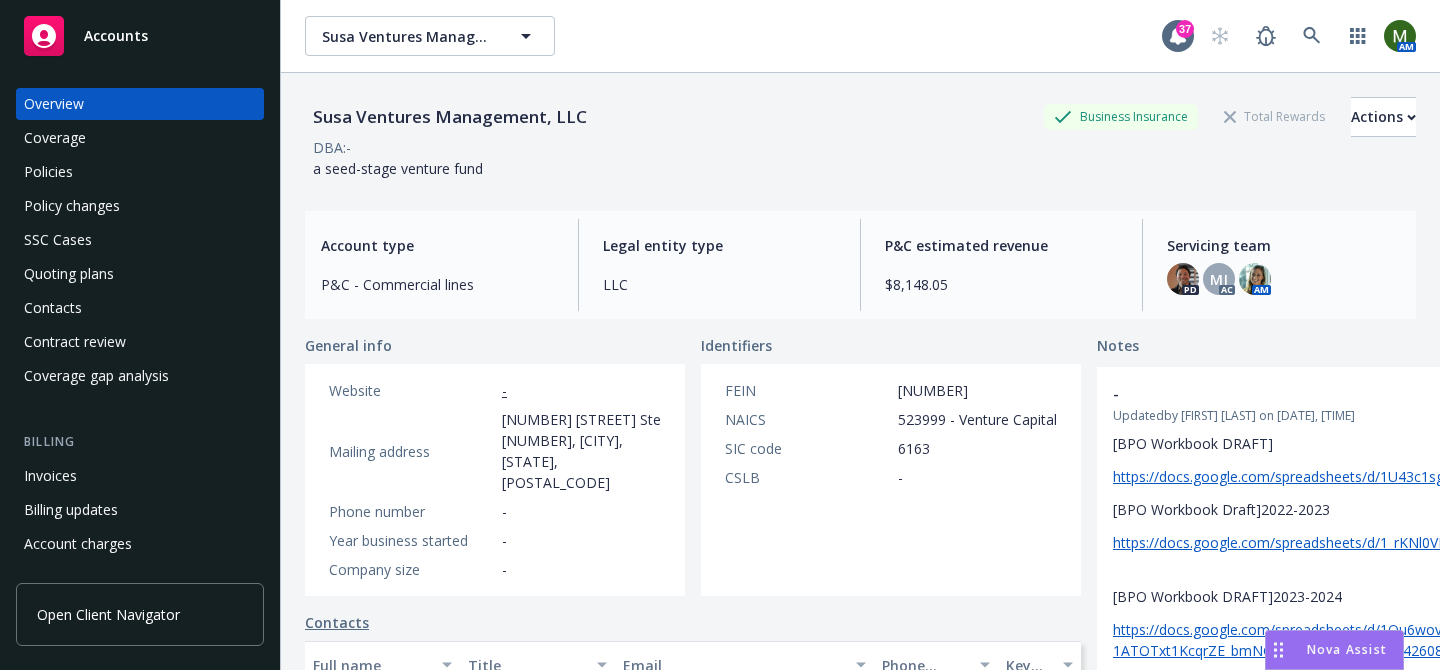 scroll, scrollTop: 0, scrollLeft: 0, axis: both 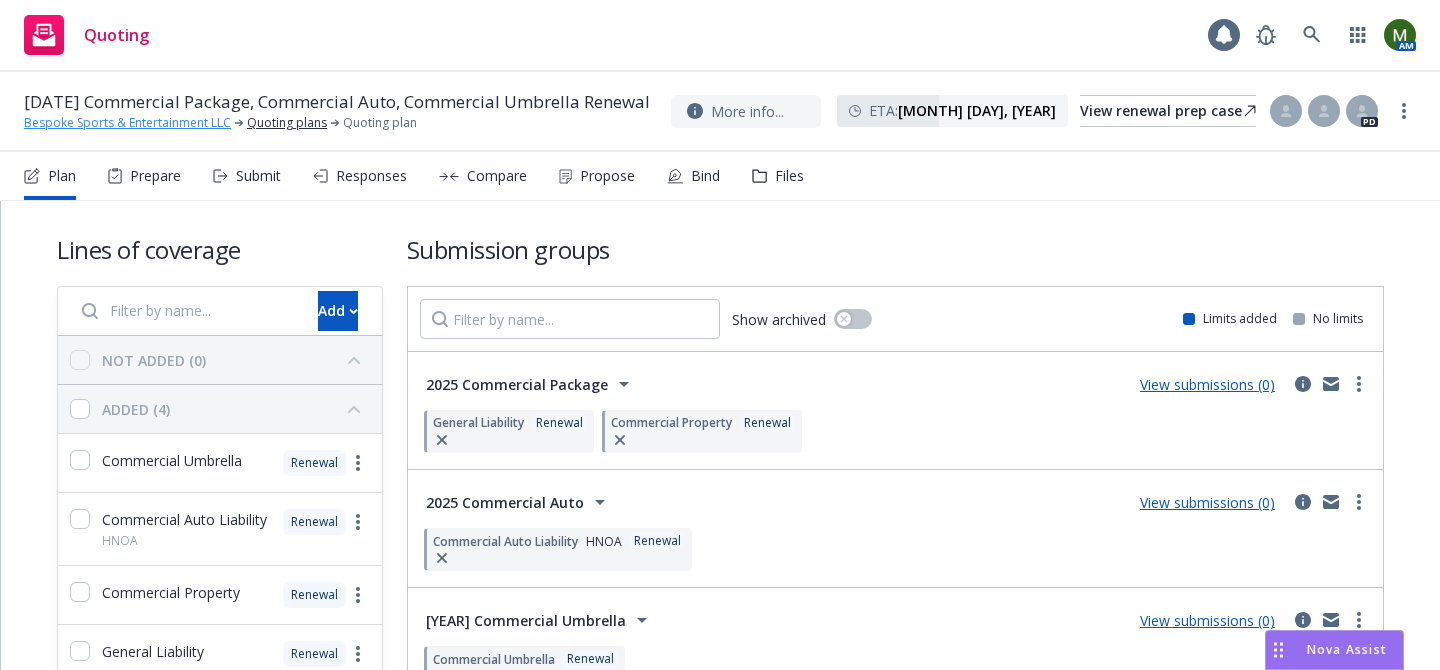 click on "Bespoke Sports & Entertainment LLC" at bounding box center [127, 123] 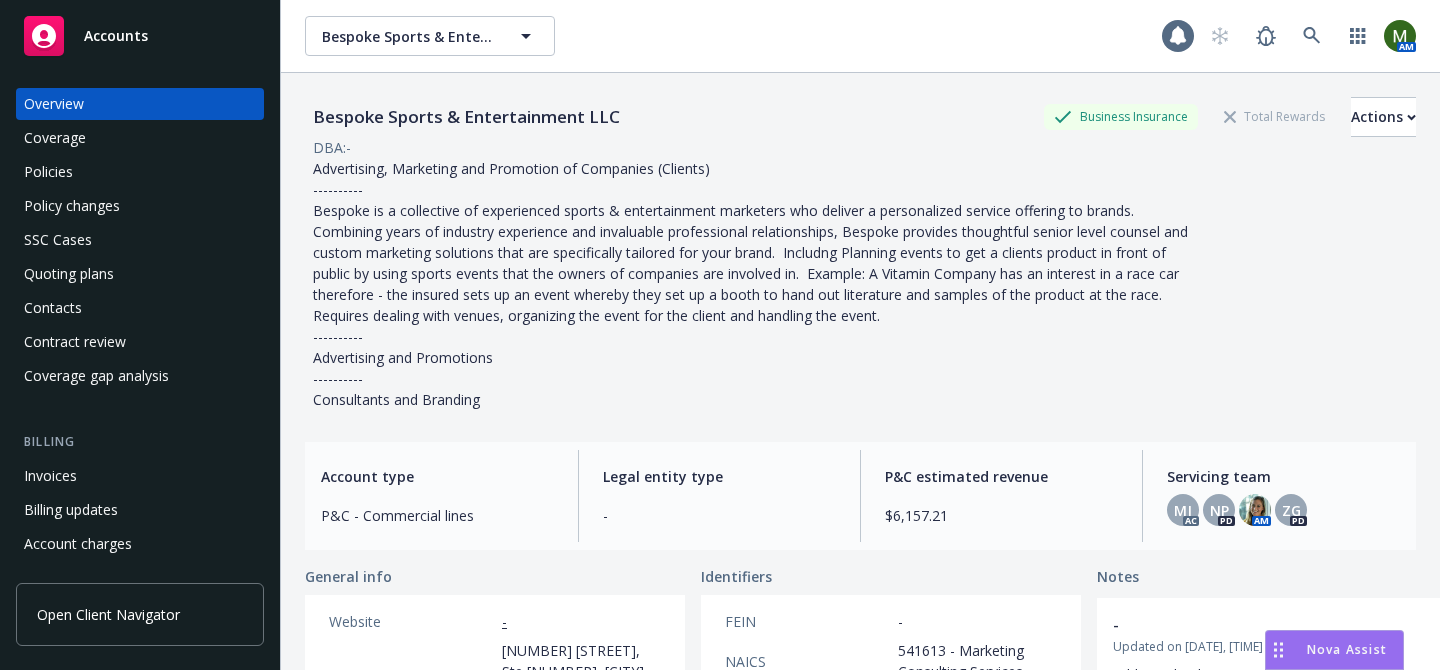 scroll, scrollTop: 0, scrollLeft: 0, axis: both 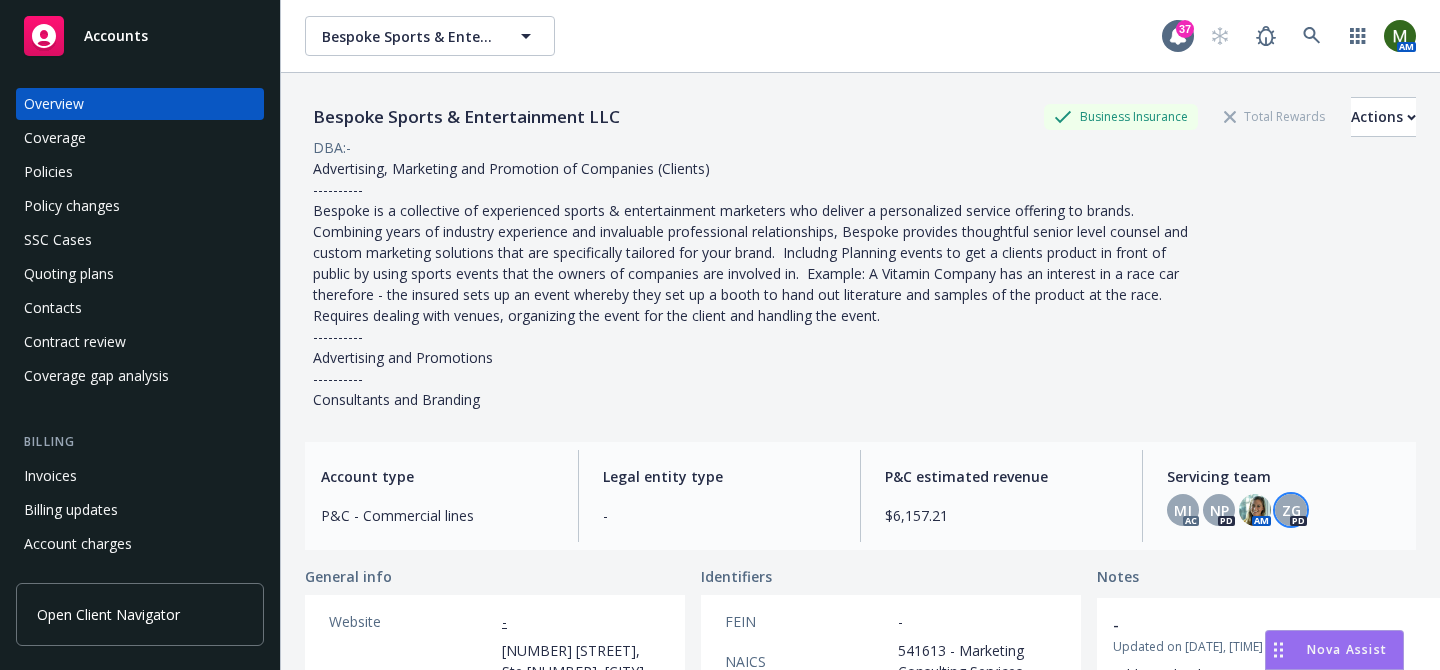 click on "ZG" at bounding box center (1291, 510) 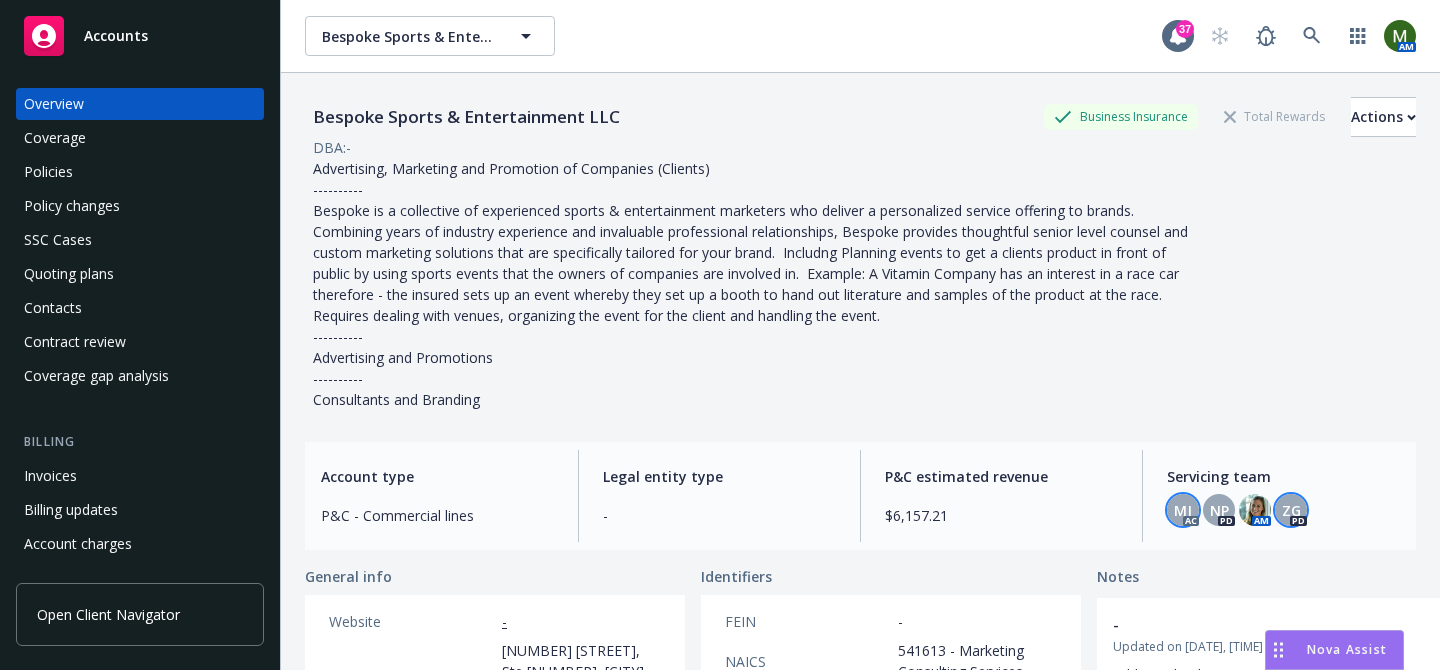 click on "MJ" at bounding box center [1183, 510] 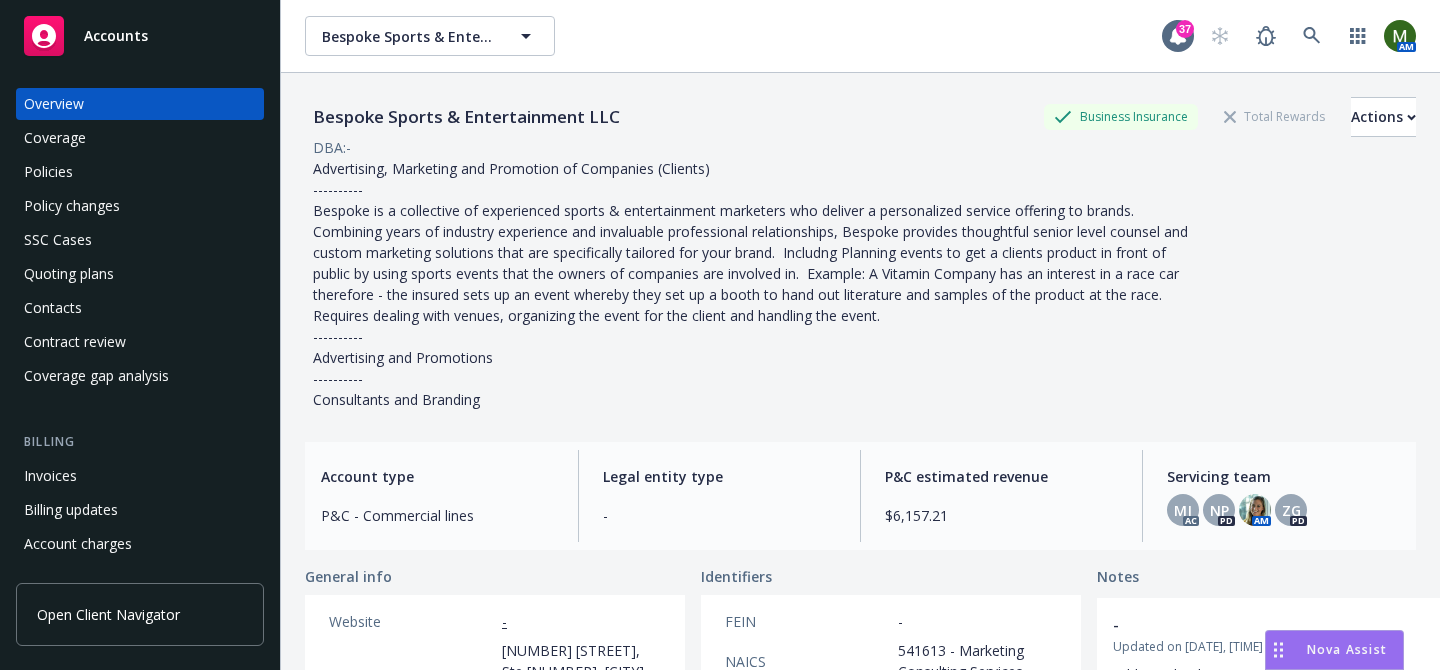 click on "Policies" at bounding box center (140, 172) 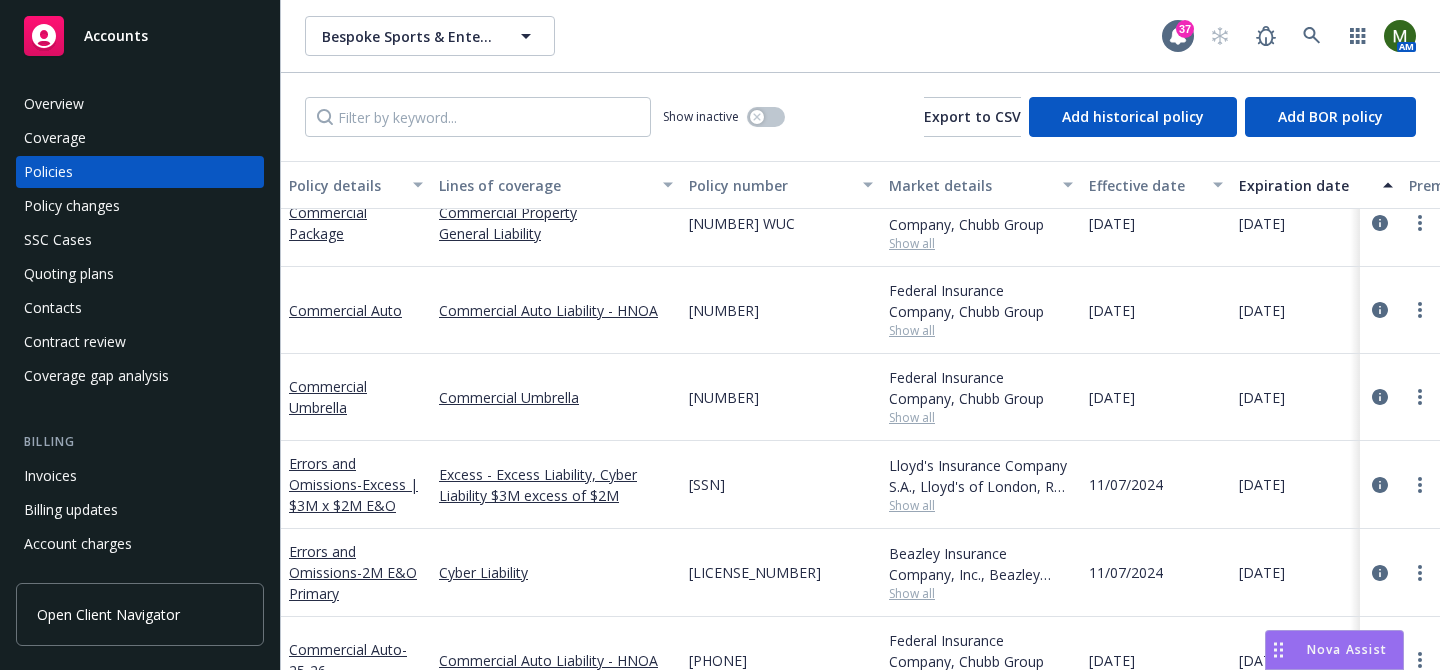 scroll, scrollTop: 0, scrollLeft: 0, axis: both 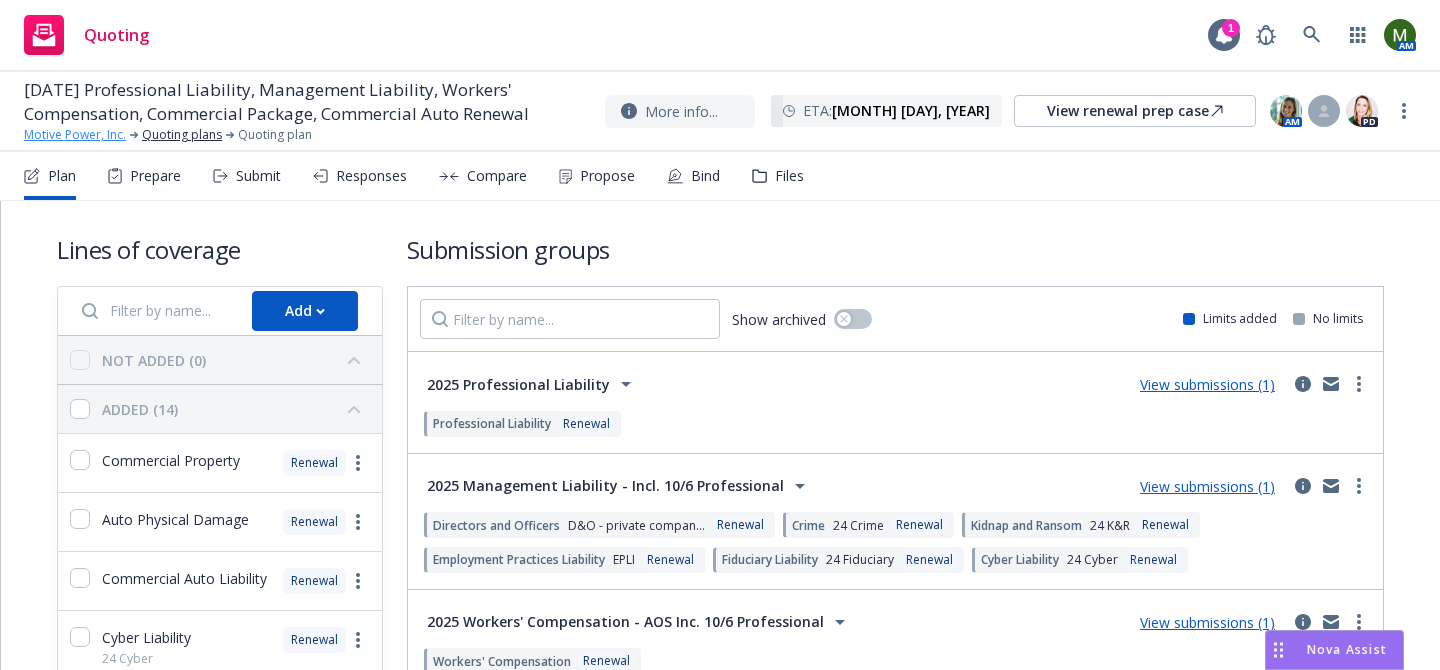 click on "Motive Power, Inc." at bounding box center (75, 135) 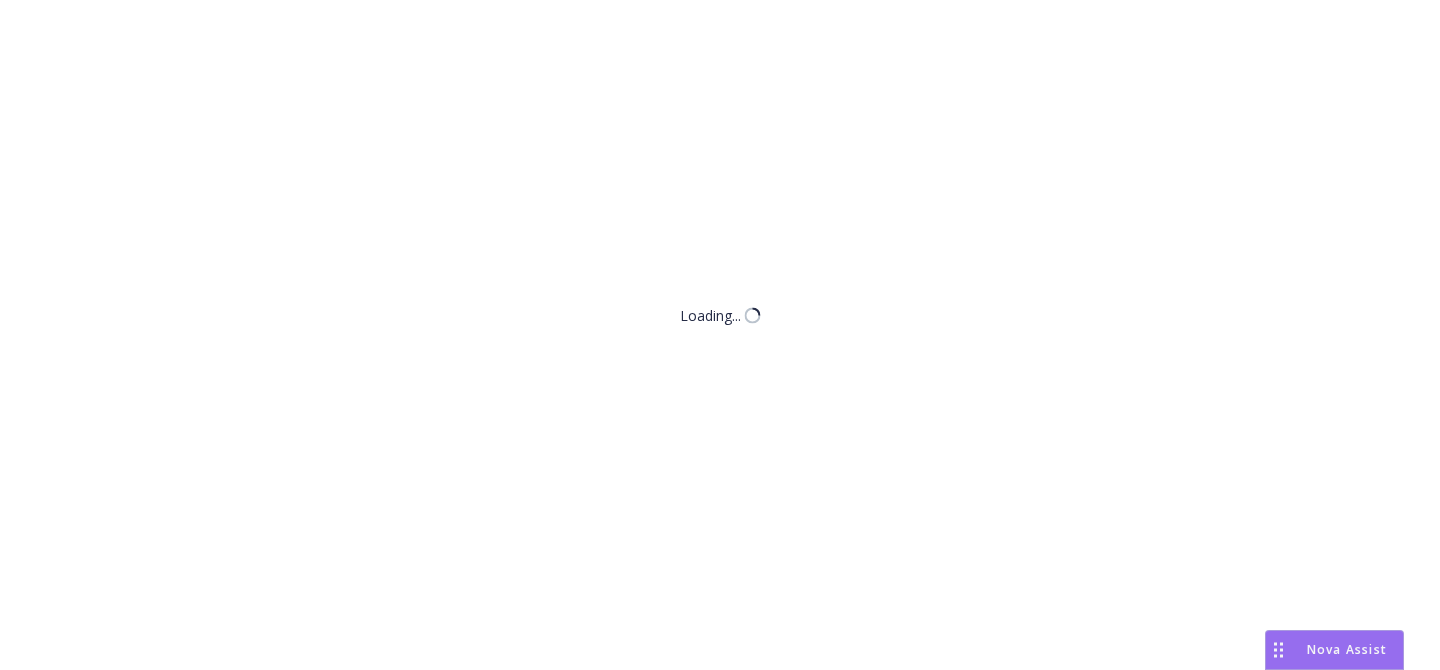 scroll, scrollTop: 0, scrollLeft: 0, axis: both 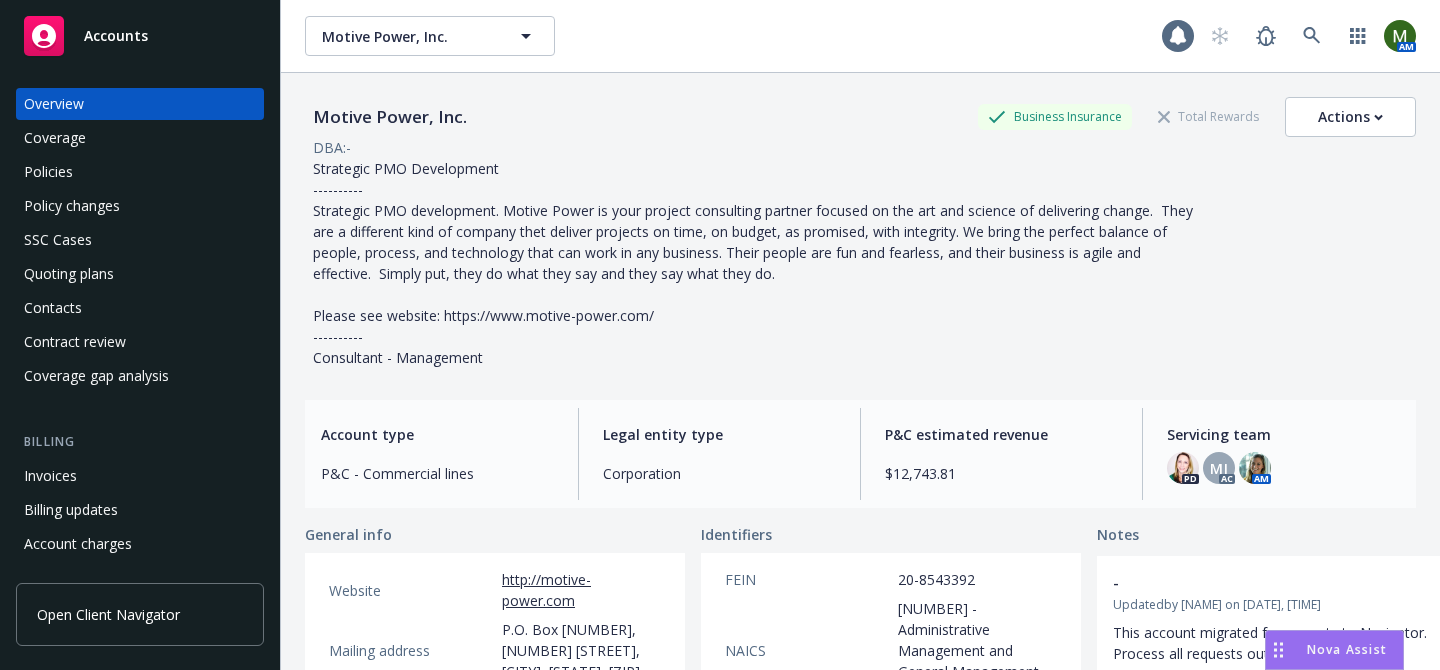 click on "Policies" at bounding box center (48, 172) 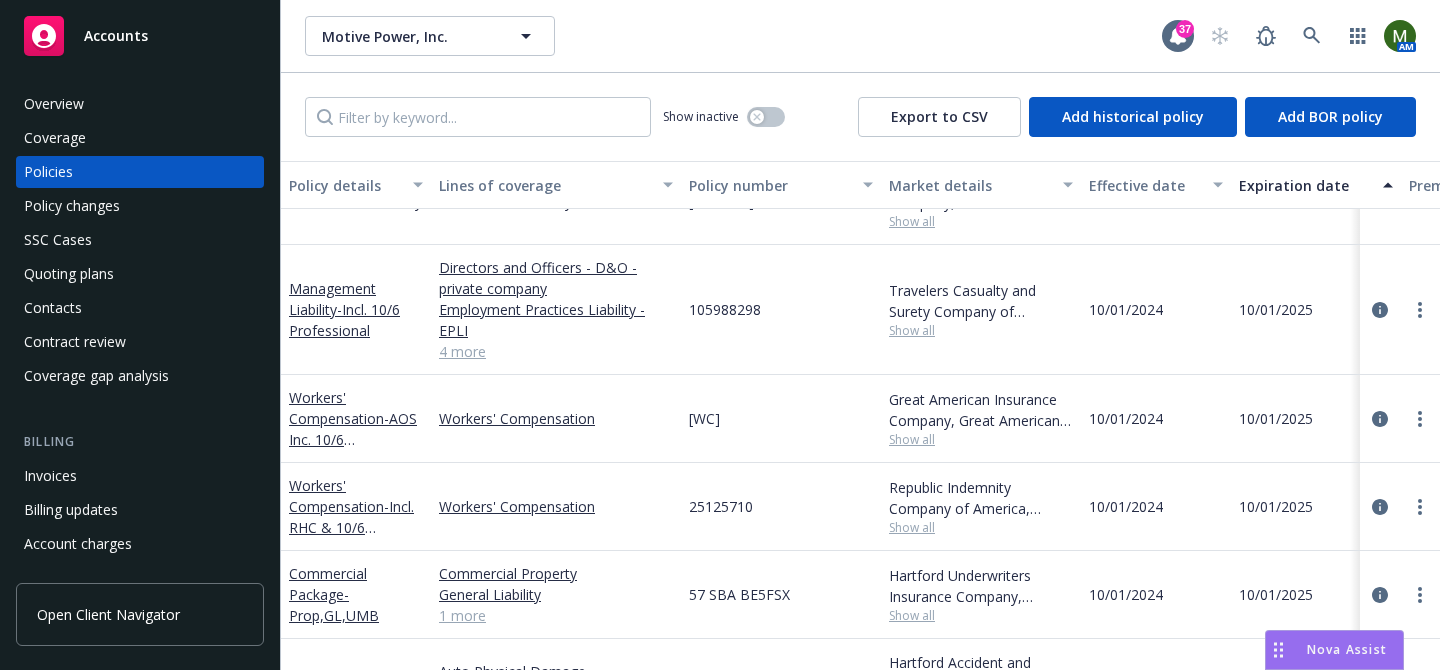 scroll, scrollTop: 40, scrollLeft: 0, axis: vertical 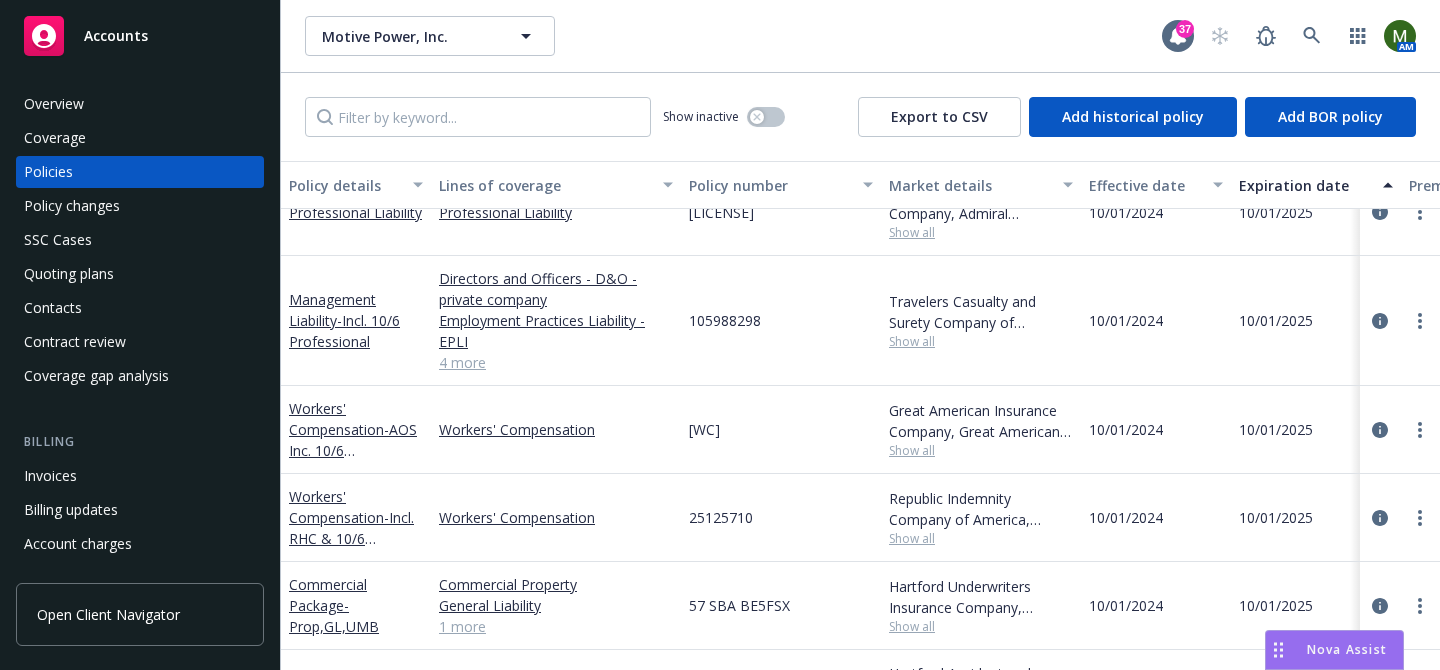 click on "WC 424071208" at bounding box center [704, 429] 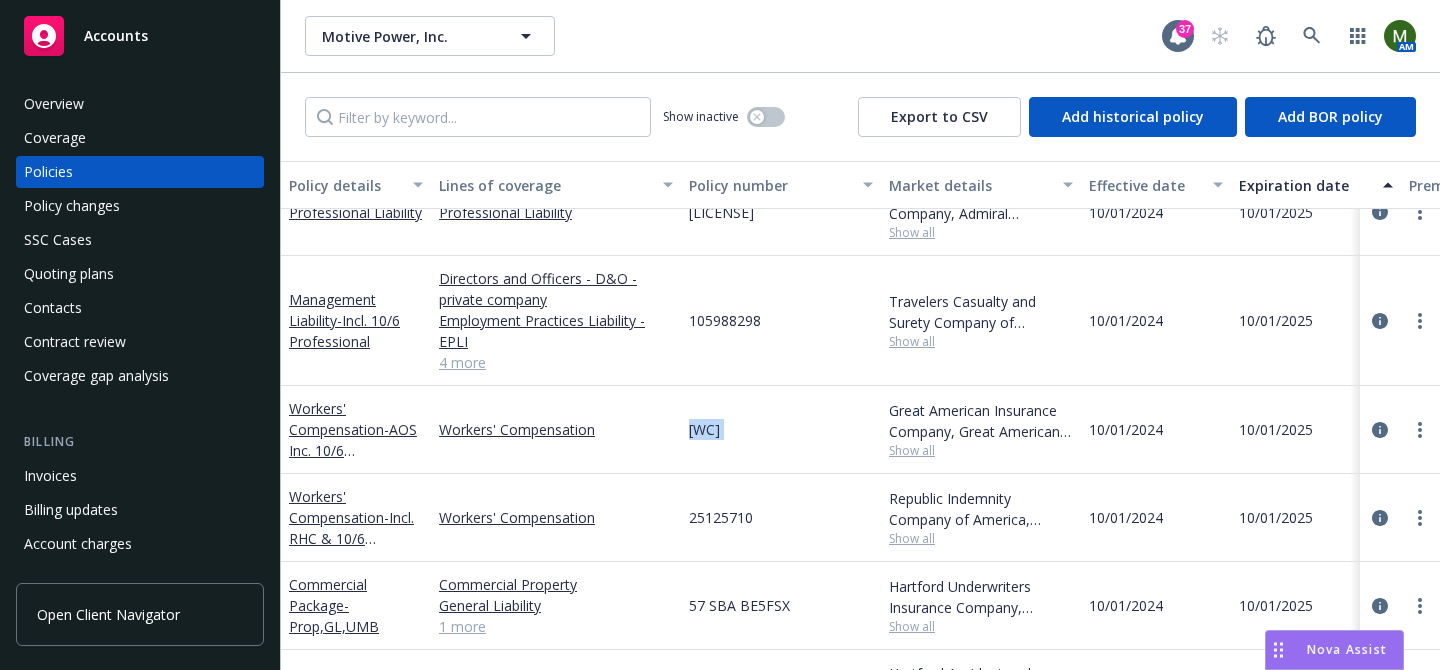 click on "WC 424071208" at bounding box center [704, 429] 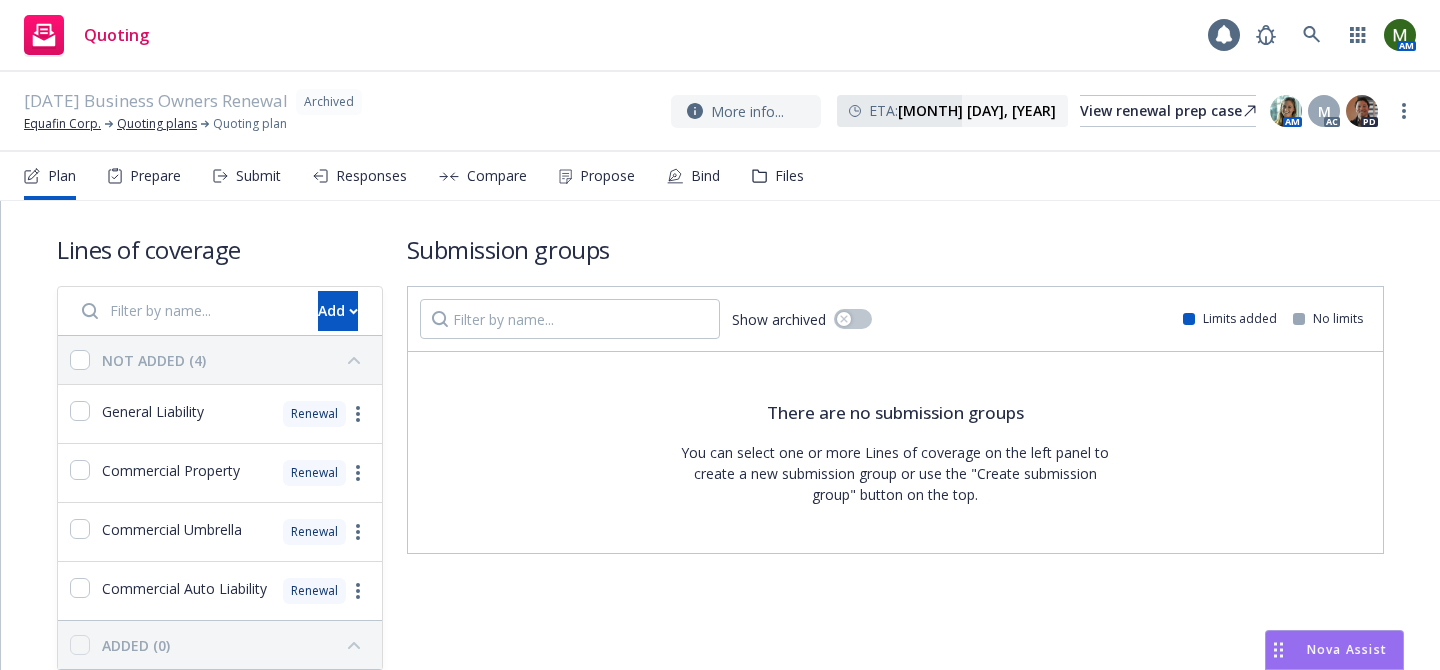scroll, scrollTop: 0, scrollLeft: 0, axis: both 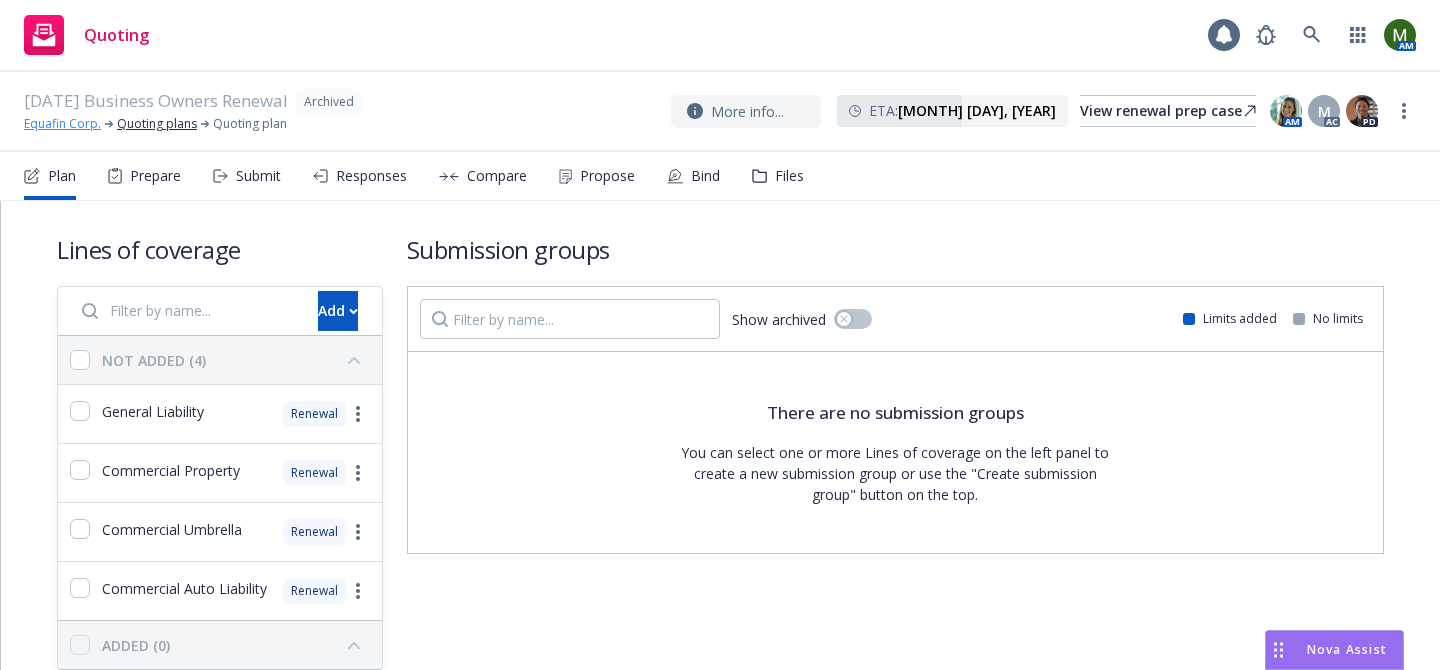 click on "Equafin Corp." at bounding box center (62, 124) 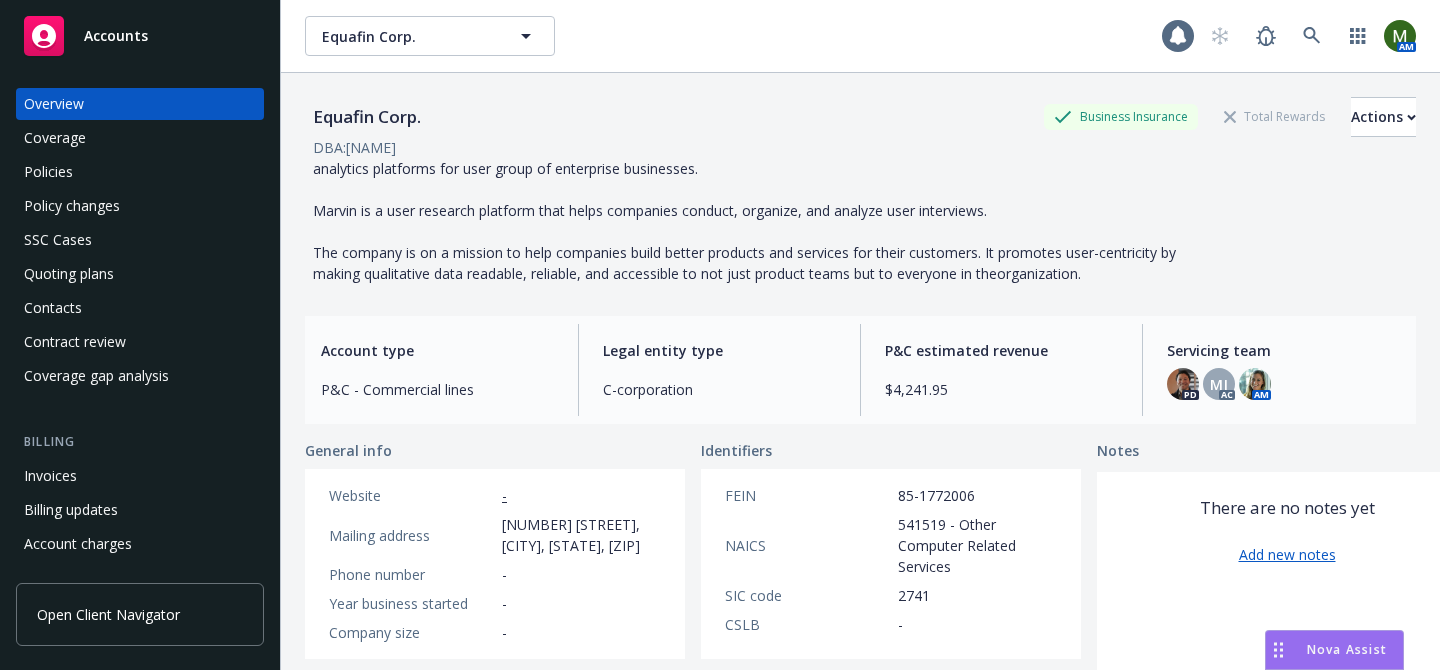 scroll, scrollTop: 0, scrollLeft: 0, axis: both 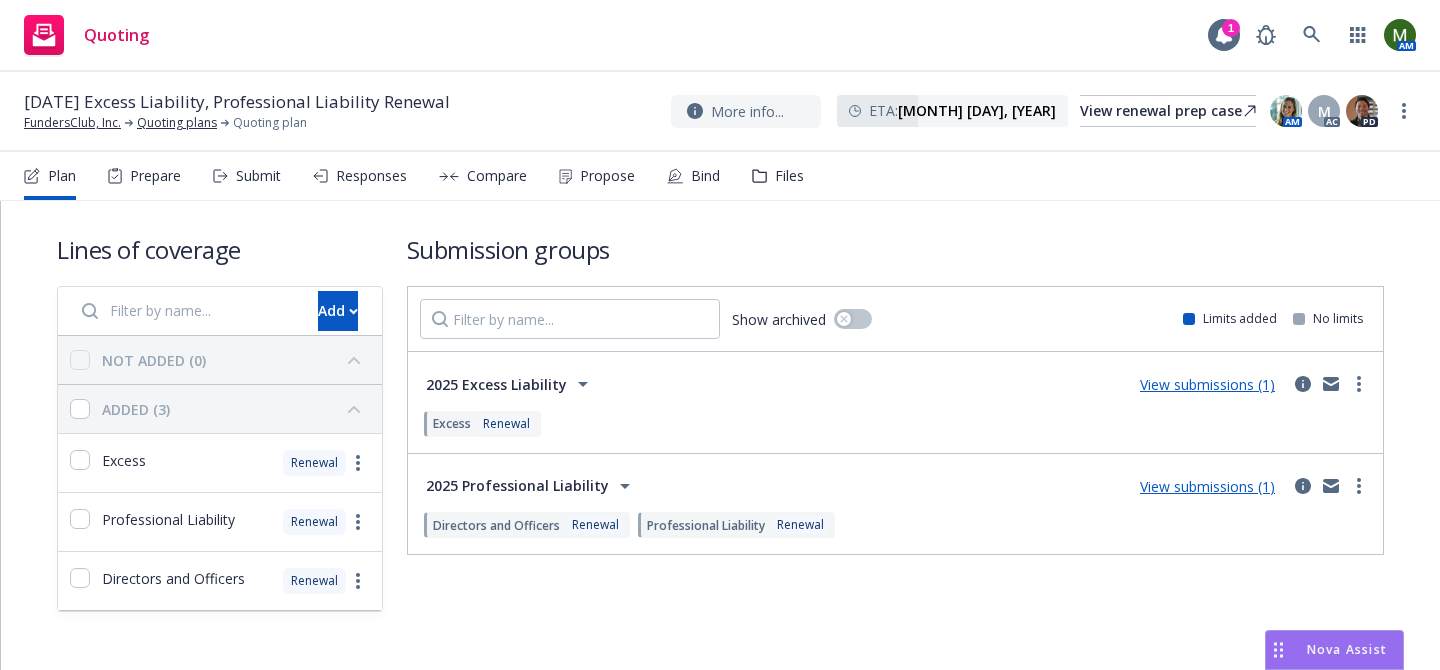 click on "Prepare" at bounding box center [155, 176] 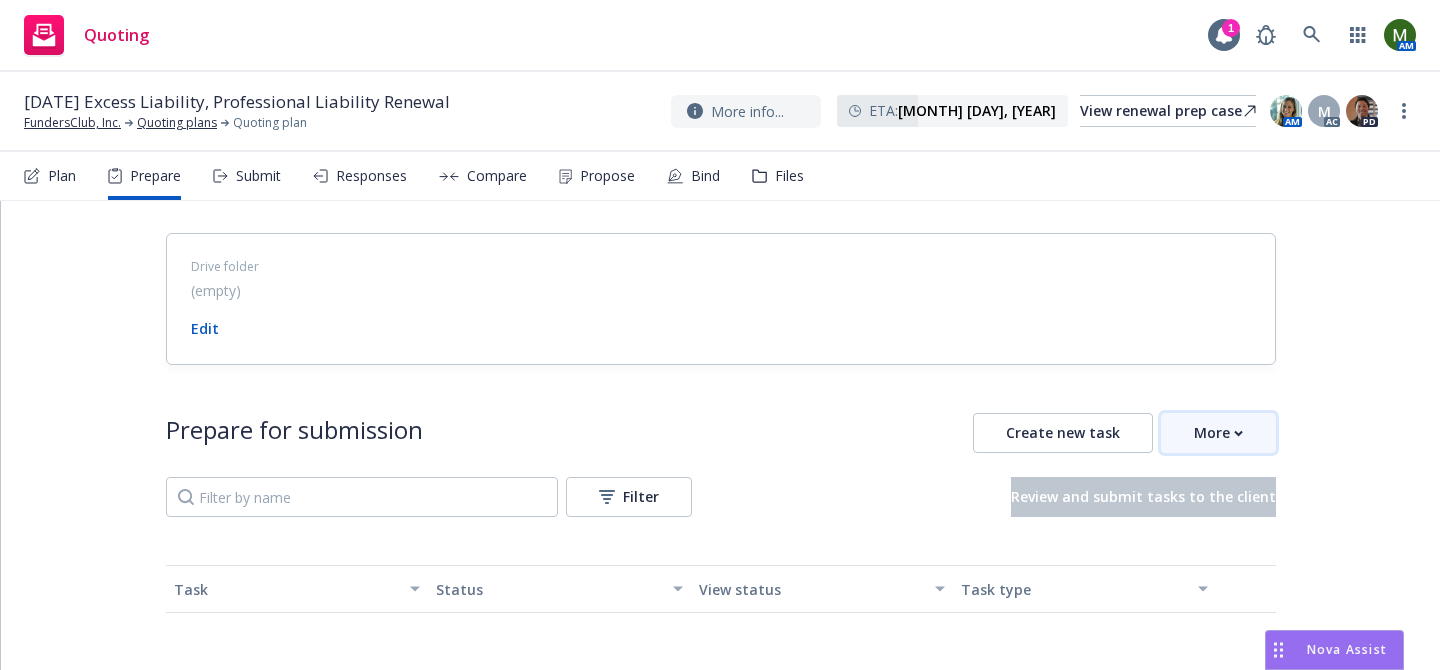 click on "More" at bounding box center [1218, 433] 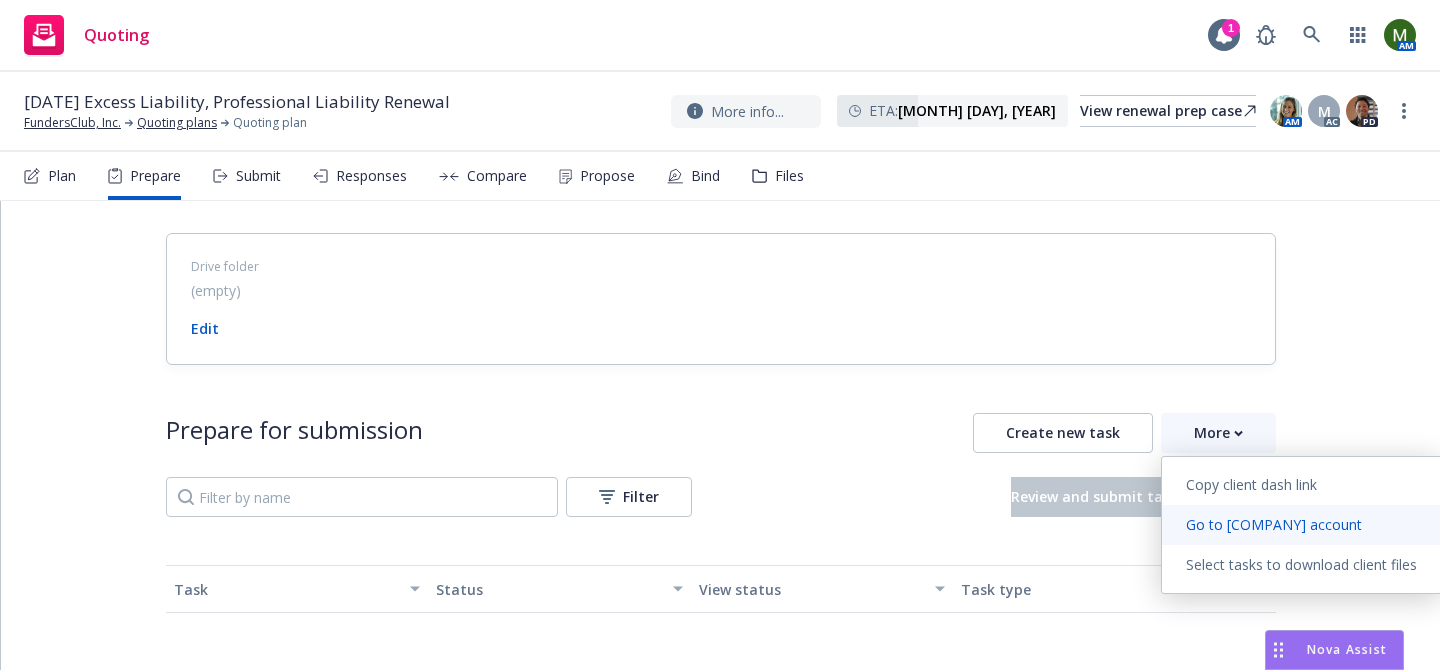 click on "Go to [COMPANY] account" at bounding box center [1274, 524] 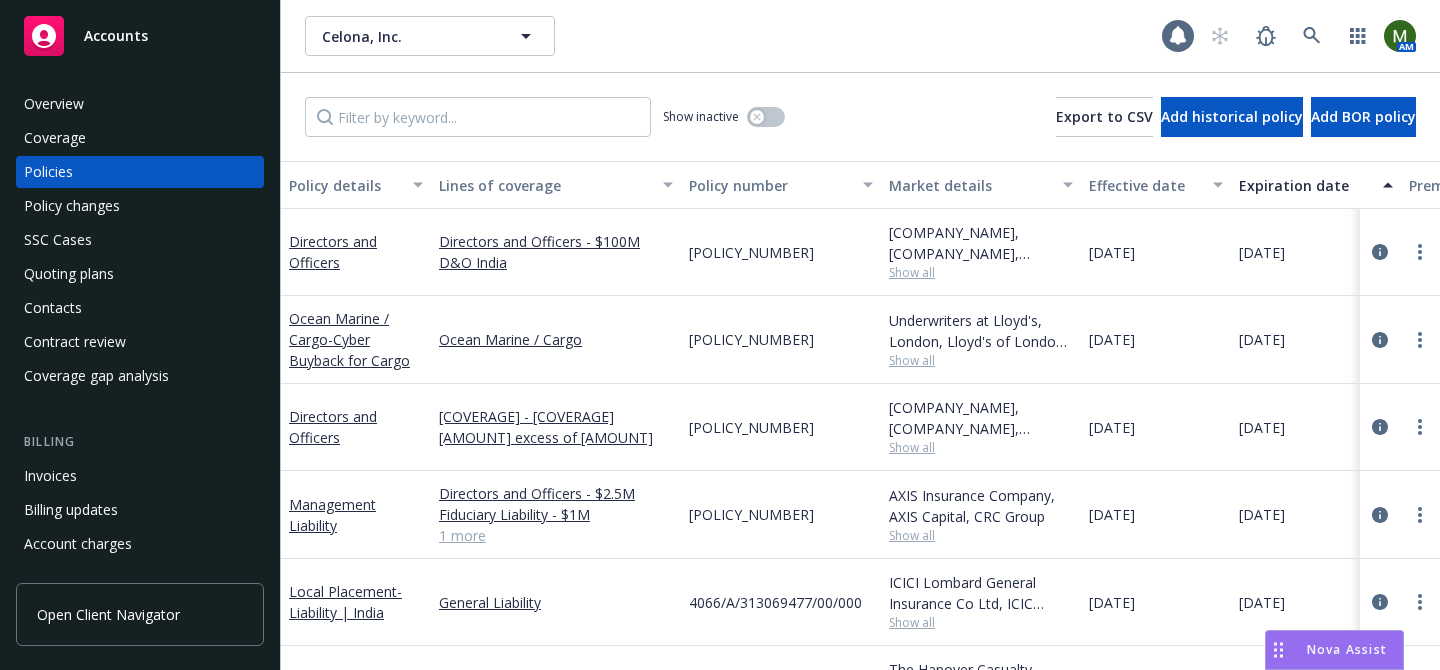 click on "Policies" at bounding box center [48, 172] 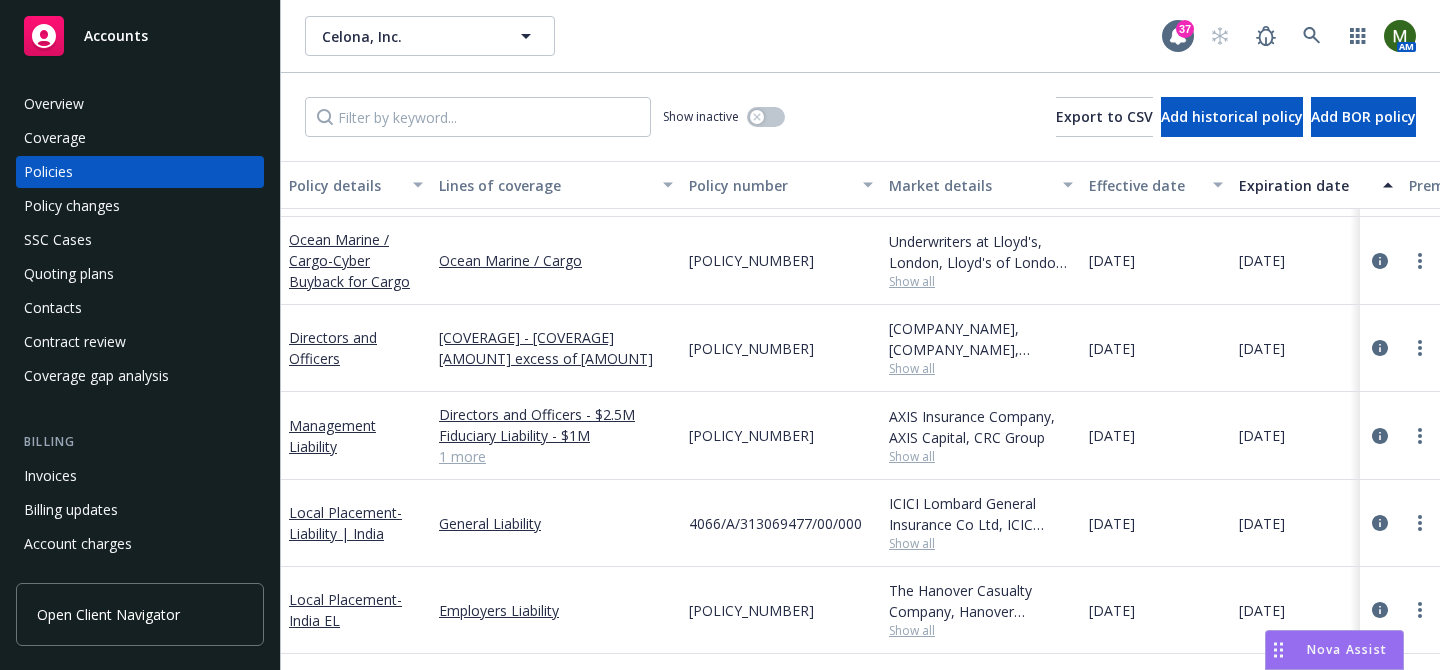 scroll, scrollTop: 86, scrollLeft: 0, axis: vertical 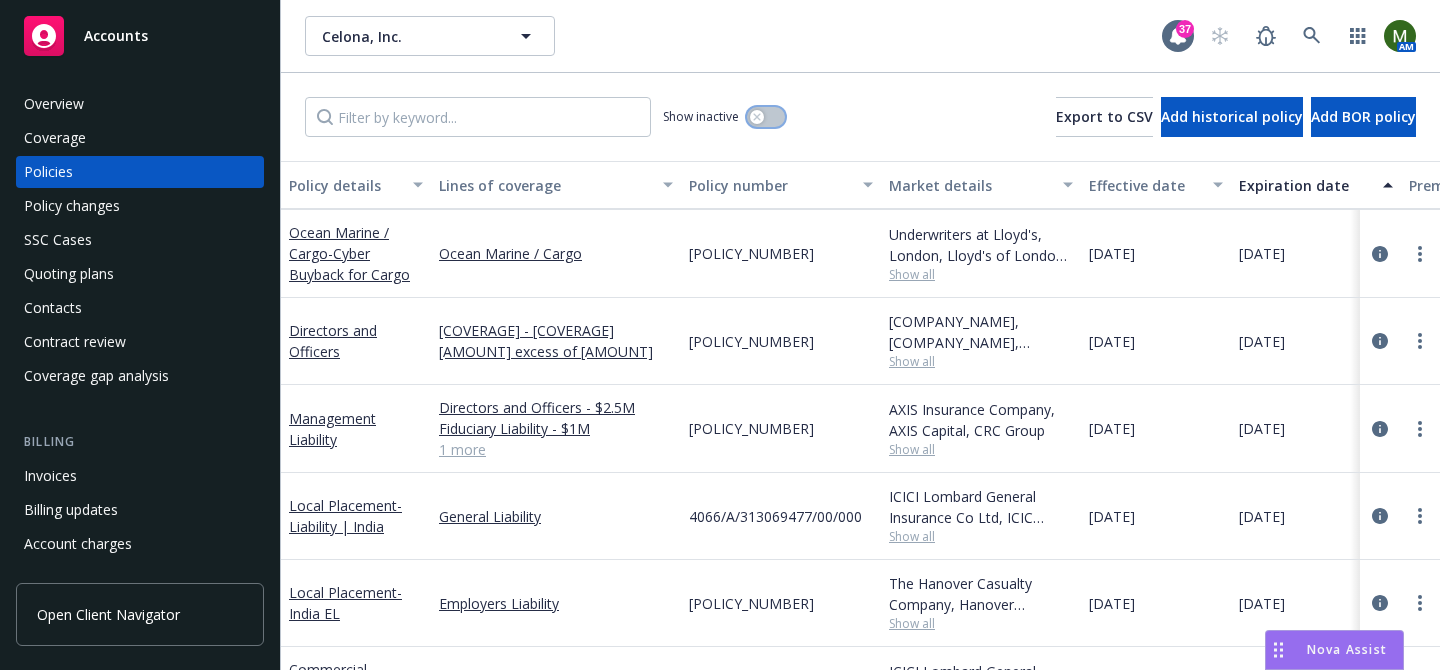 click at bounding box center (766, 117) 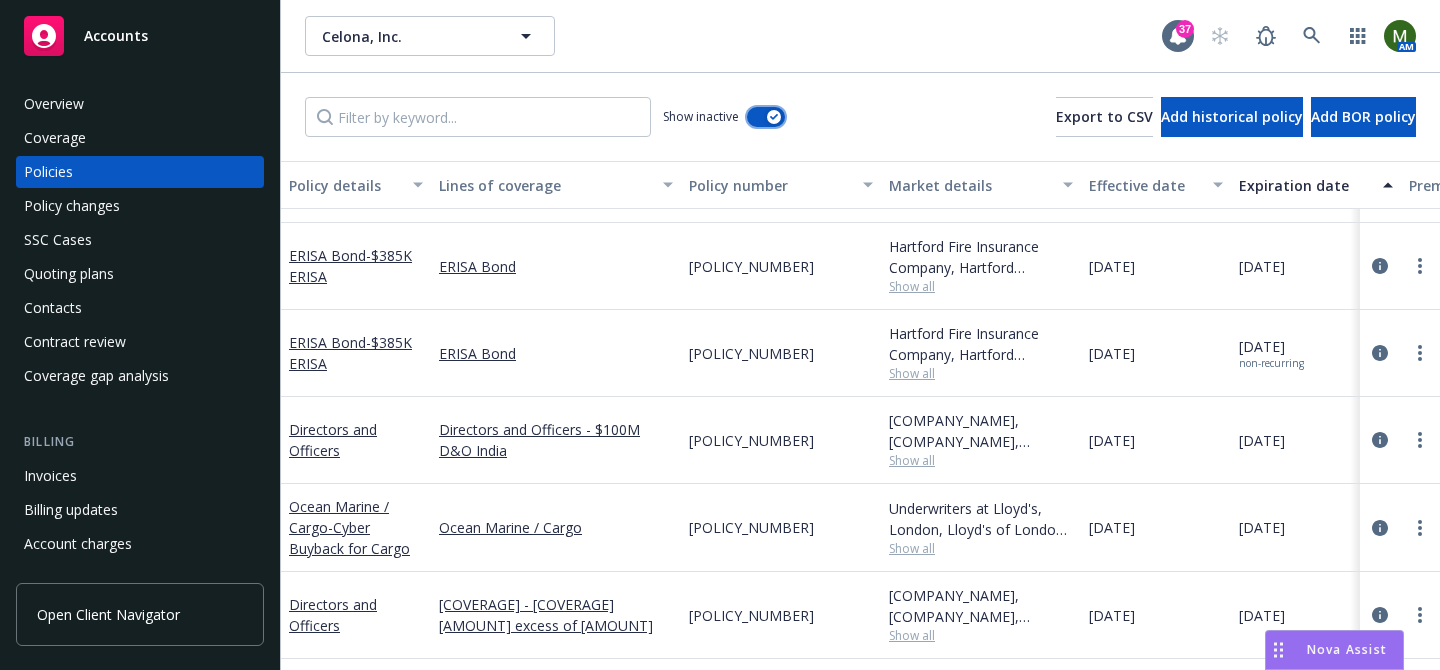 scroll, scrollTop: 3408, scrollLeft: 0, axis: vertical 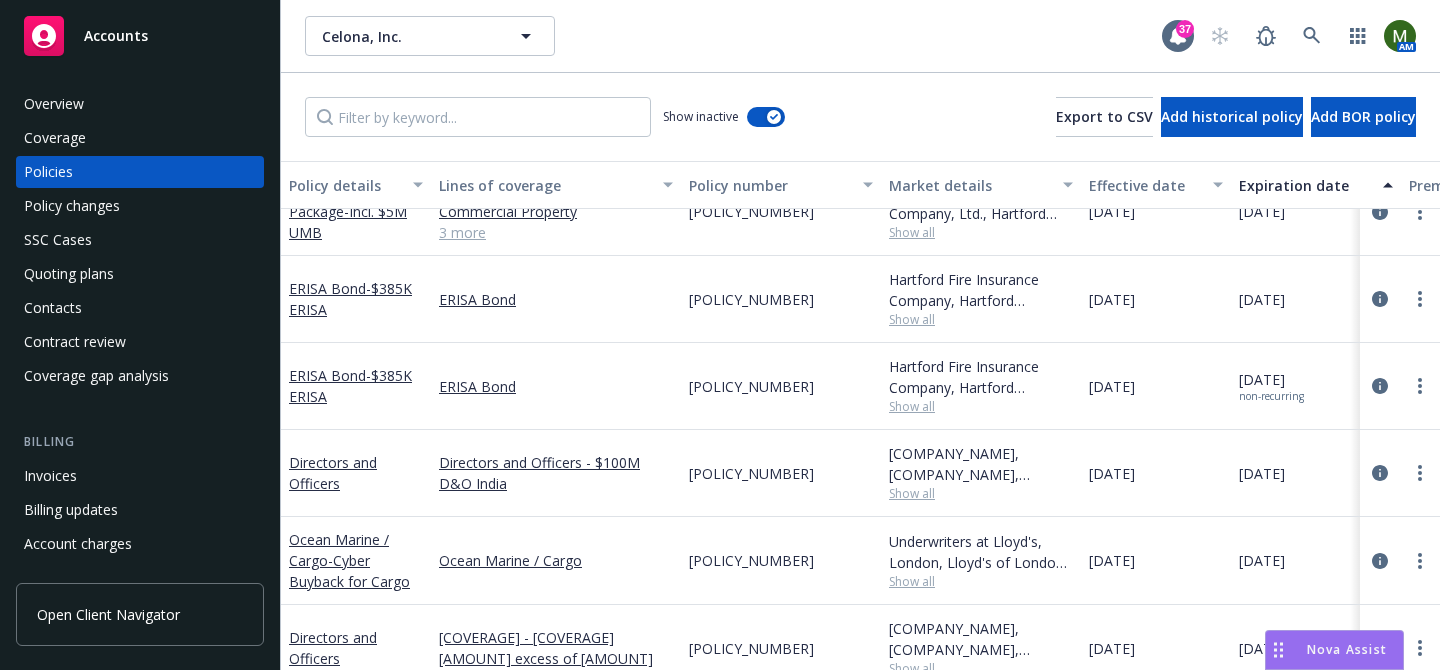 click on "[DATE]" at bounding box center (1112, 386) 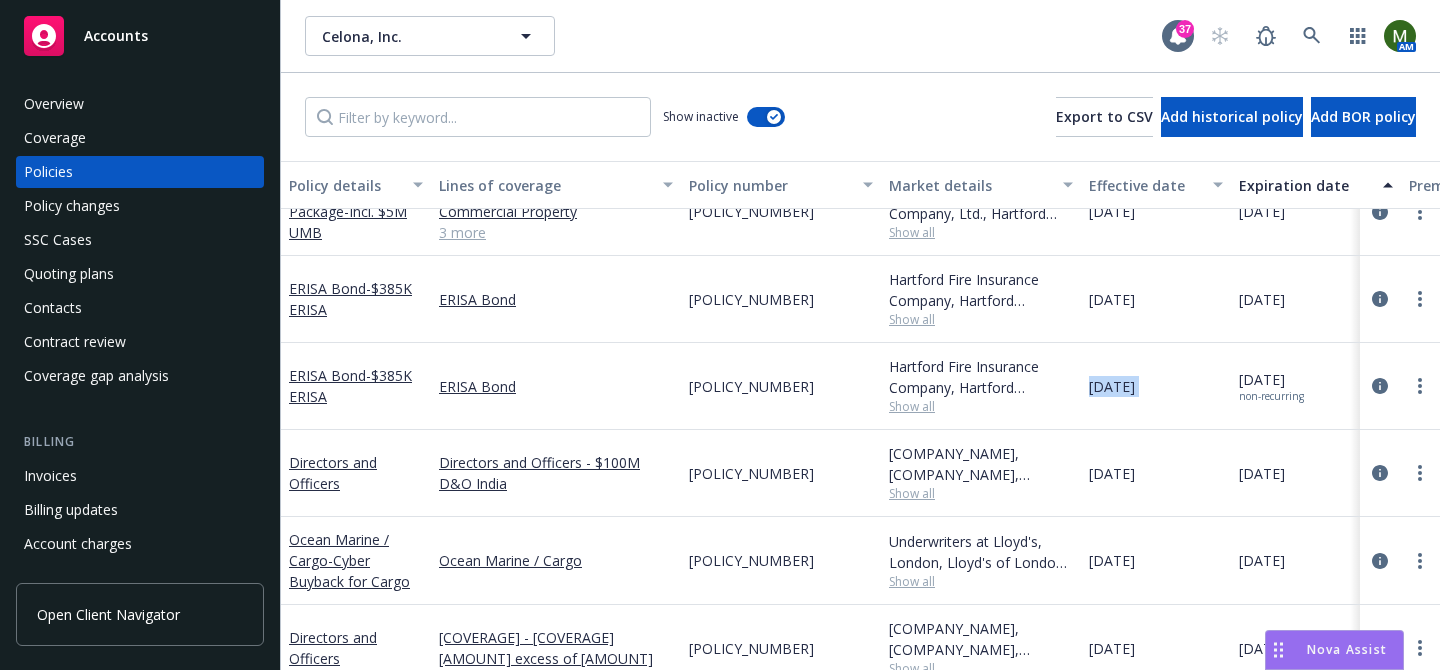 click on "05/28/2025" at bounding box center [1112, 386] 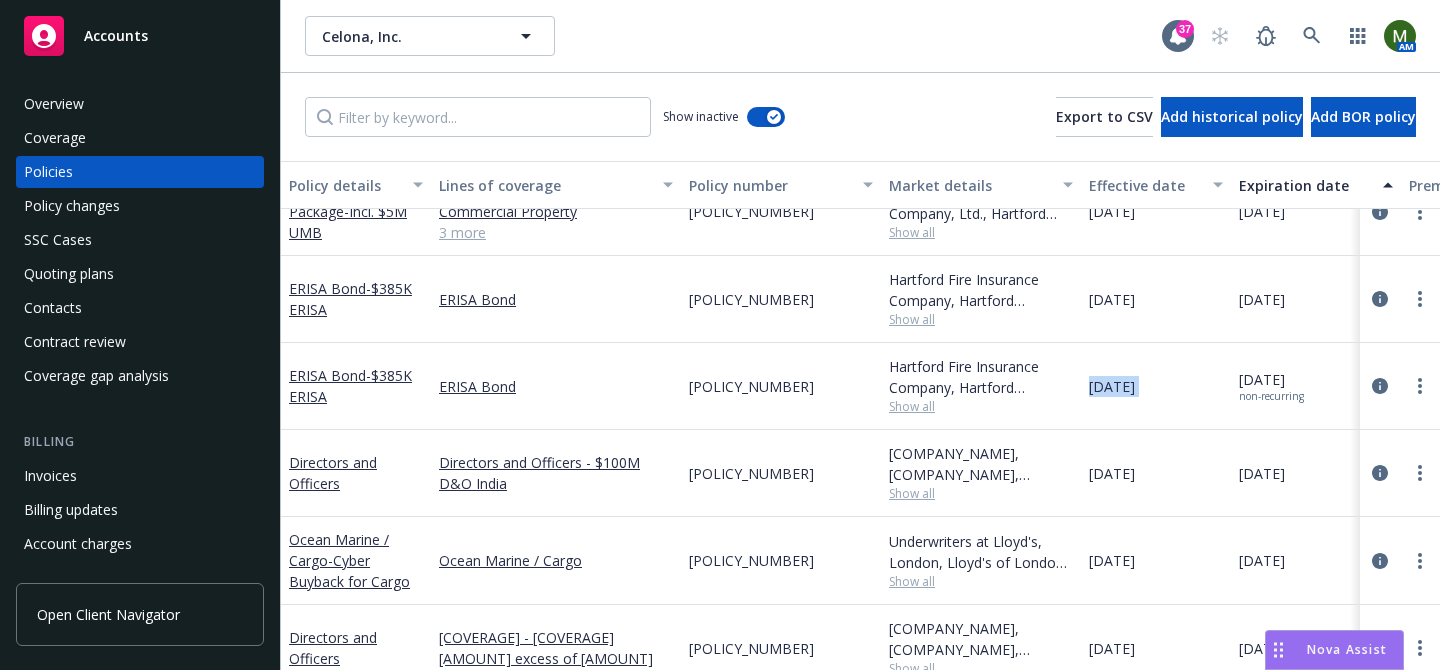 click on "Contacts" at bounding box center (140, 308) 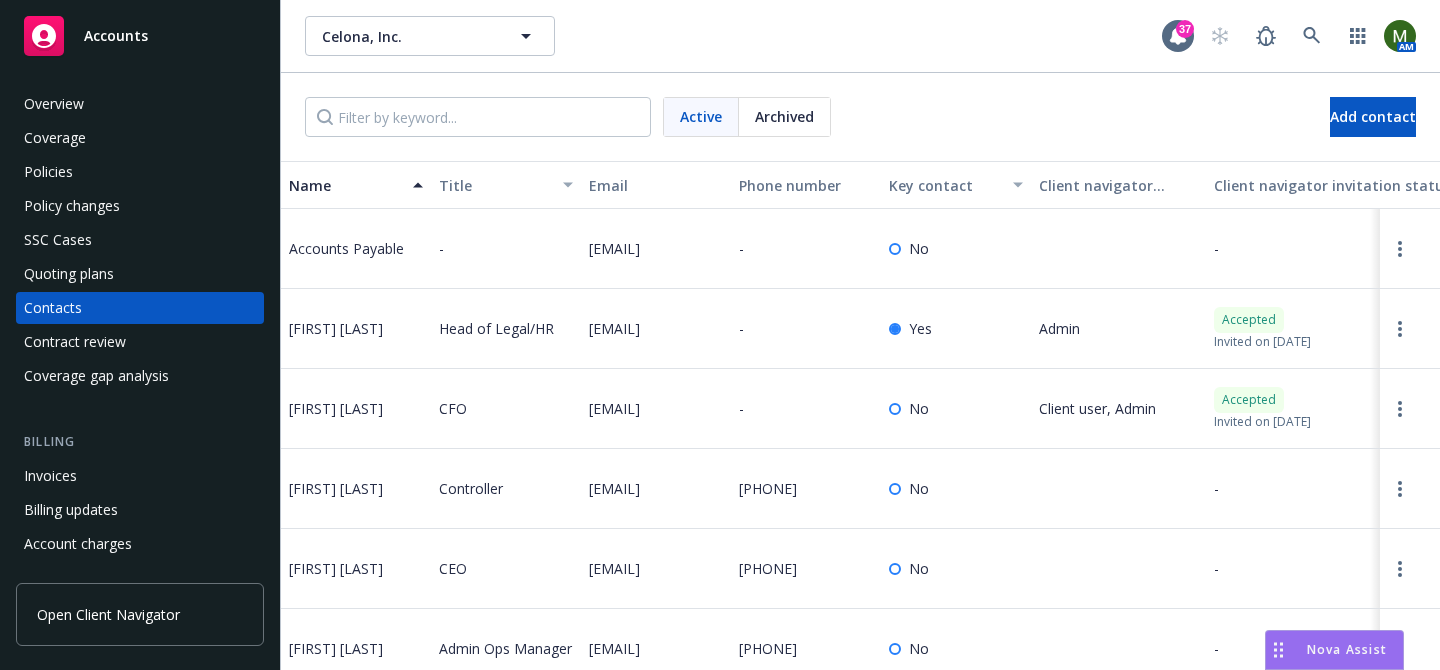 scroll, scrollTop: 19, scrollLeft: 0, axis: vertical 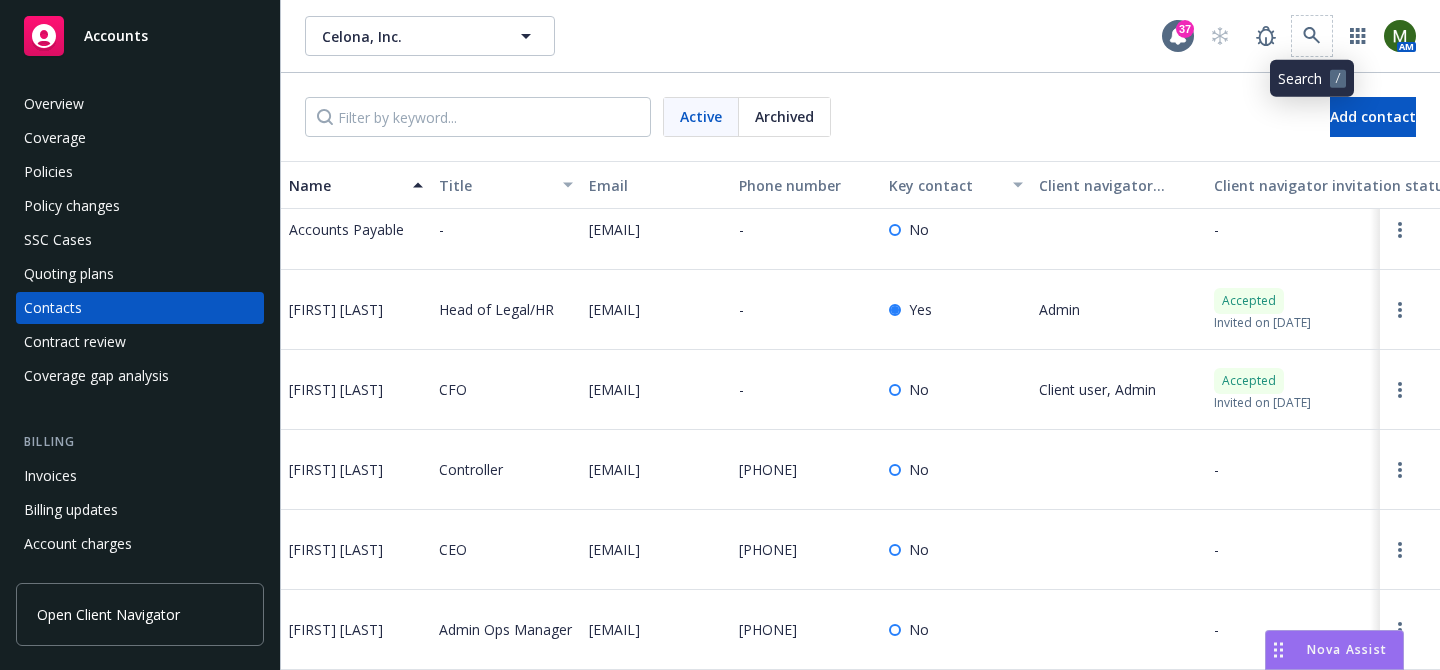 click at bounding box center [1312, 36] 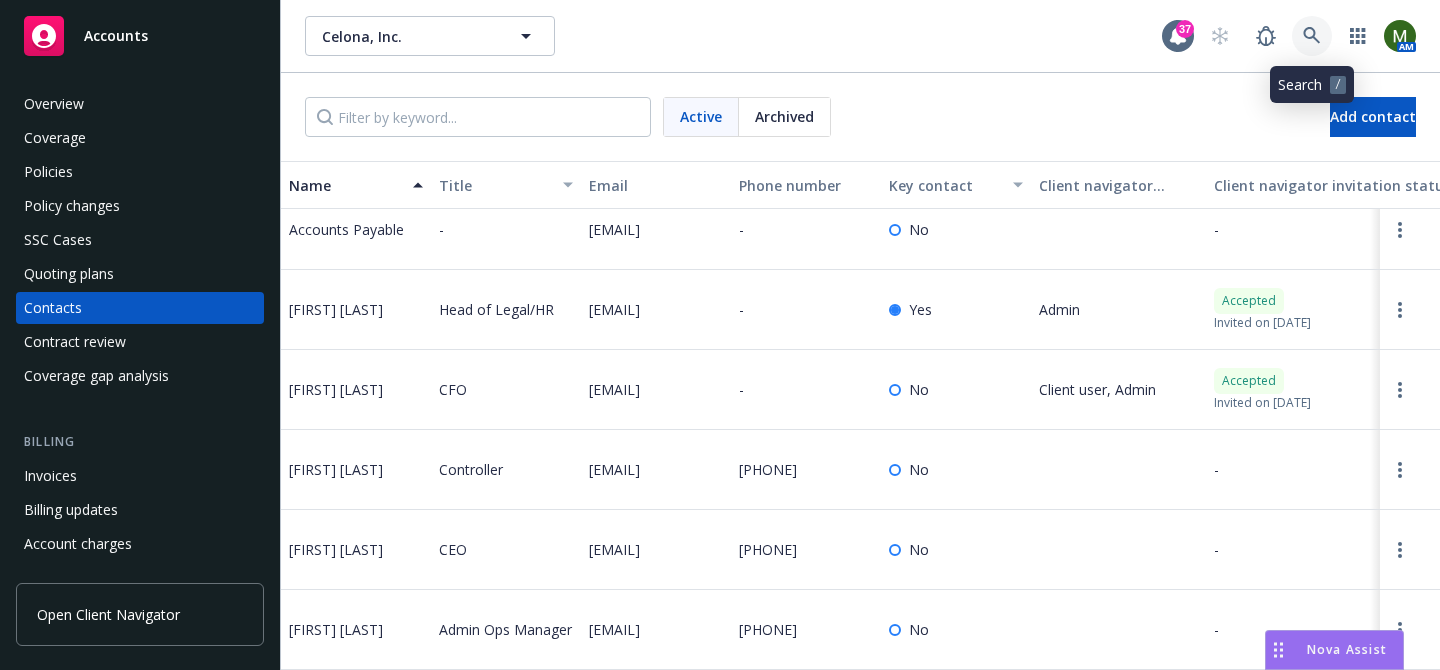 click 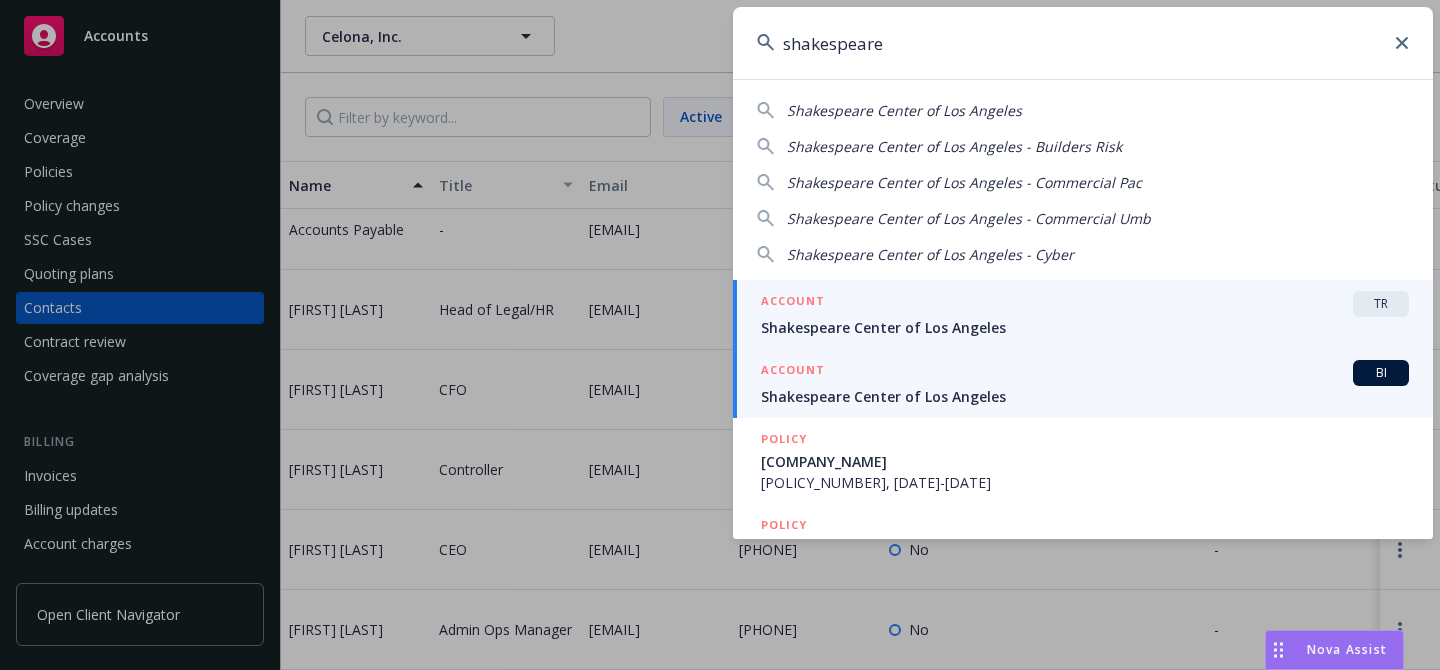 type on "shakespeare" 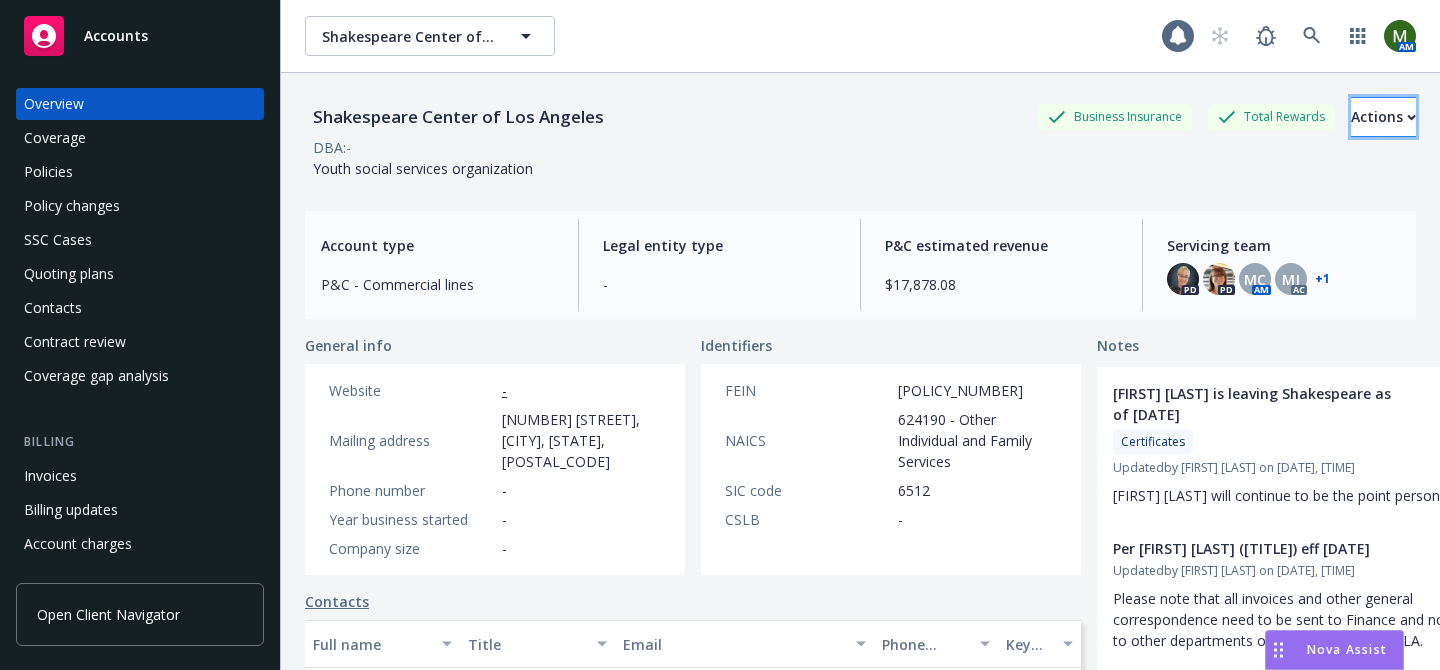 click on "Actions" at bounding box center [1383, 117] 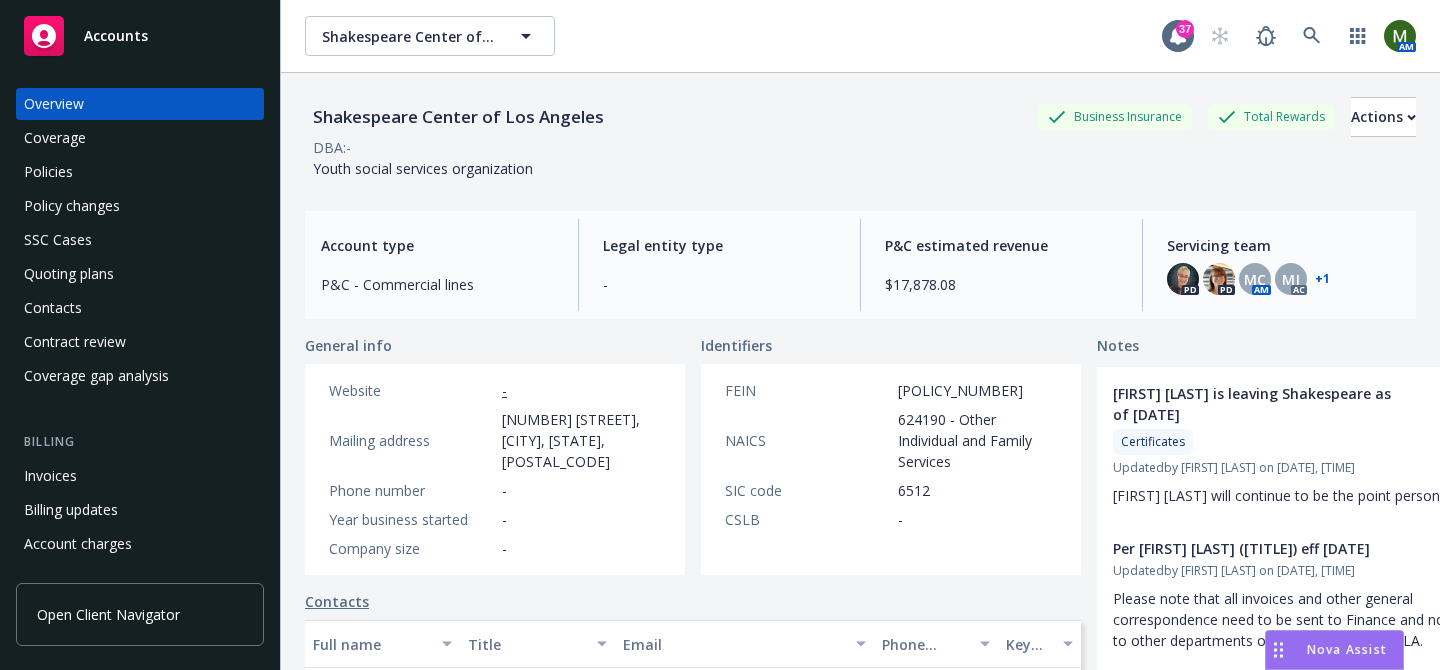 click on "Policies" at bounding box center (48, 172) 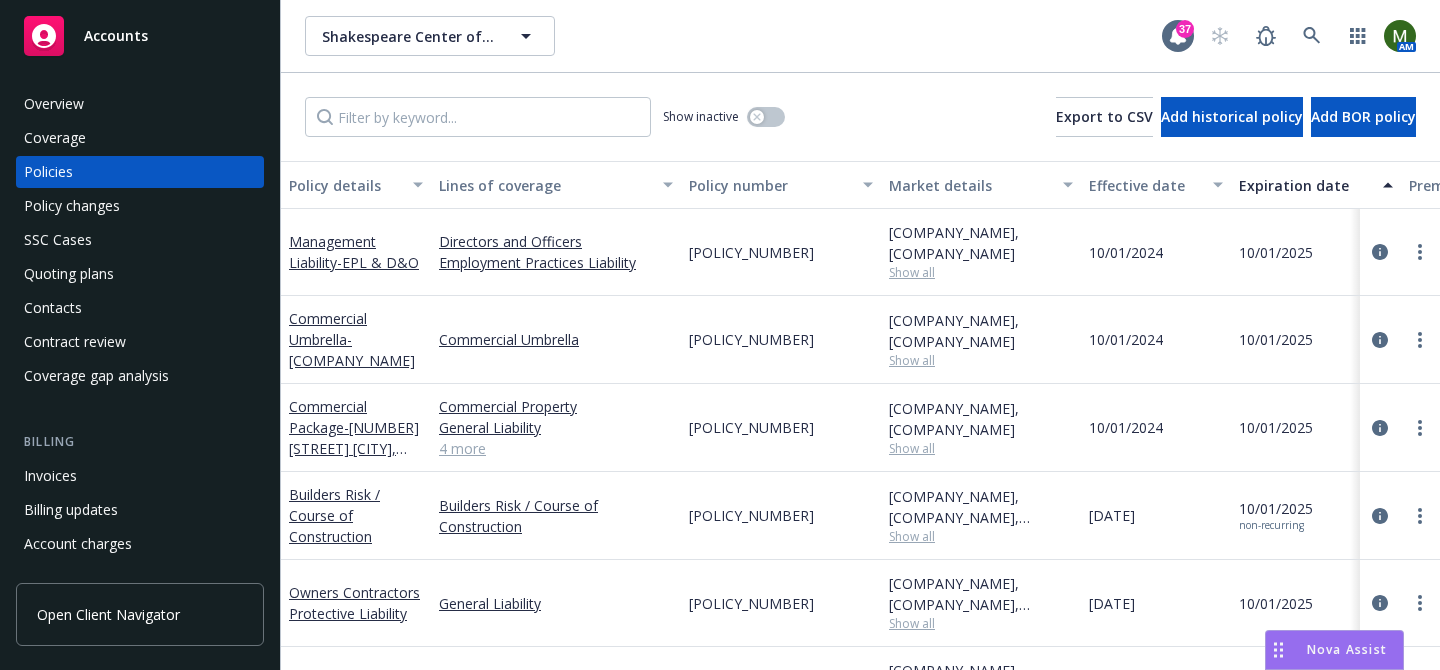 scroll, scrollTop: 151, scrollLeft: 0, axis: vertical 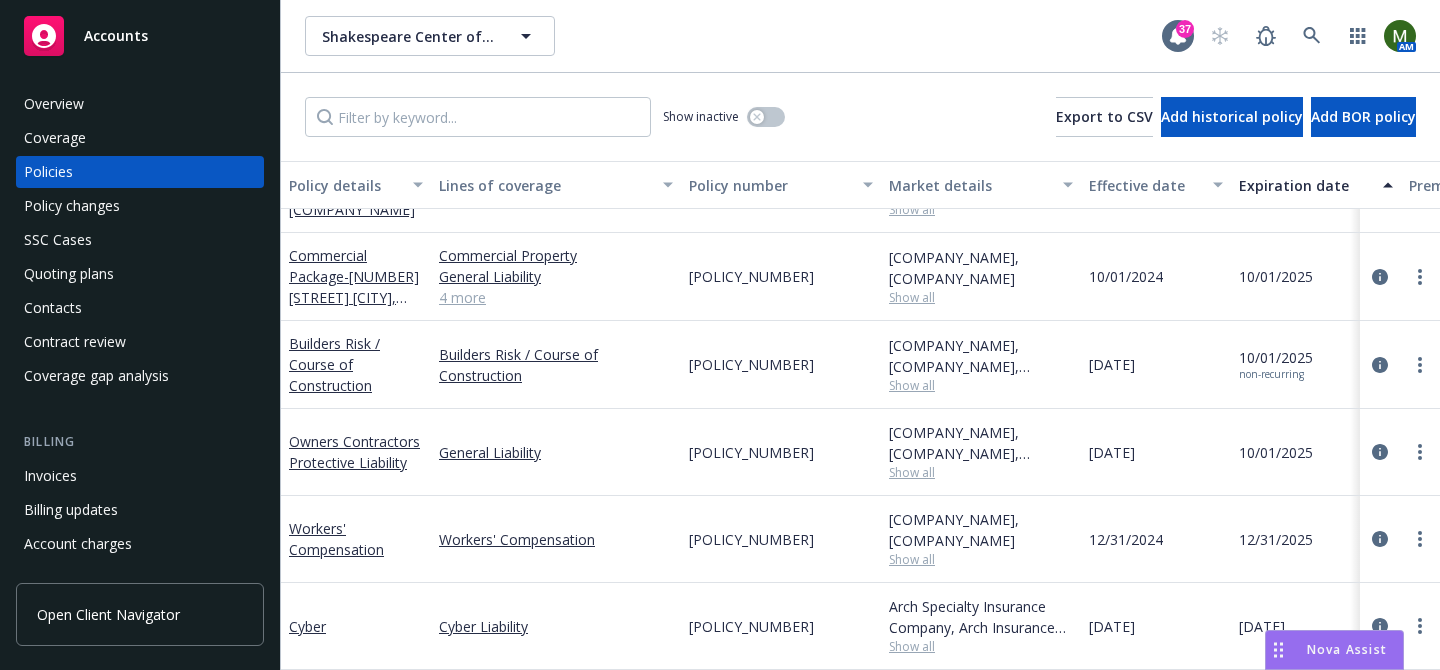 click on "Overview" at bounding box center (54, 104) 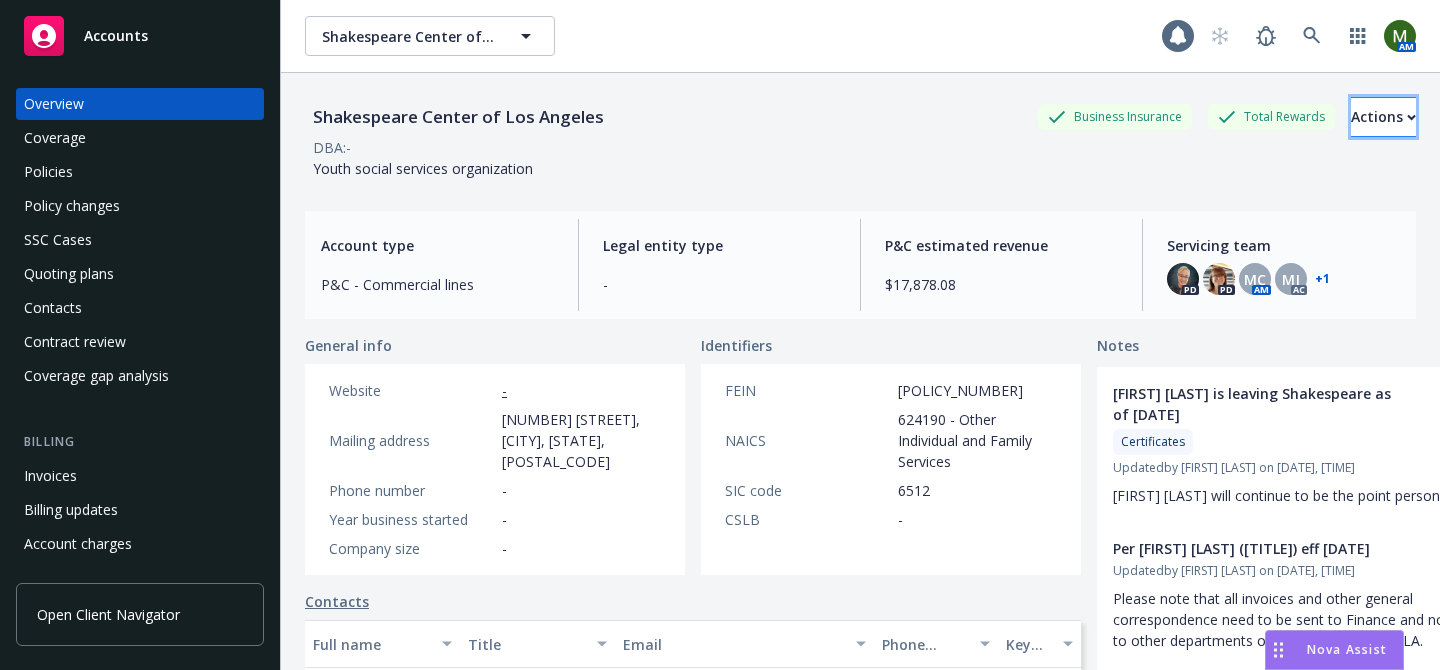 click on "Actions" at bounding box center [1383, 117] 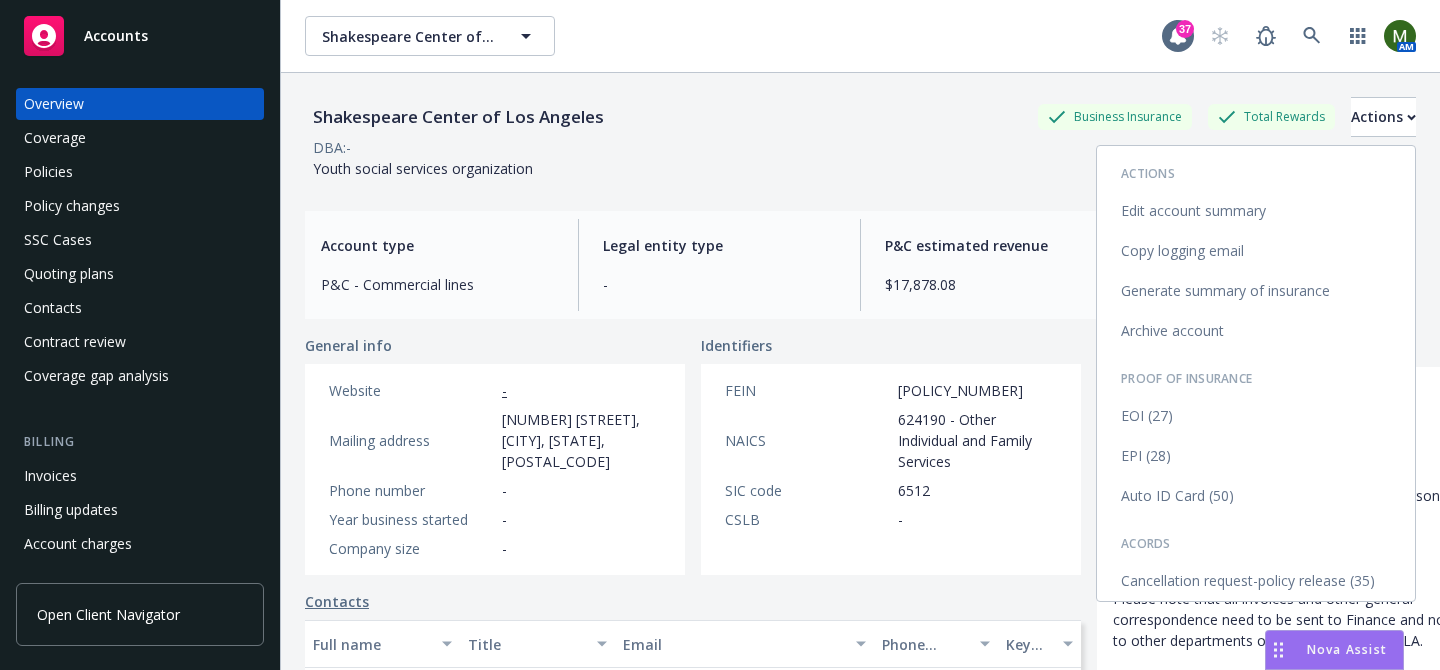 click on "Generate summary of insurance" at bounding box center (1256, 291) 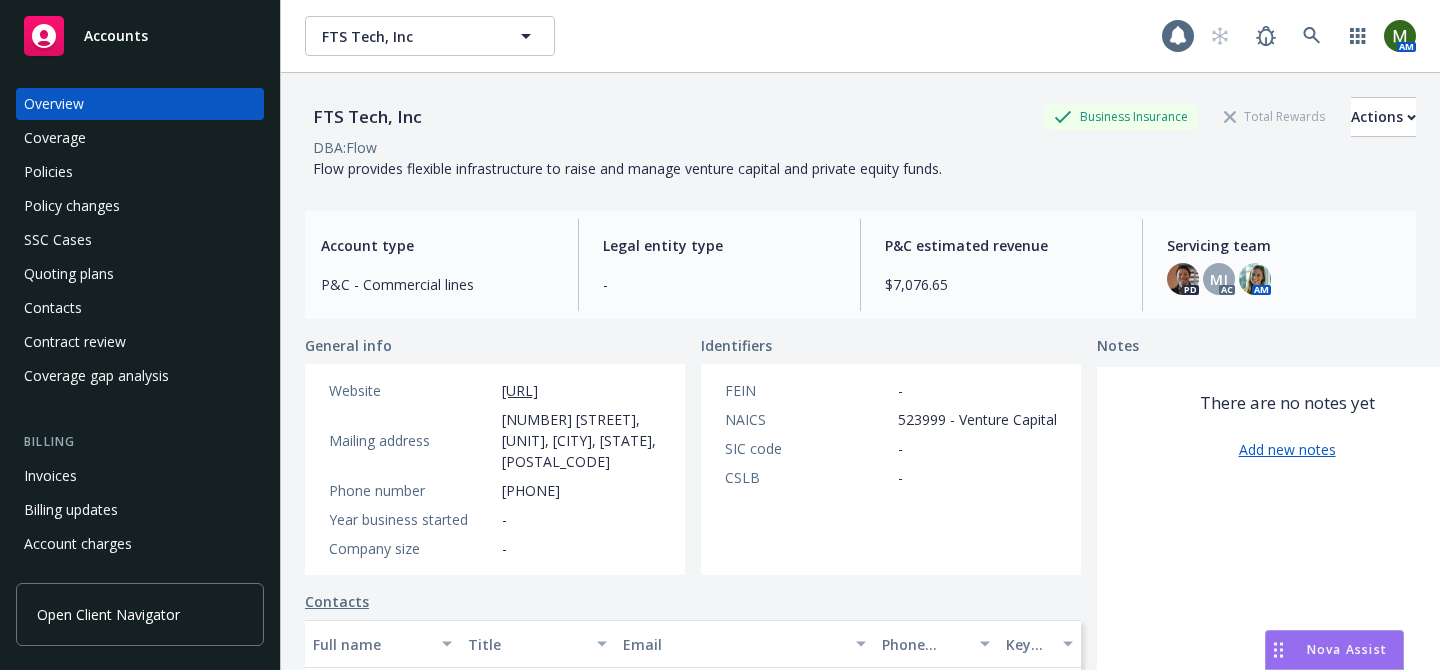 scroll, scrollTop: 0, scrollLeft: 0, axis: both 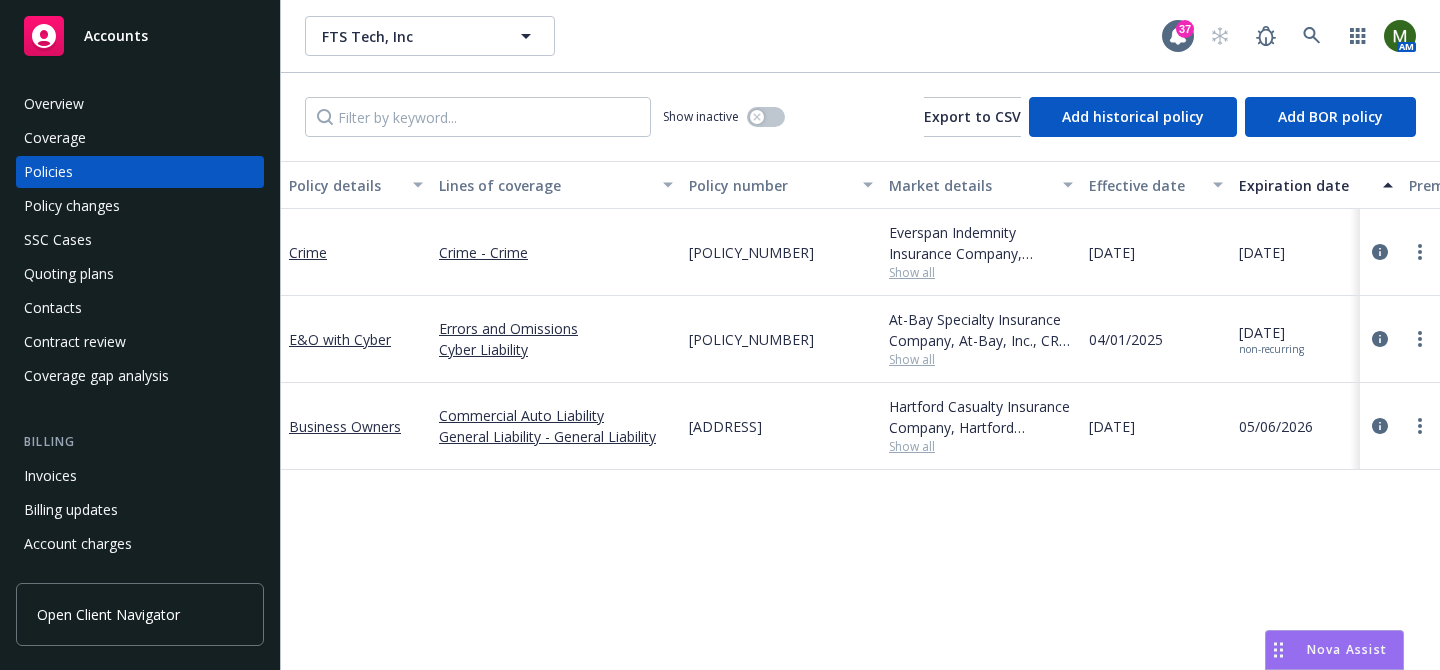 click on "EM3EIICR00004702" at bounding box center [751, 252] 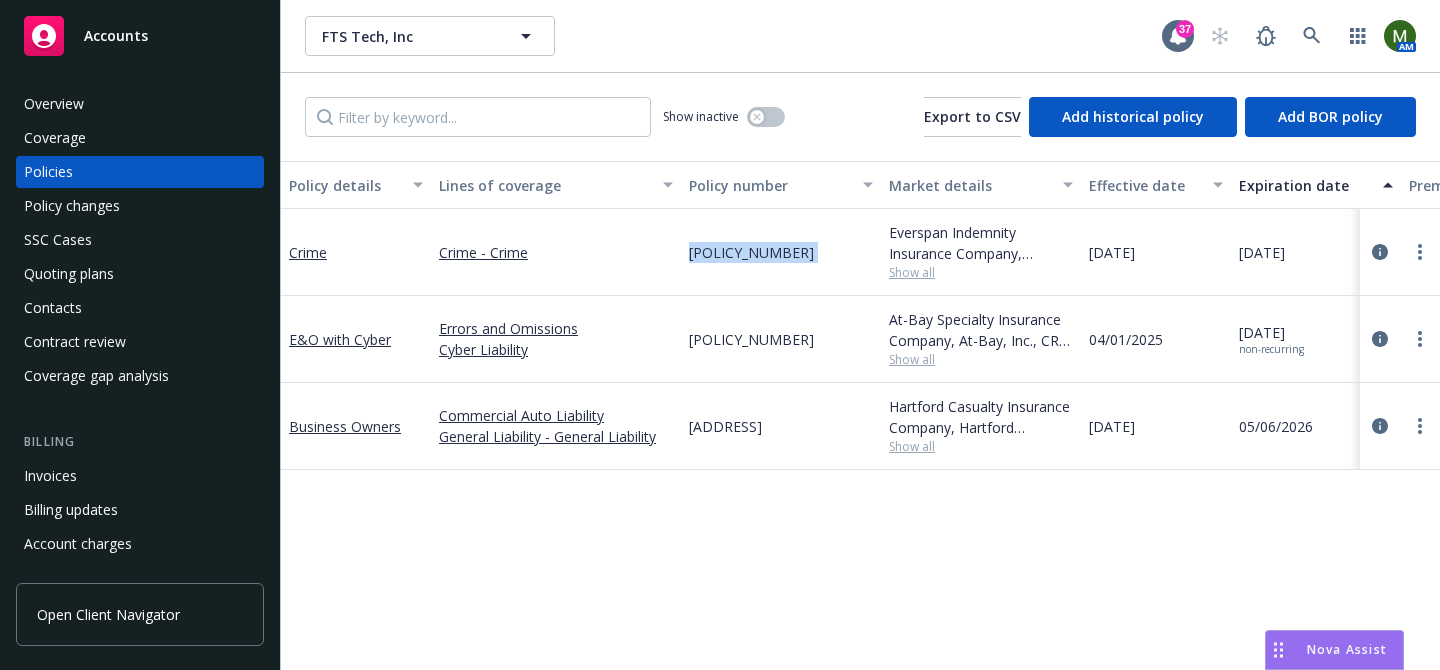click on "EM3EIICR00004702" at bounding box center (751, 252) 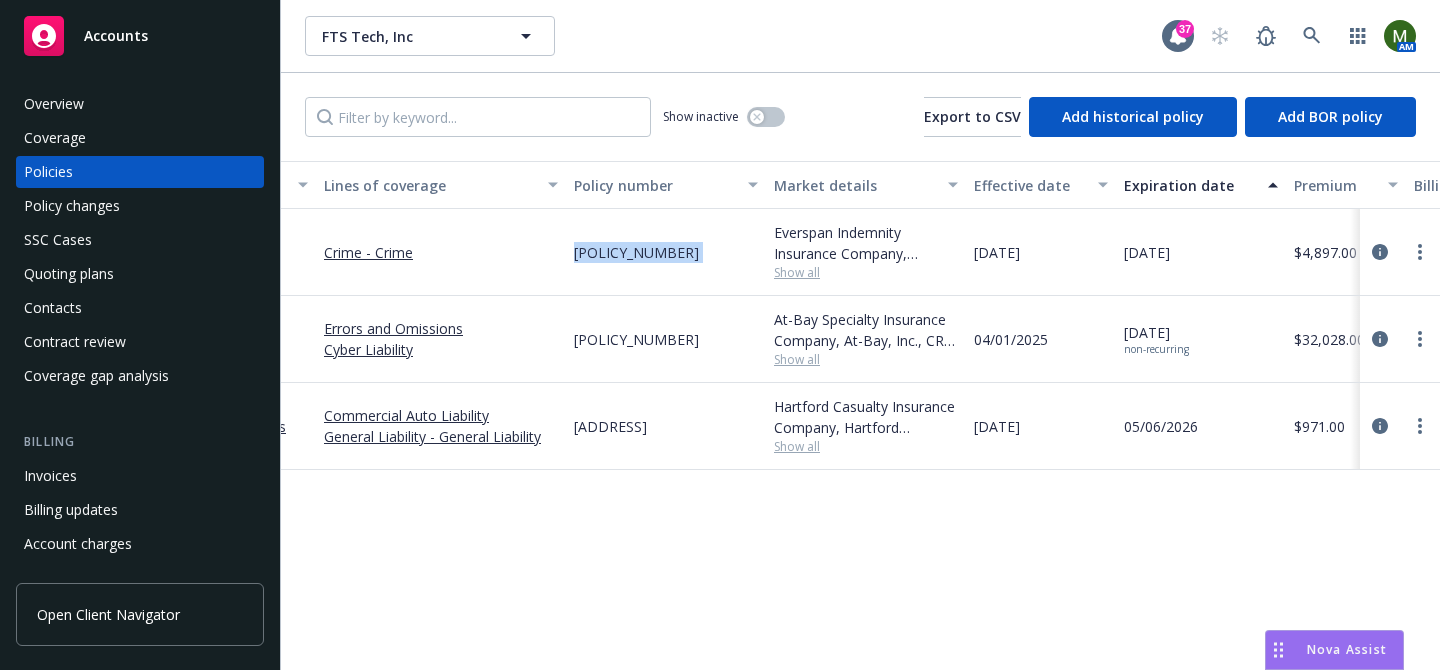 scroll, scrollTop: 0, scrollLeft: 118, axis: horizontal 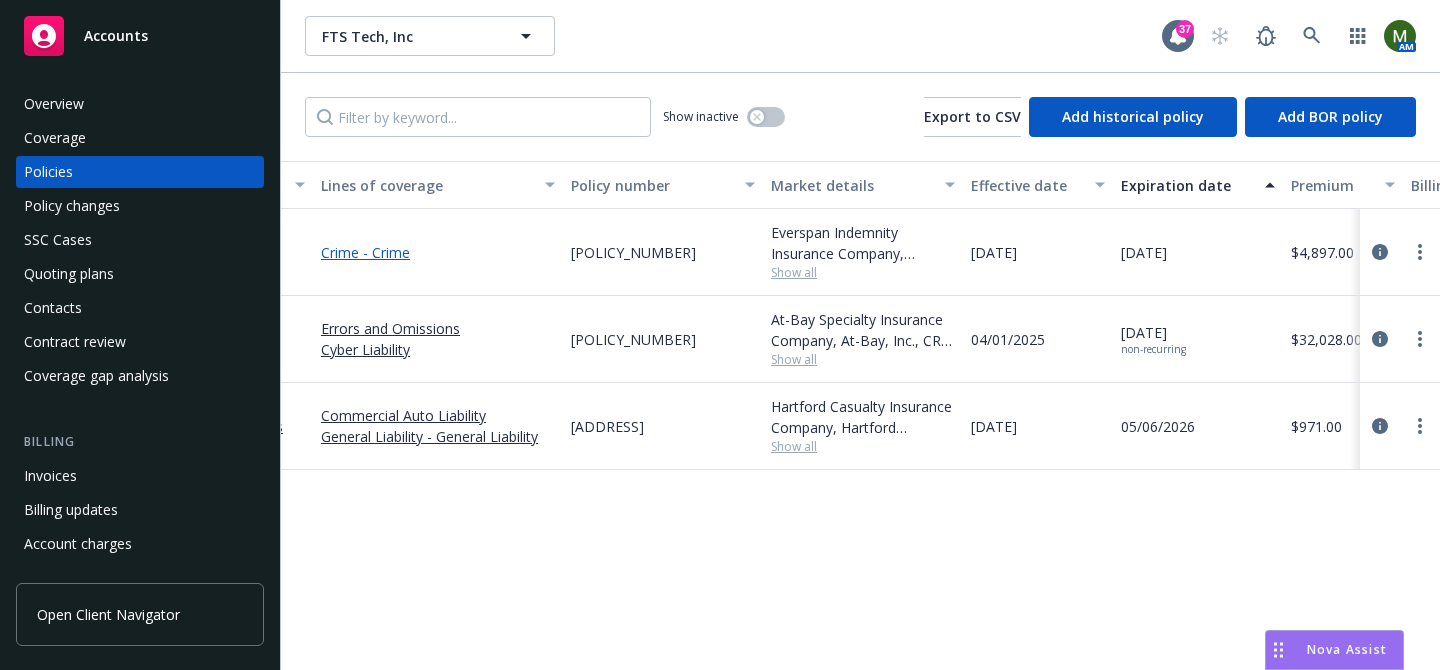 click on "Crime - Crime" at bounding box center [438, 252] 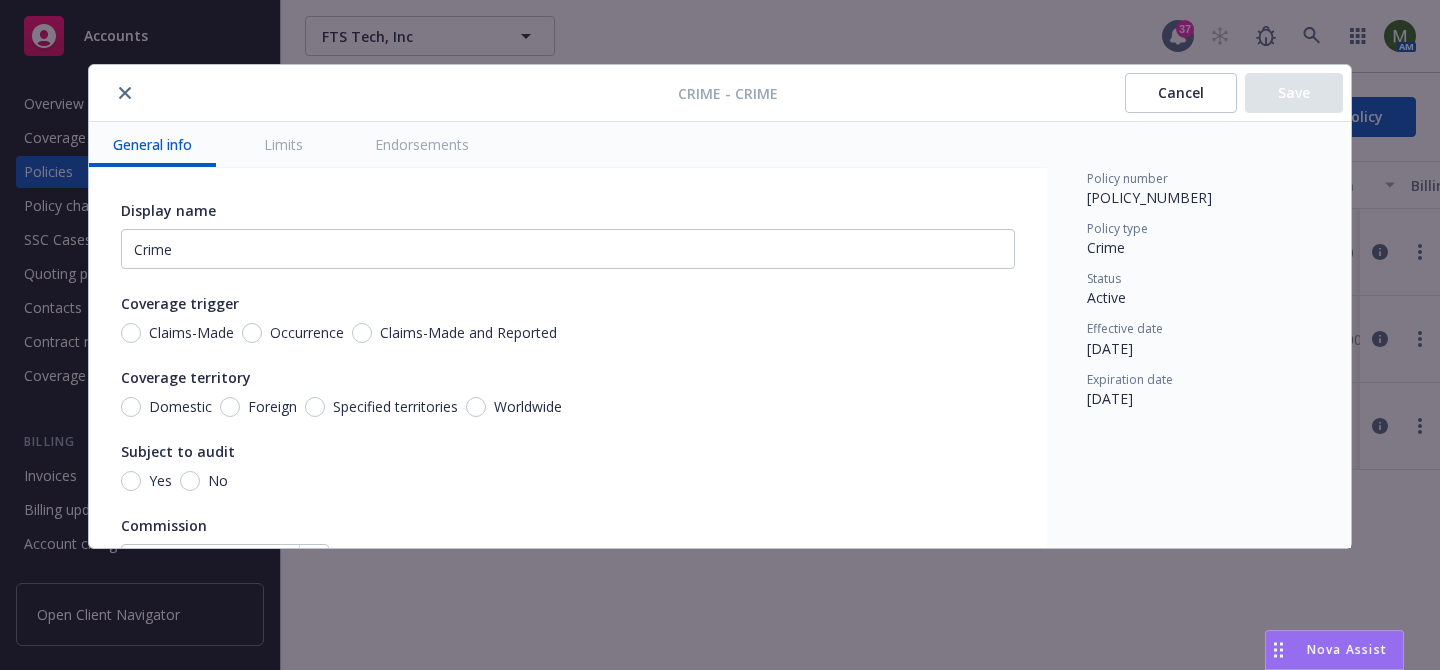 click 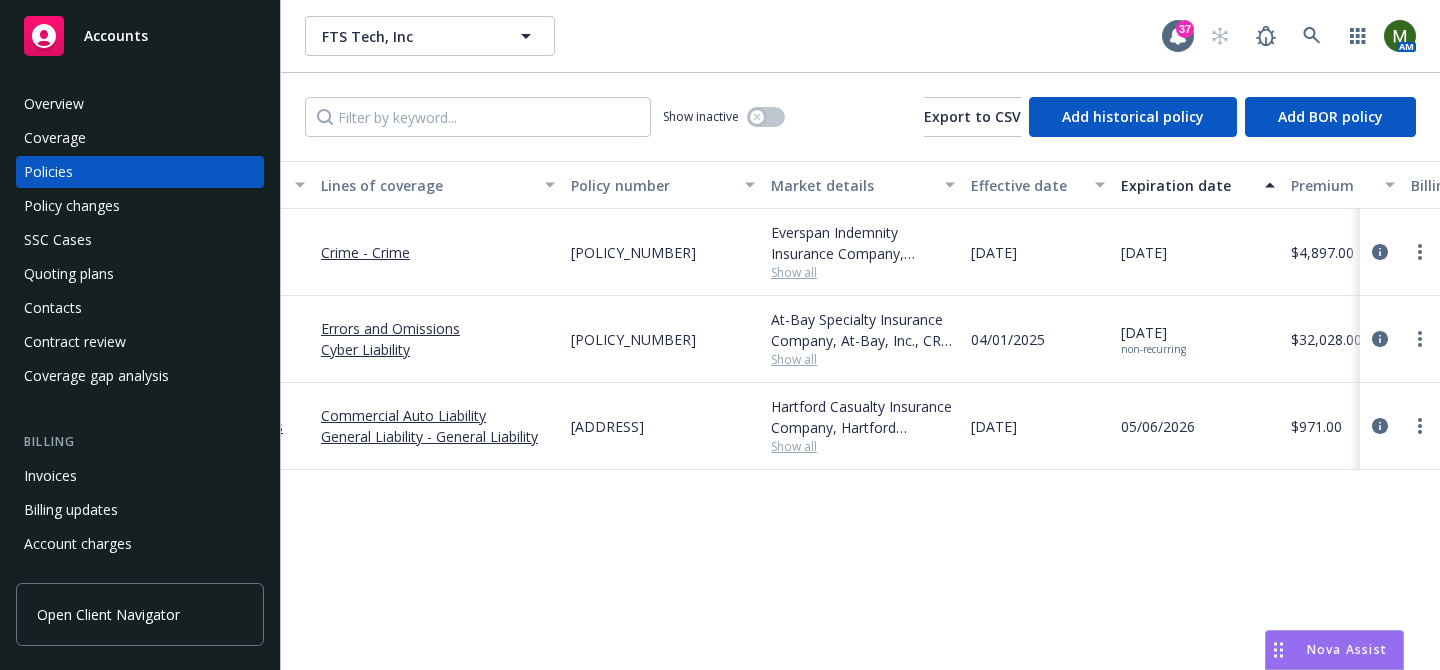 scroll, scrollTop: 0, scrollLeft: 0, axis: both 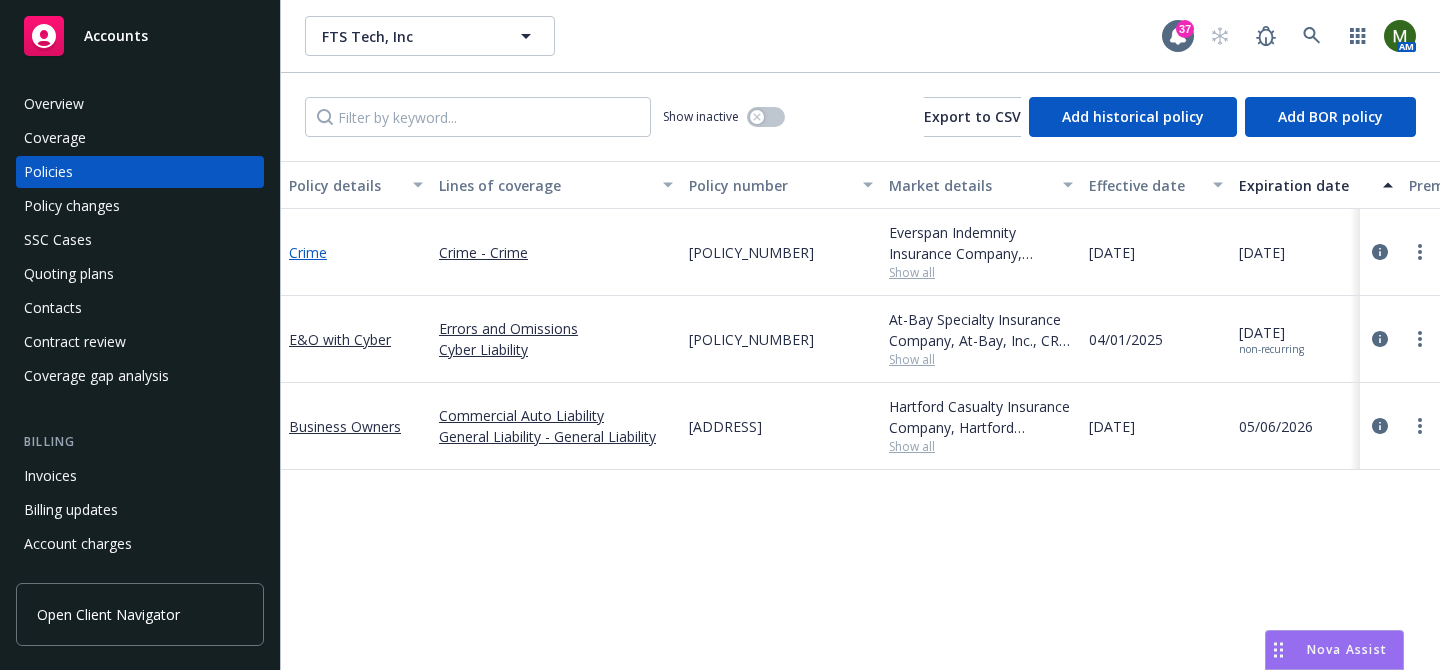click on "Crime" at bounding box center [308, 252] 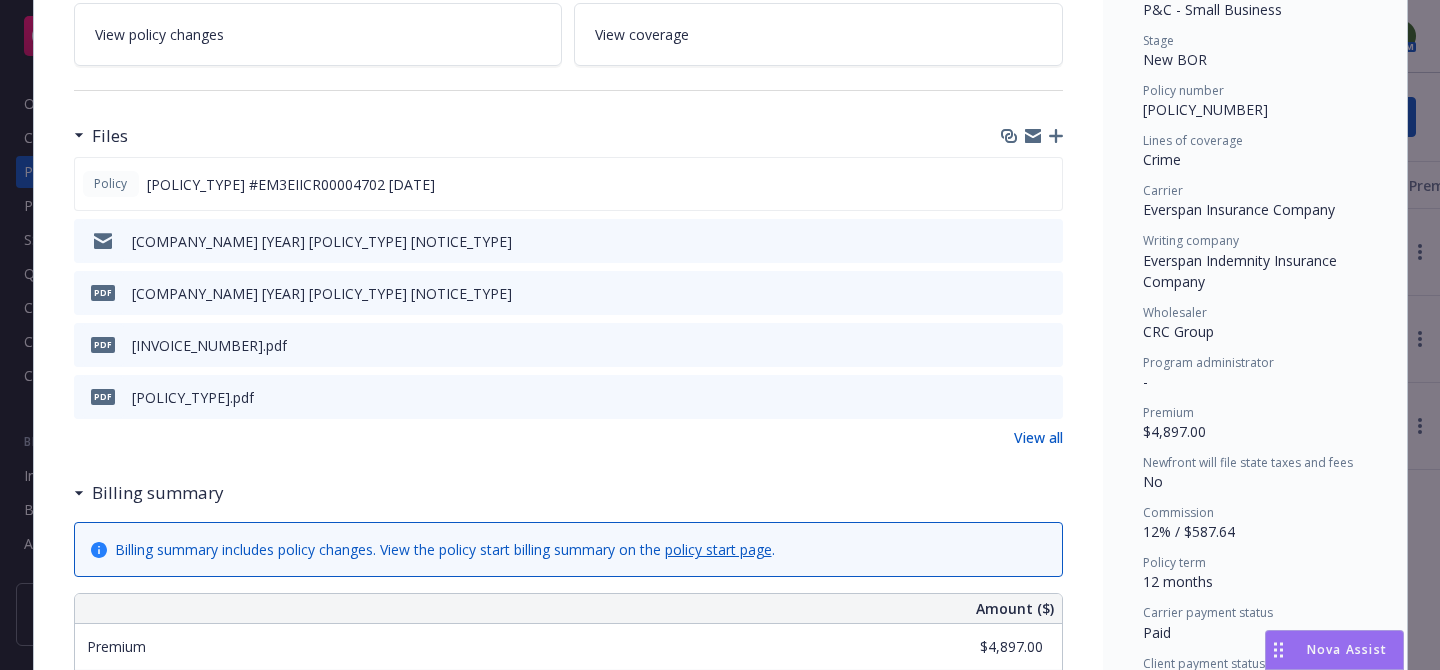 scroll, scrollTop: 448, scrollLeft: 0, axis: vertical 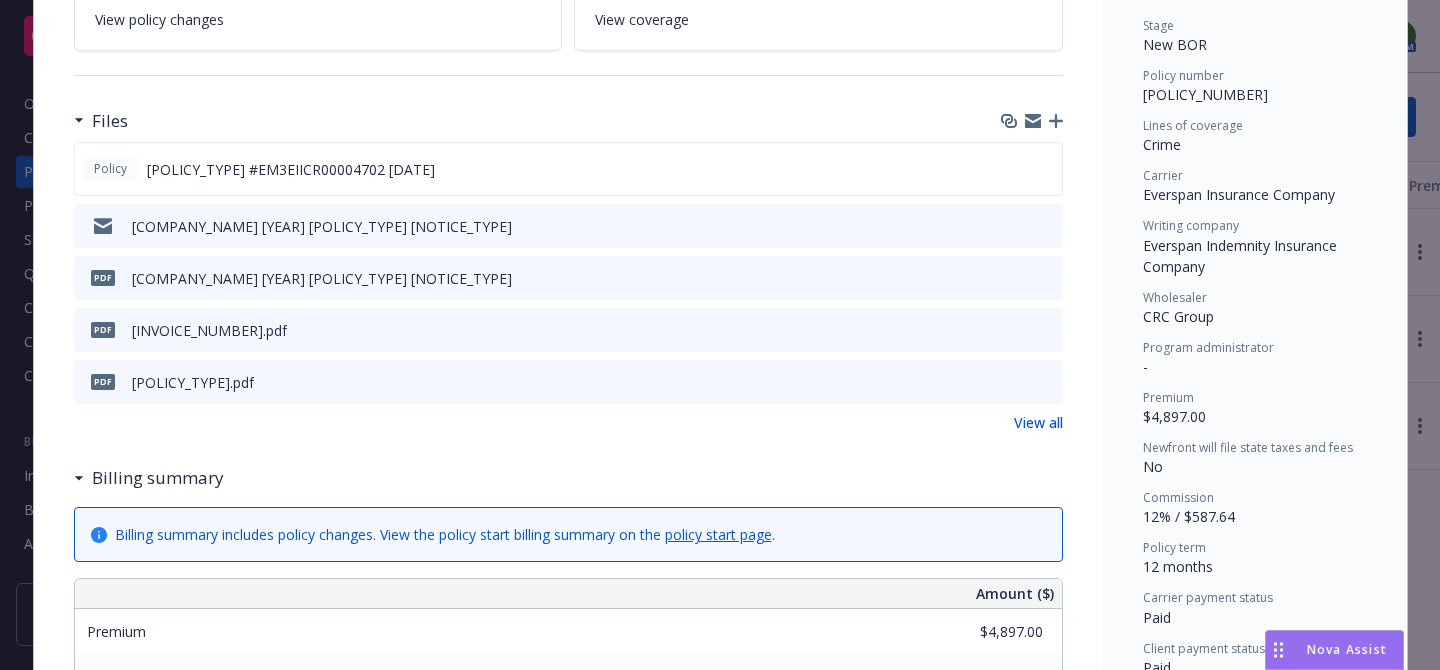 click 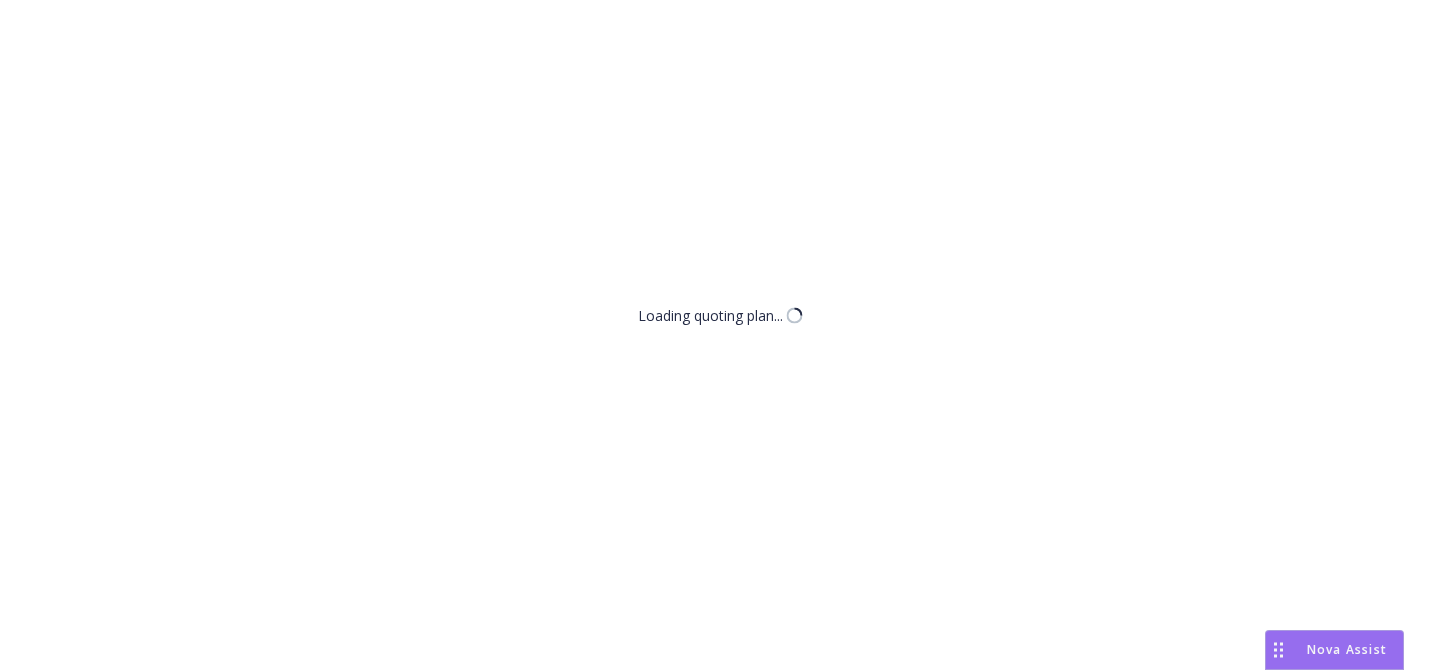 scroll, scrollTop: 0, scrollLeft: 0, axis: both 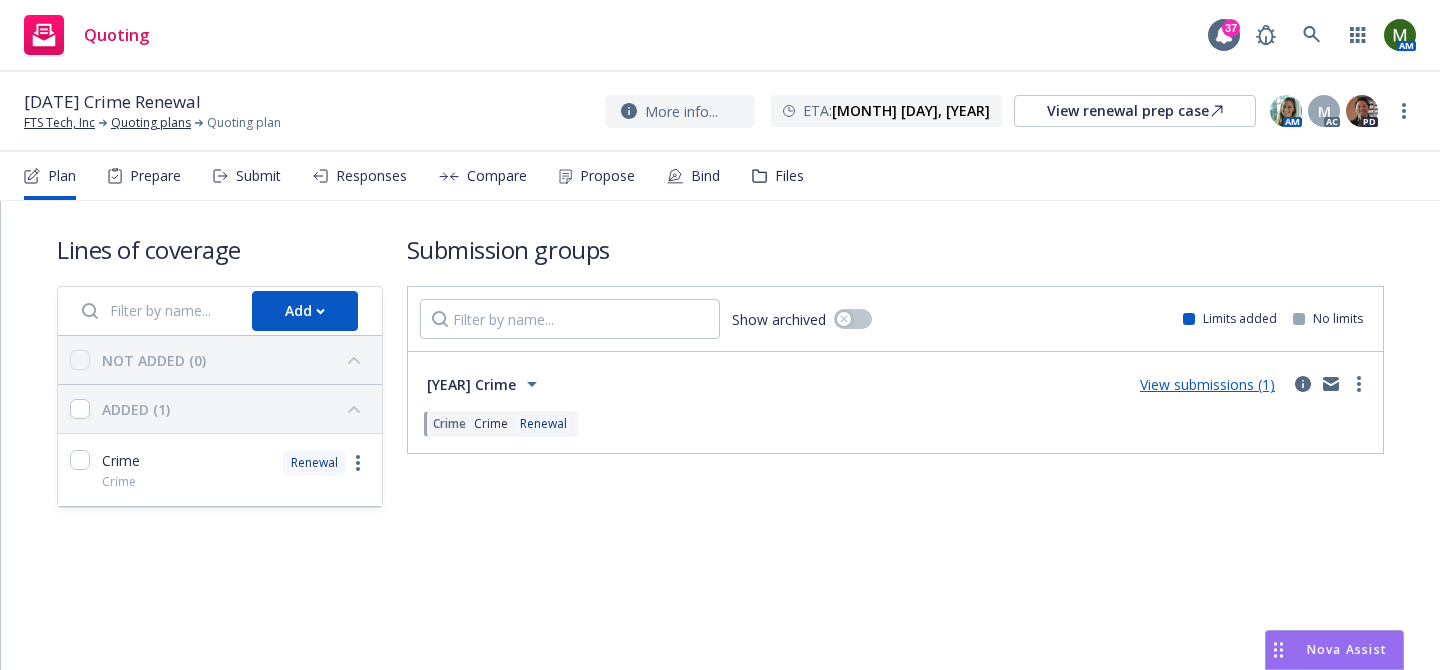 click on "Submit" at bounding box center (258, 176) 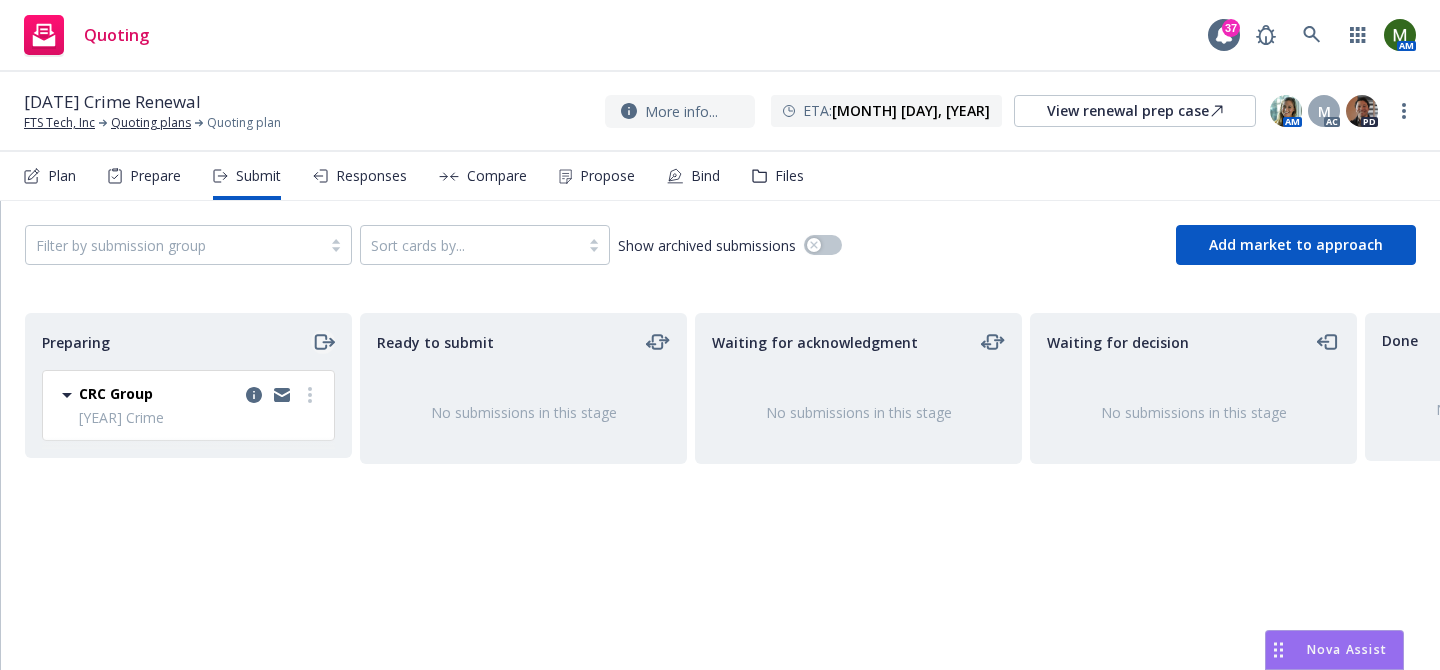 click 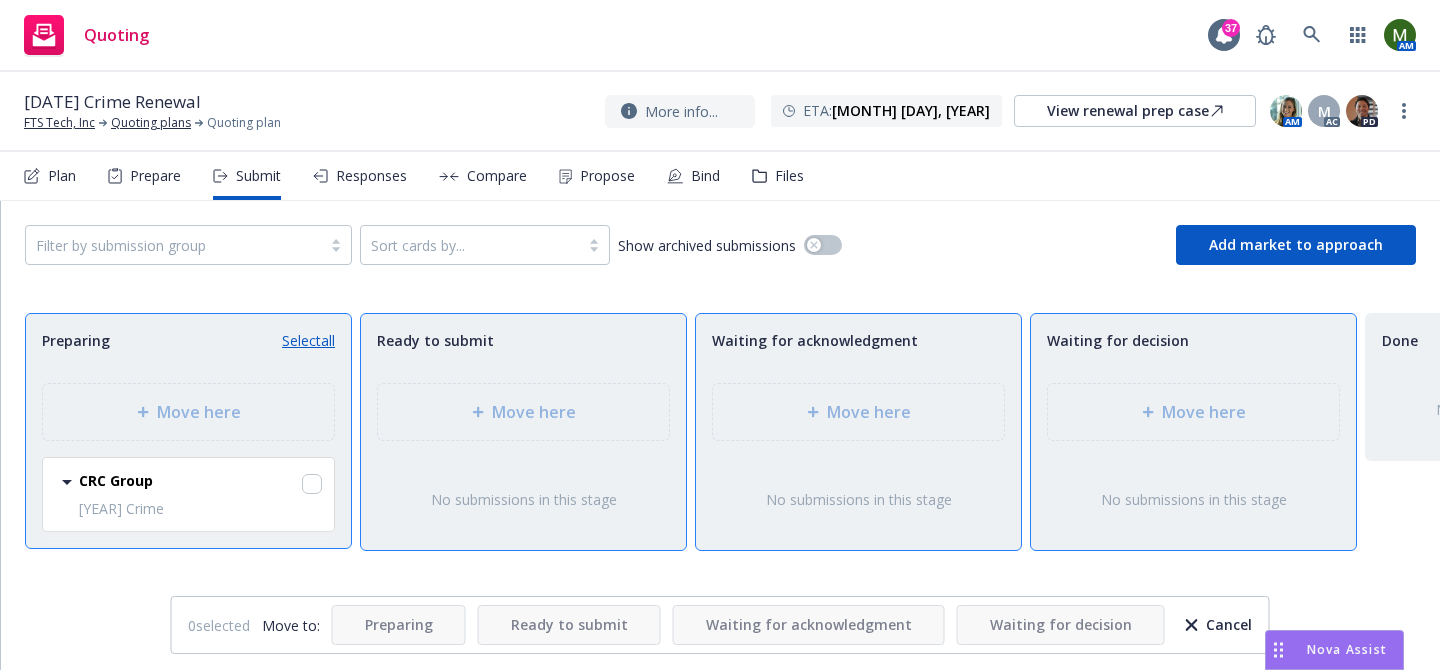 click on "Preparing Select  all" at bounding box center (188, 340) 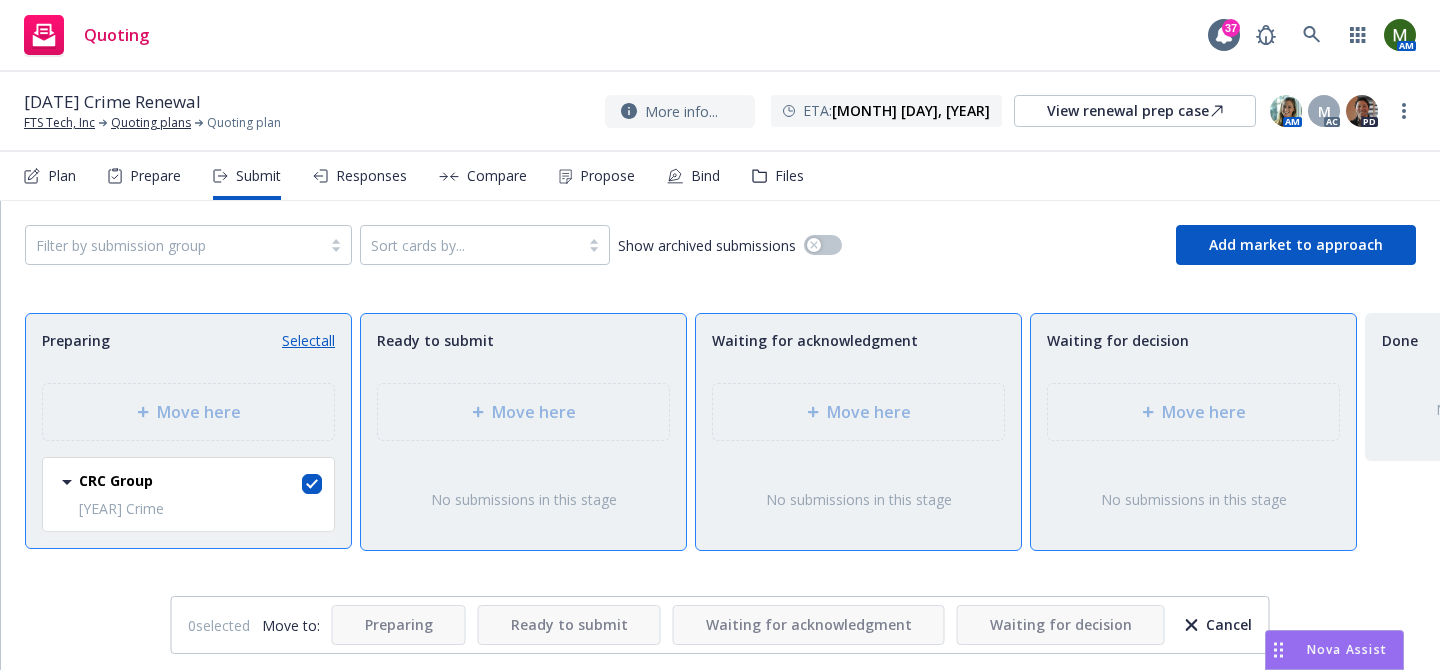 checkbox on "true" 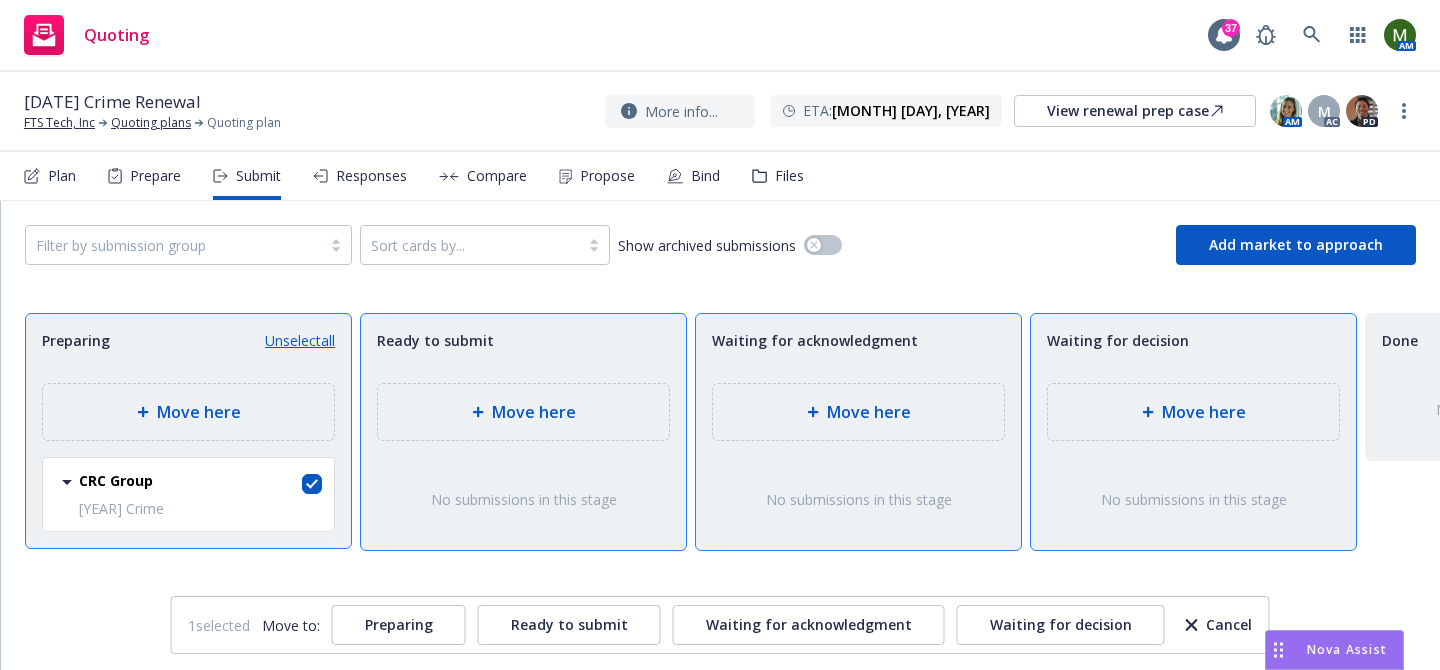 click on "Move here" at bounding box center (523, 412) 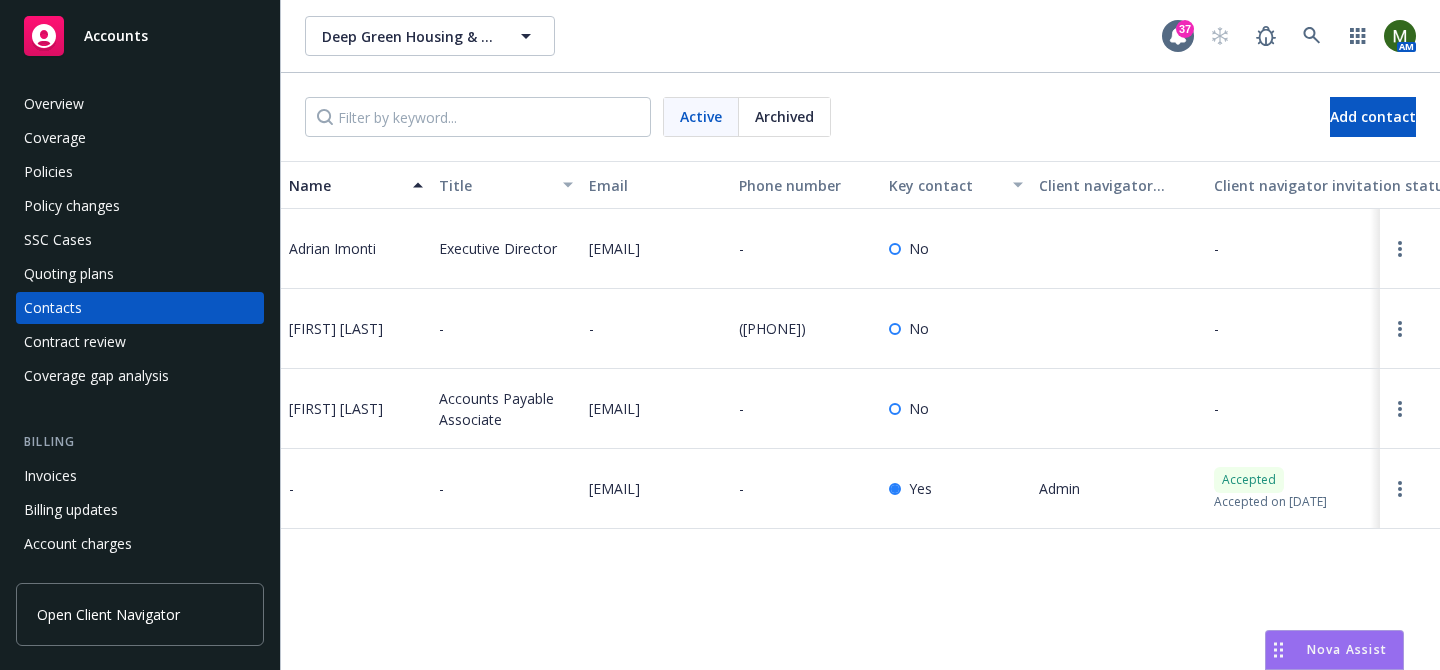 scroll, scrollTop: 0, scrollLeft: 0, axis: both 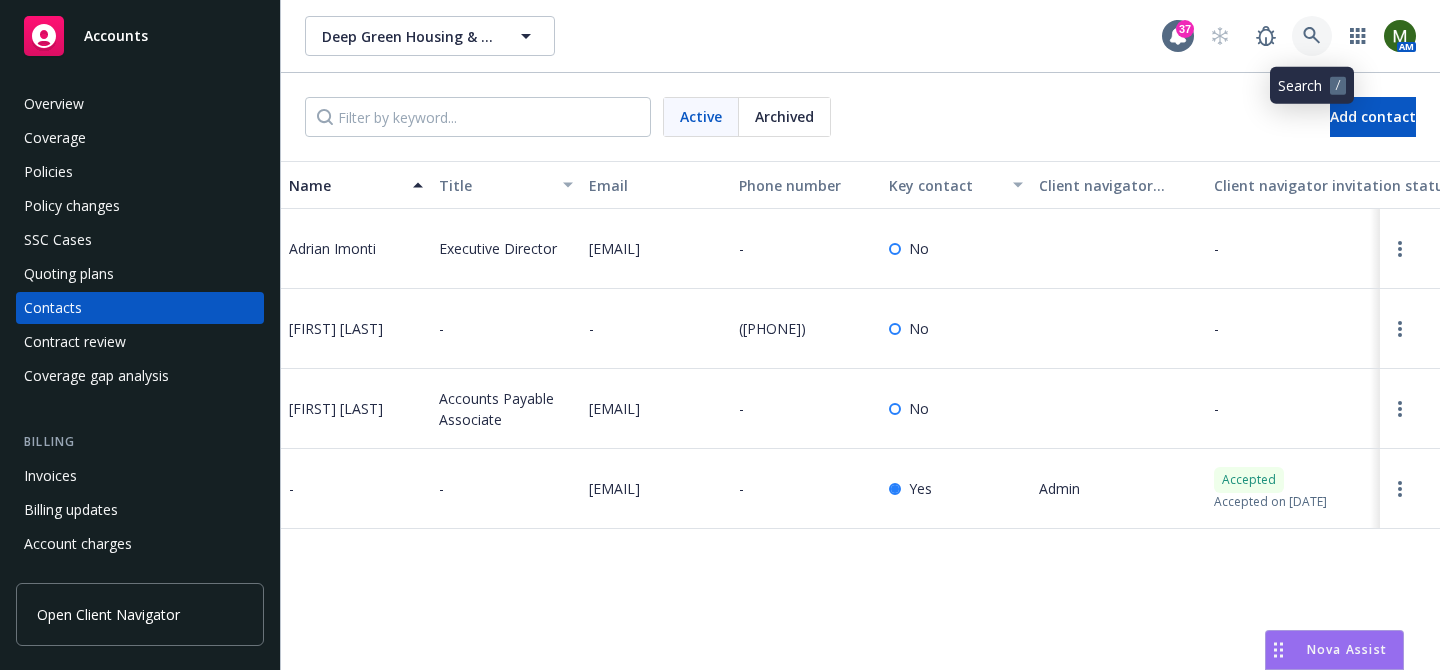 click at bounding box center [1312, 36] 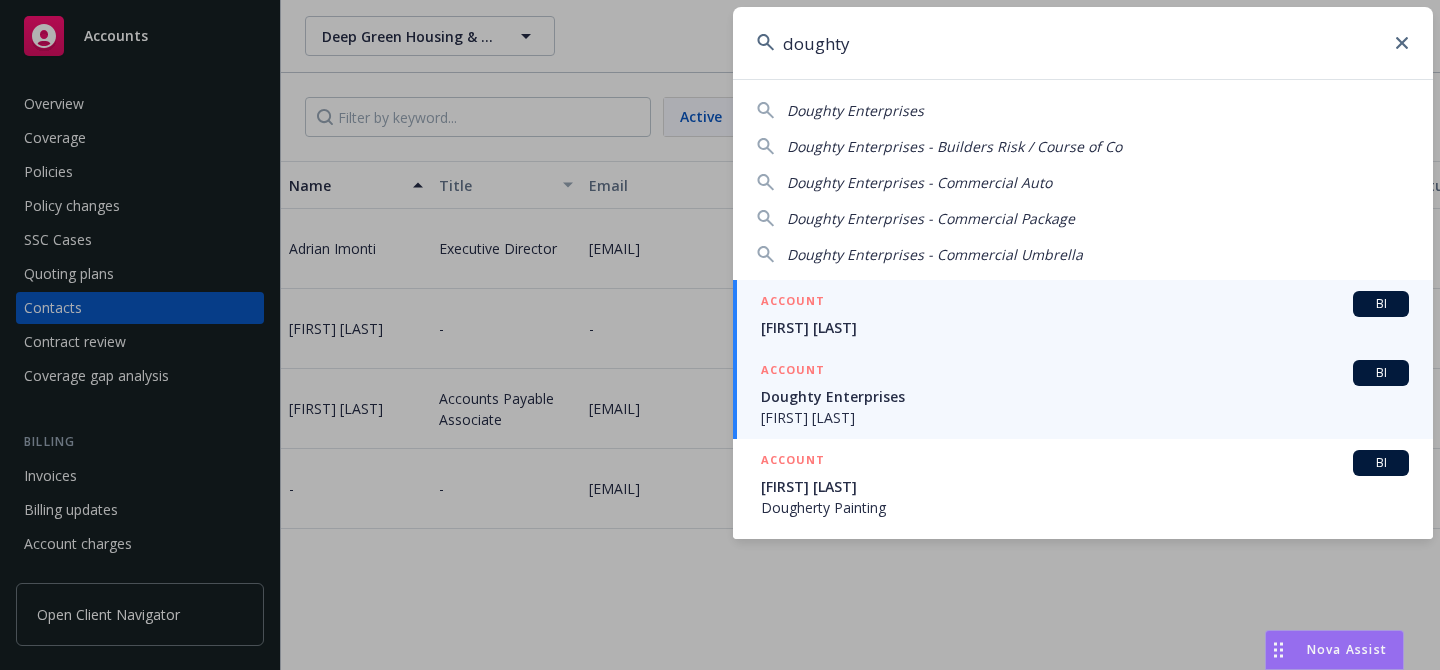 type on "doughty" 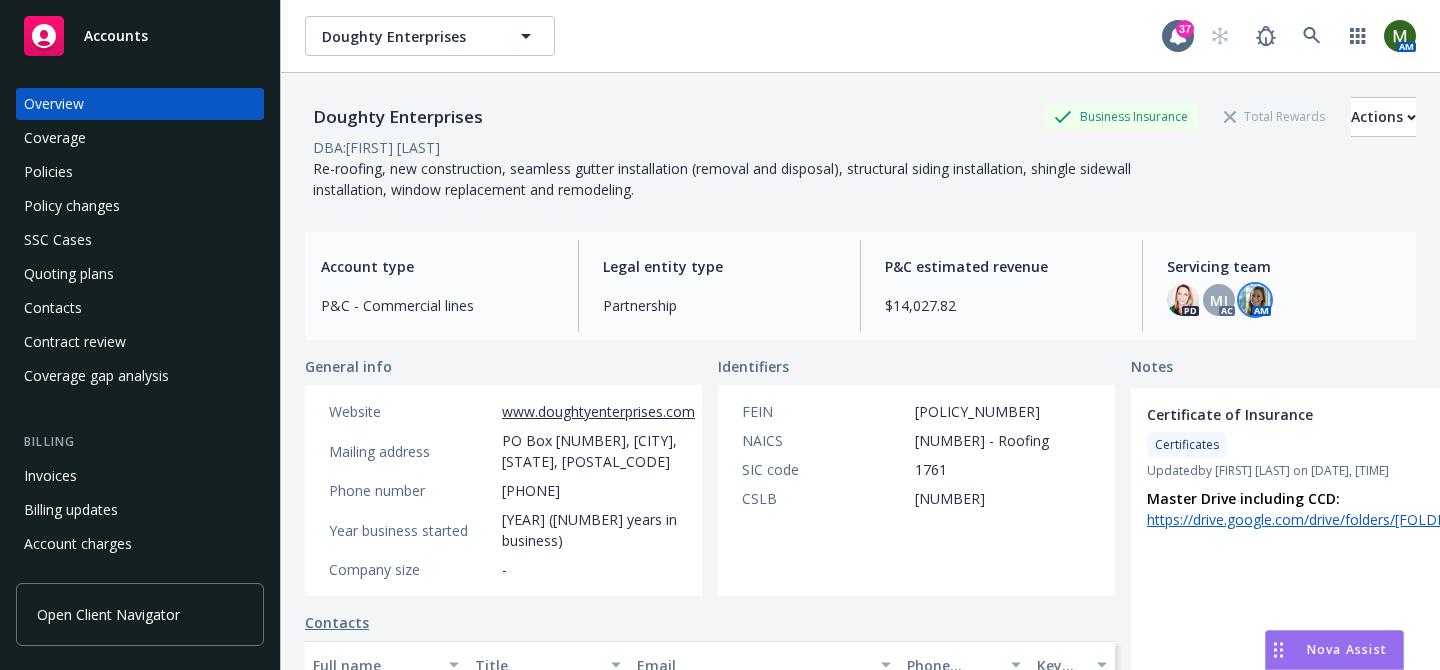 click at bounding box center (1255, 300) 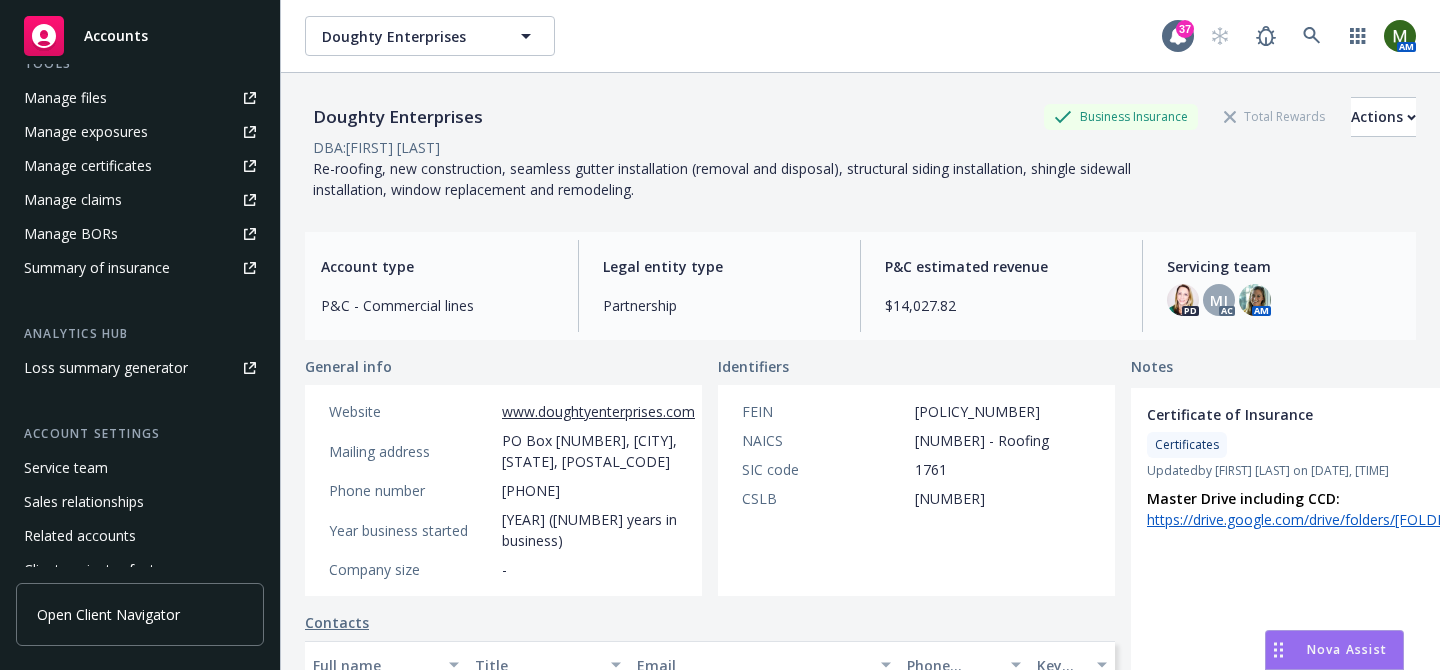 scroll, scrollTop: 596, scrollLeft: 0, axis: vertical 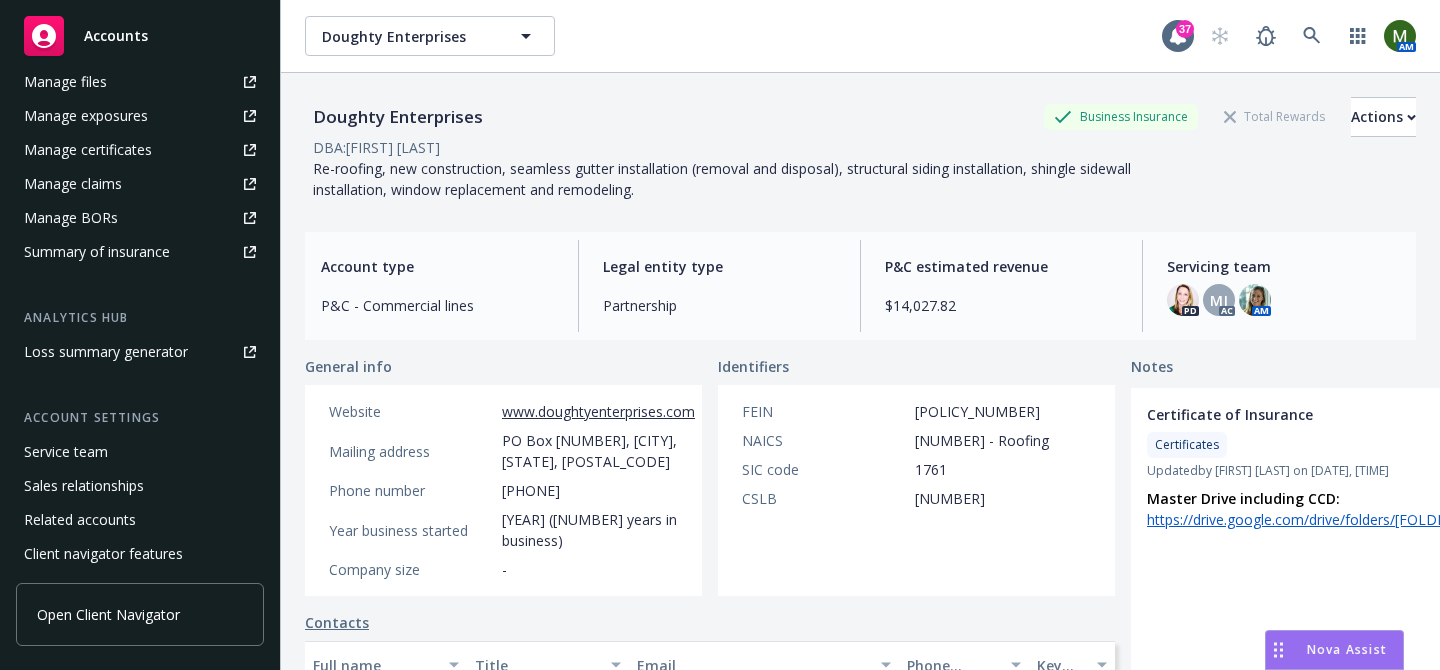 click on "Service team" at bounding box center [140, 452] 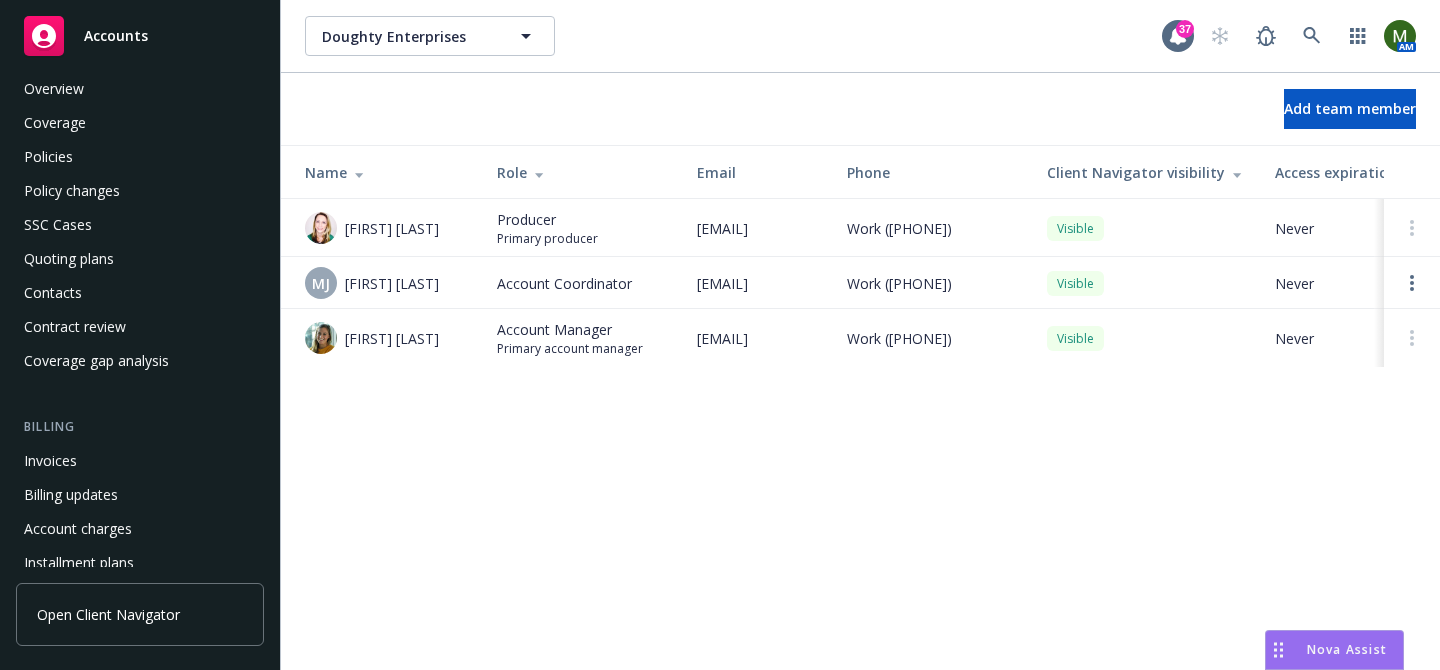 scroll, scrollTop: 0, scrollLeft: 0, axis: both 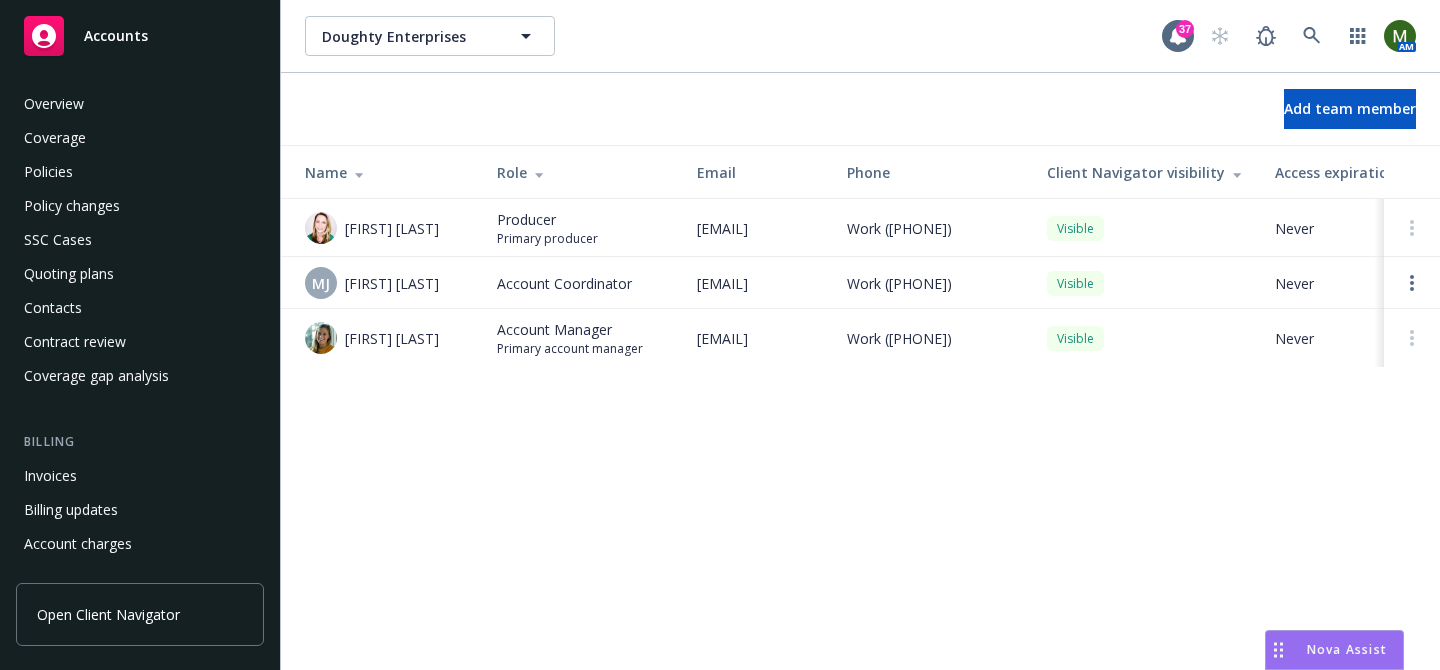 click on "Policies" at bounding box center (140, 172) 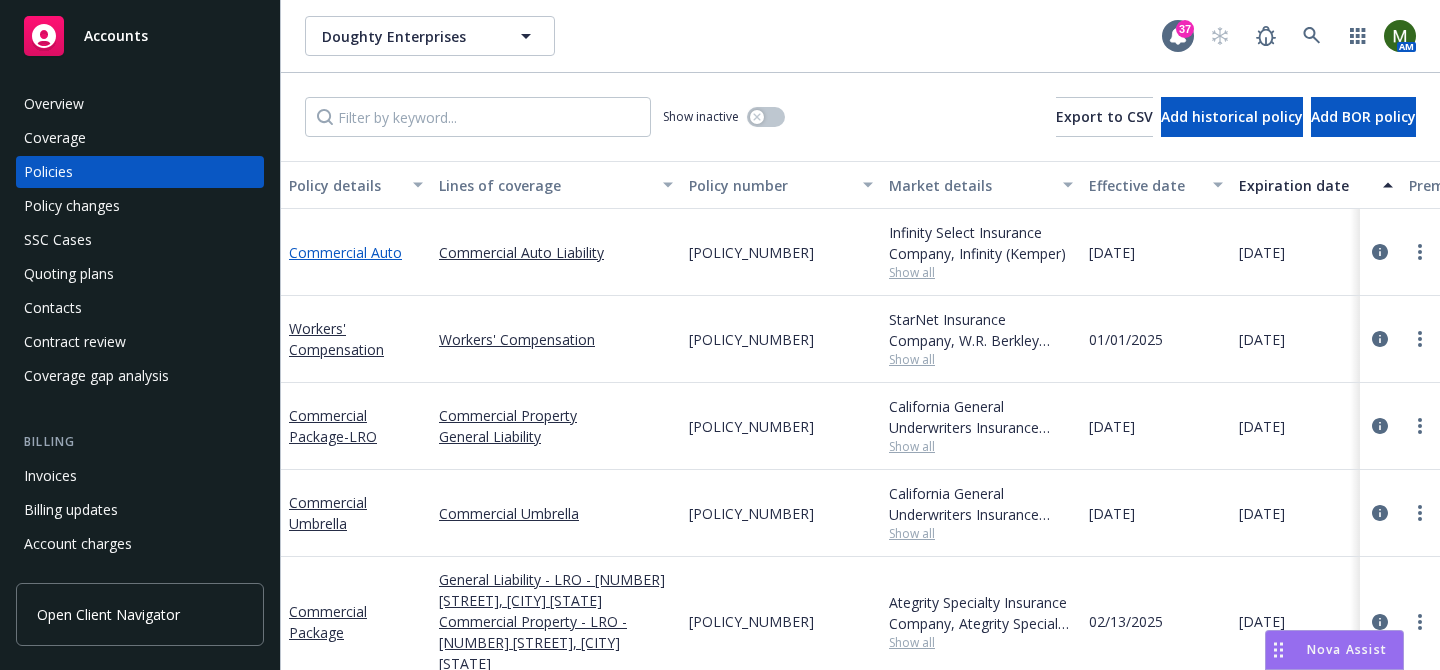 click on "Commercial Auto" at bounding box center (345, 252) 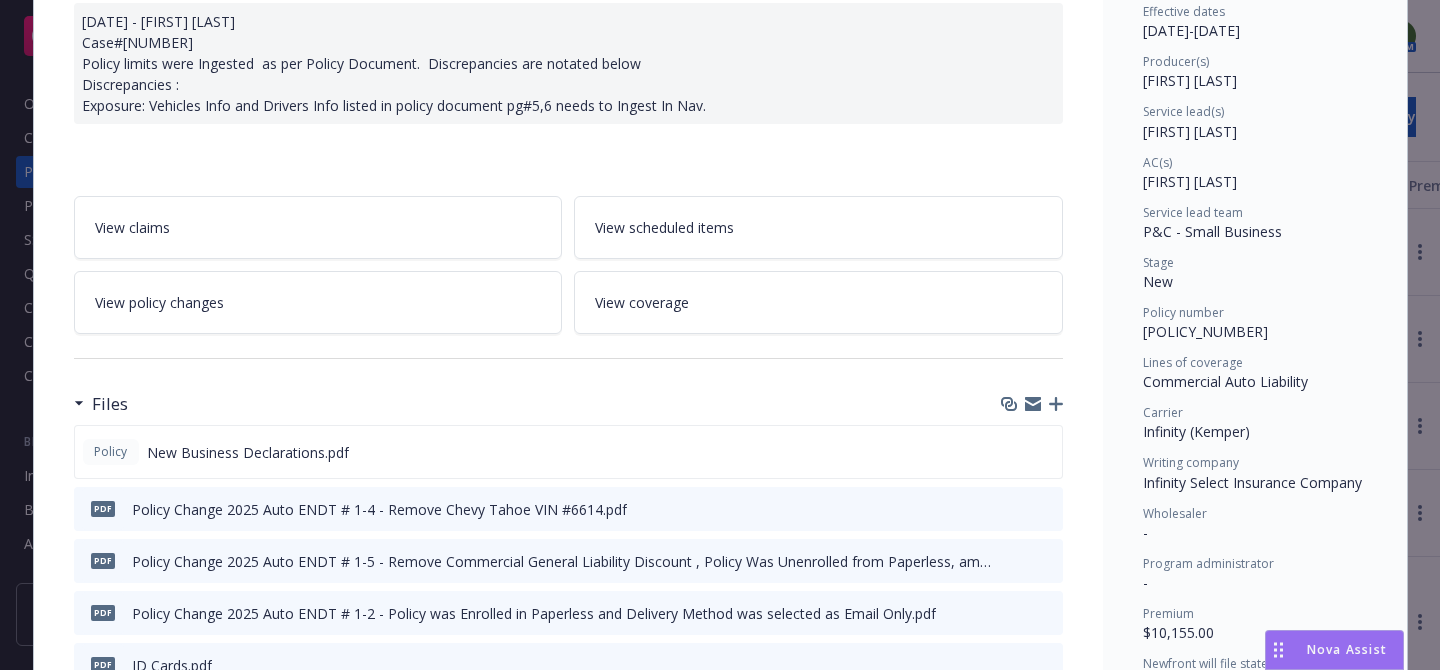 scroll, scrollTop: 217, scrollLeft: 0, axis: vertical 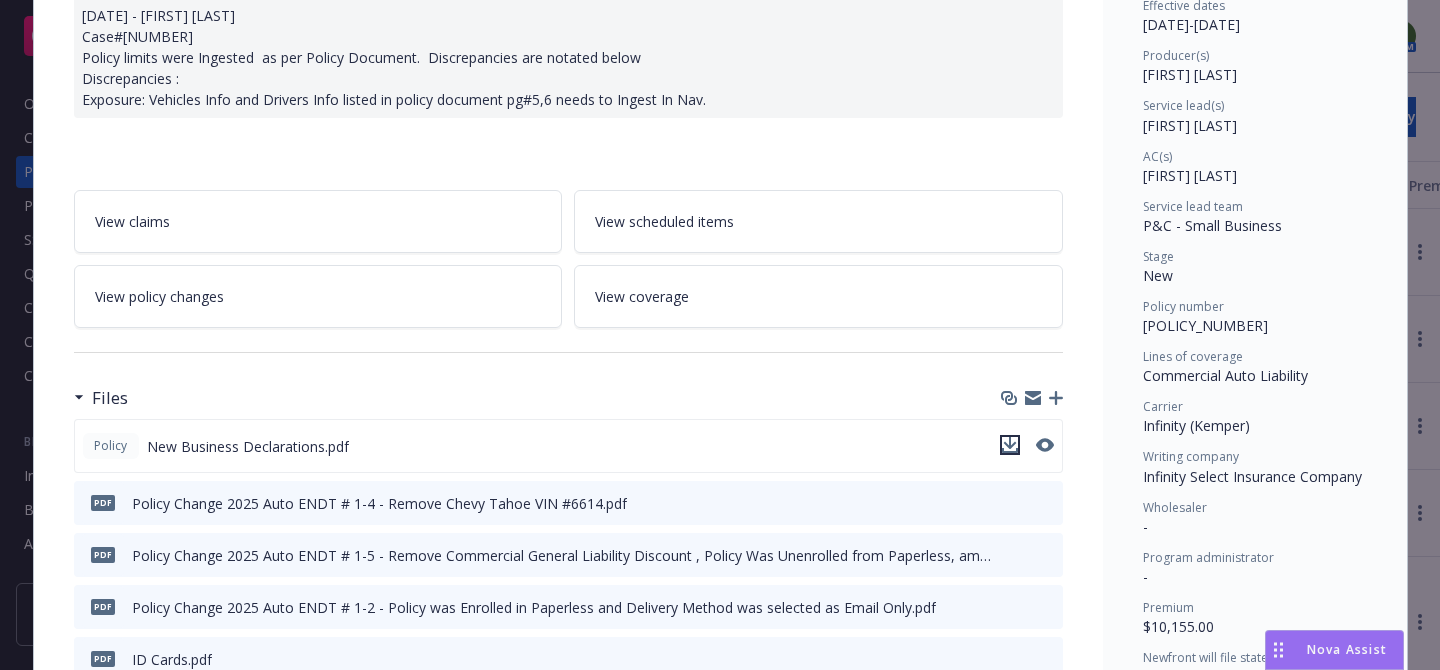 click 